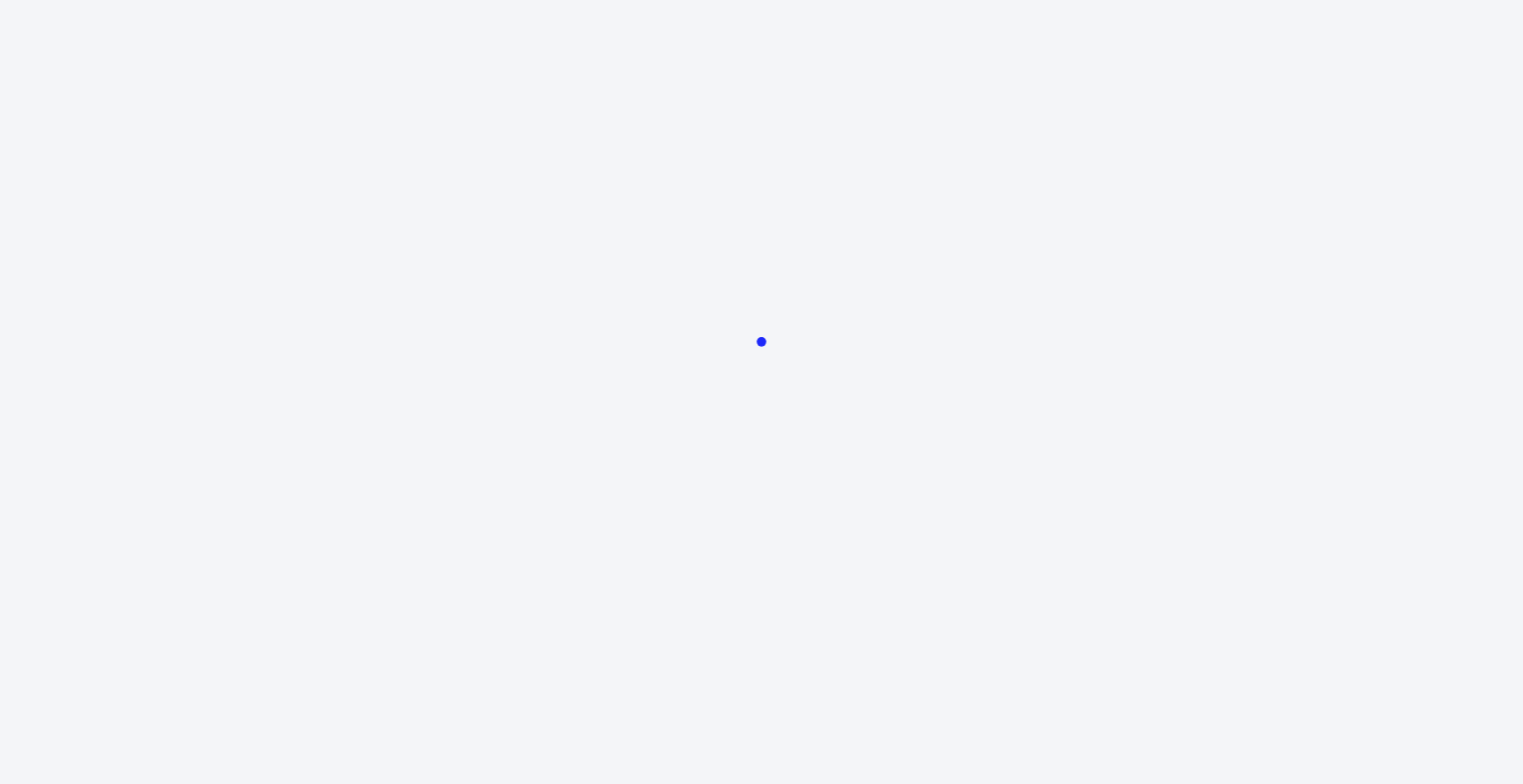 scroll, scrollTop: 0, scrollLeft: 0, axis: both 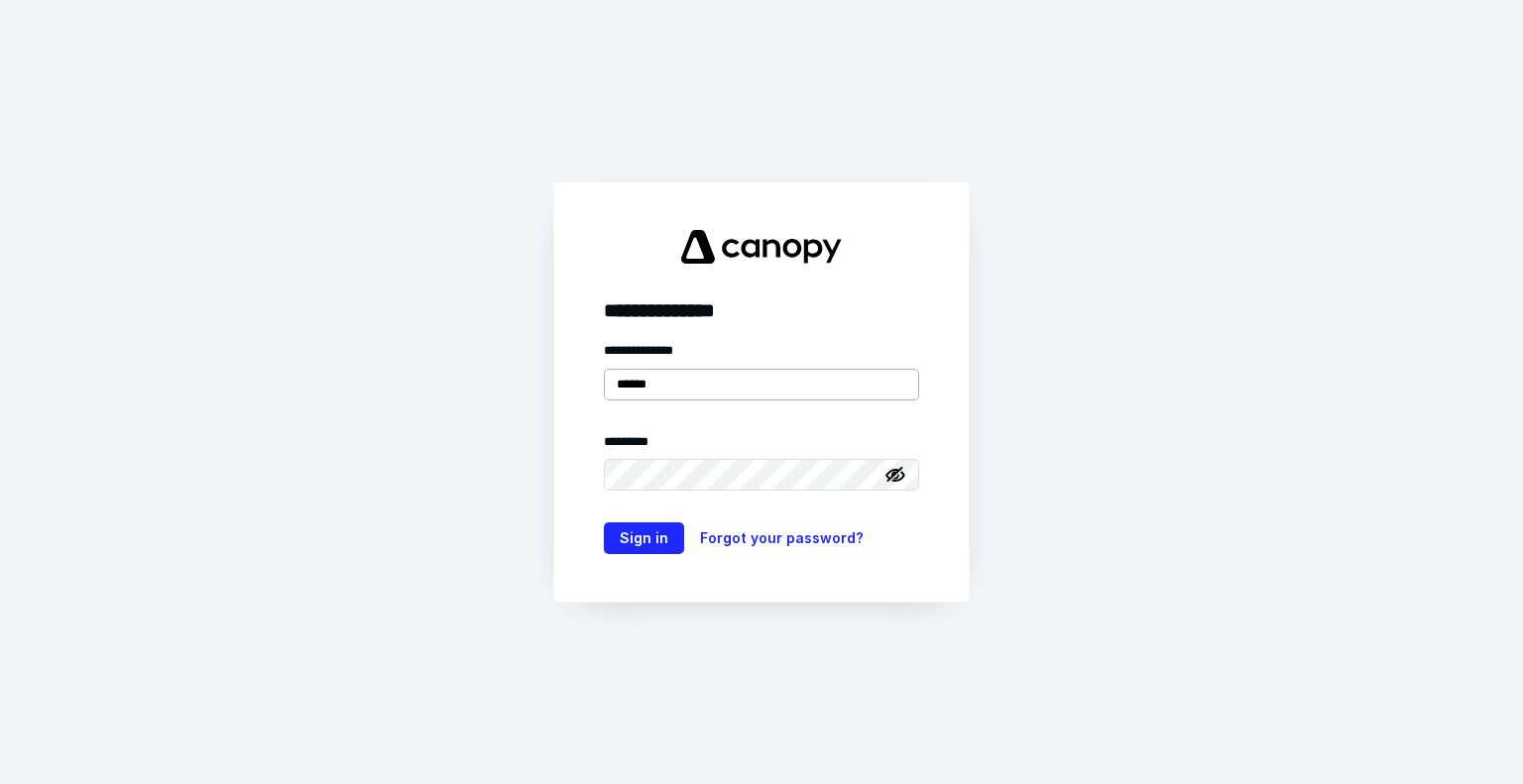 type on "**********" 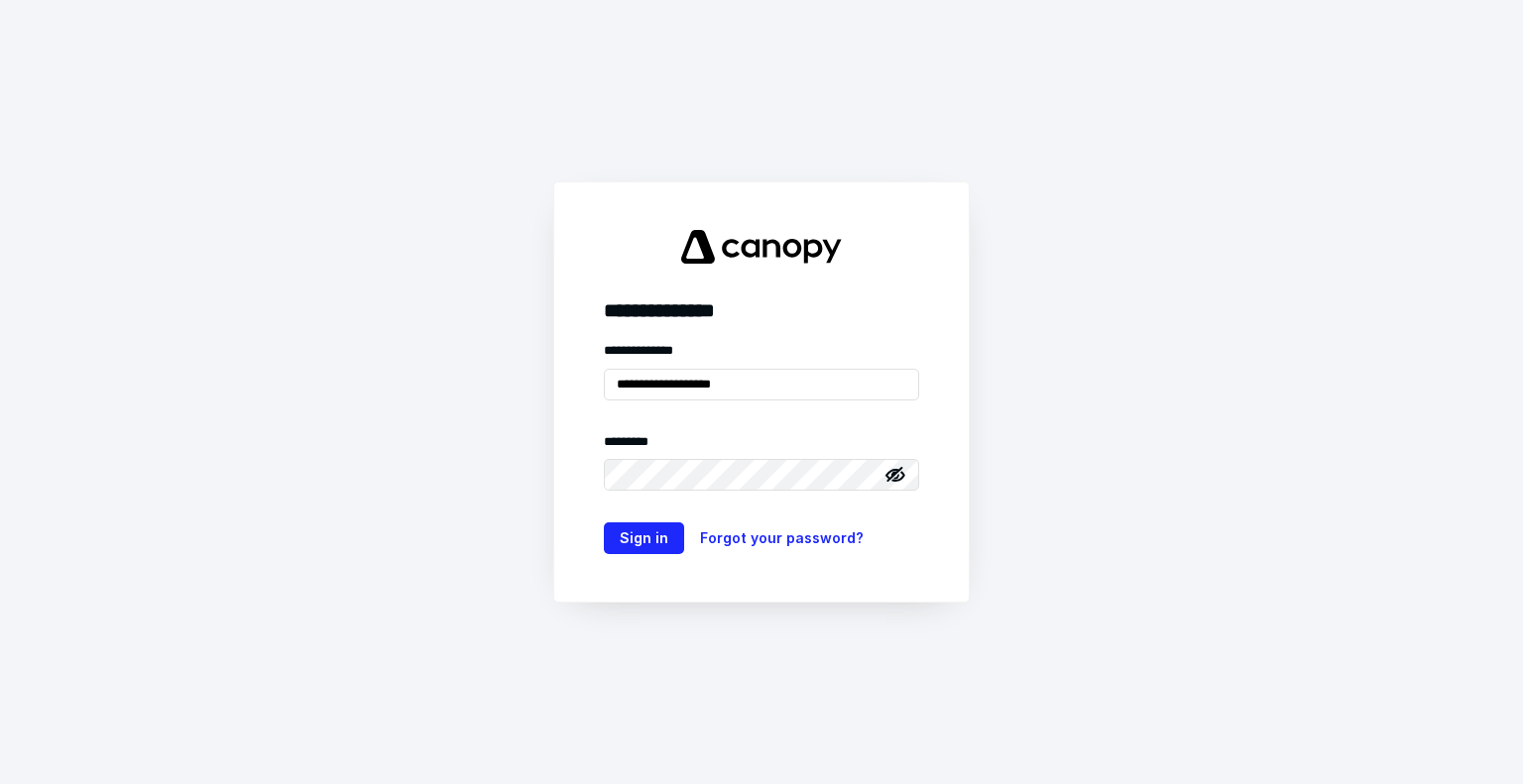 click 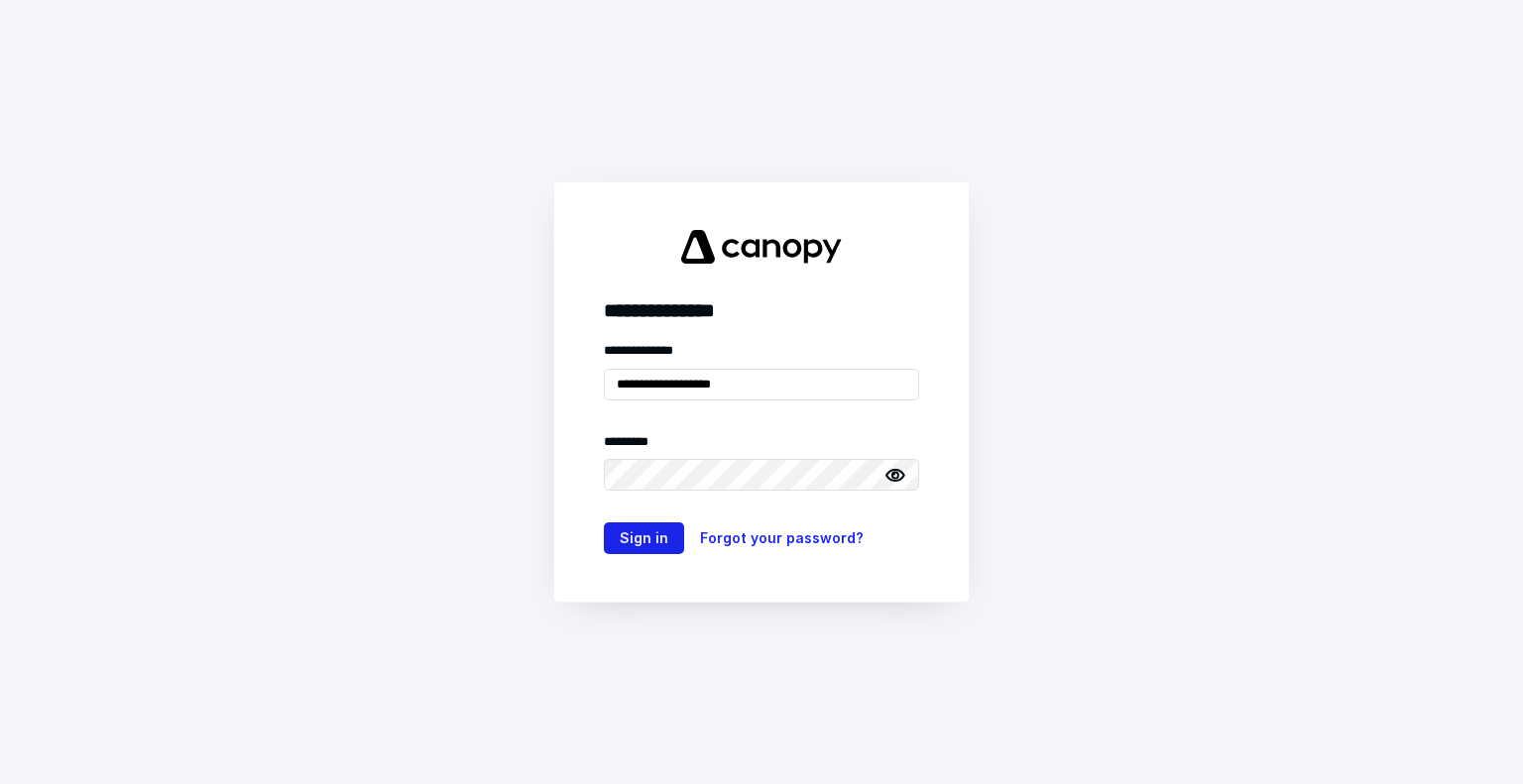 click on "Sign in" at bounding box center [644, 538] 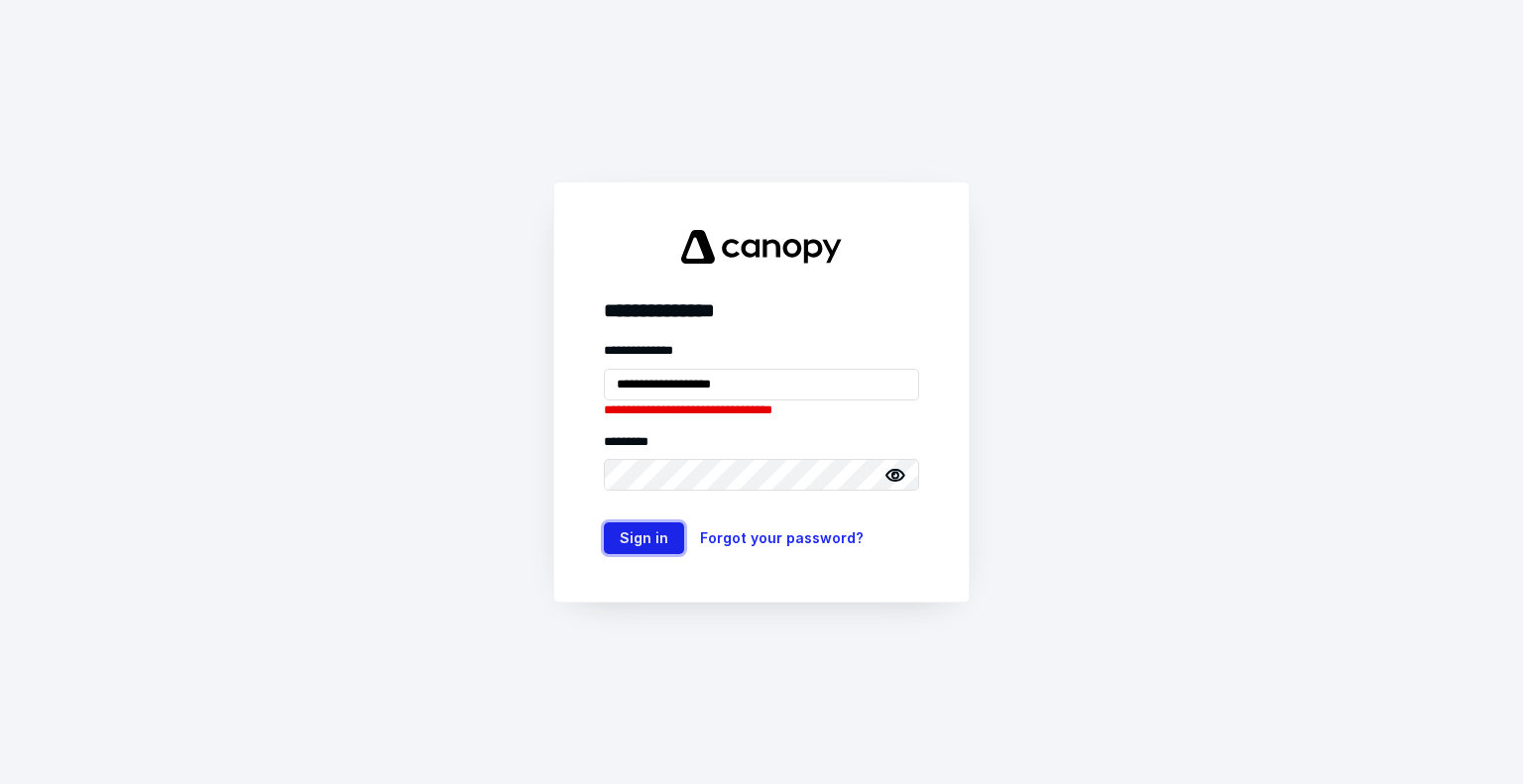 click on "Sign in" at bounding box center (644, 538) 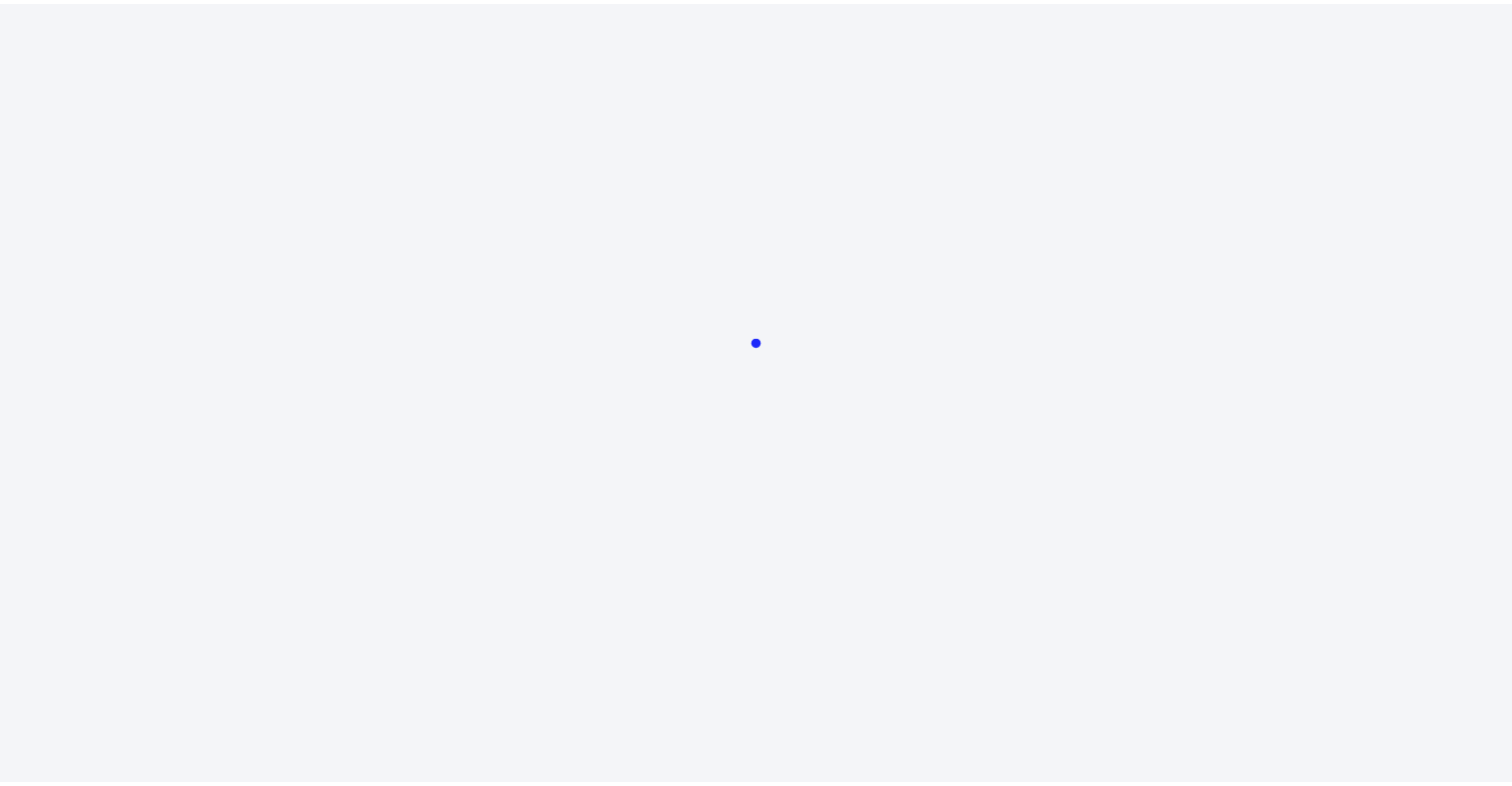 scroll, scrollTop: 0, scrollLeft: 0, axis: both 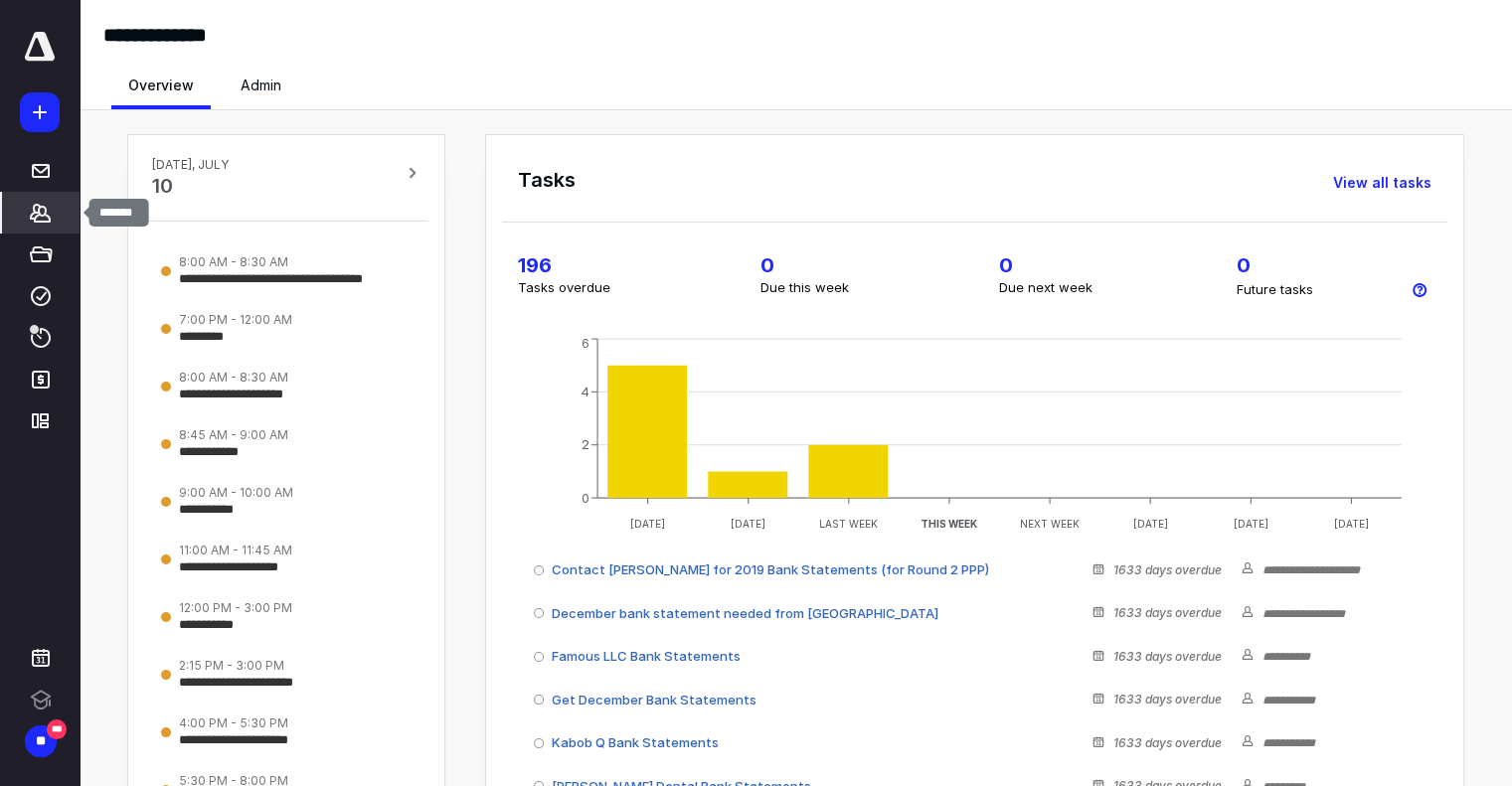 click 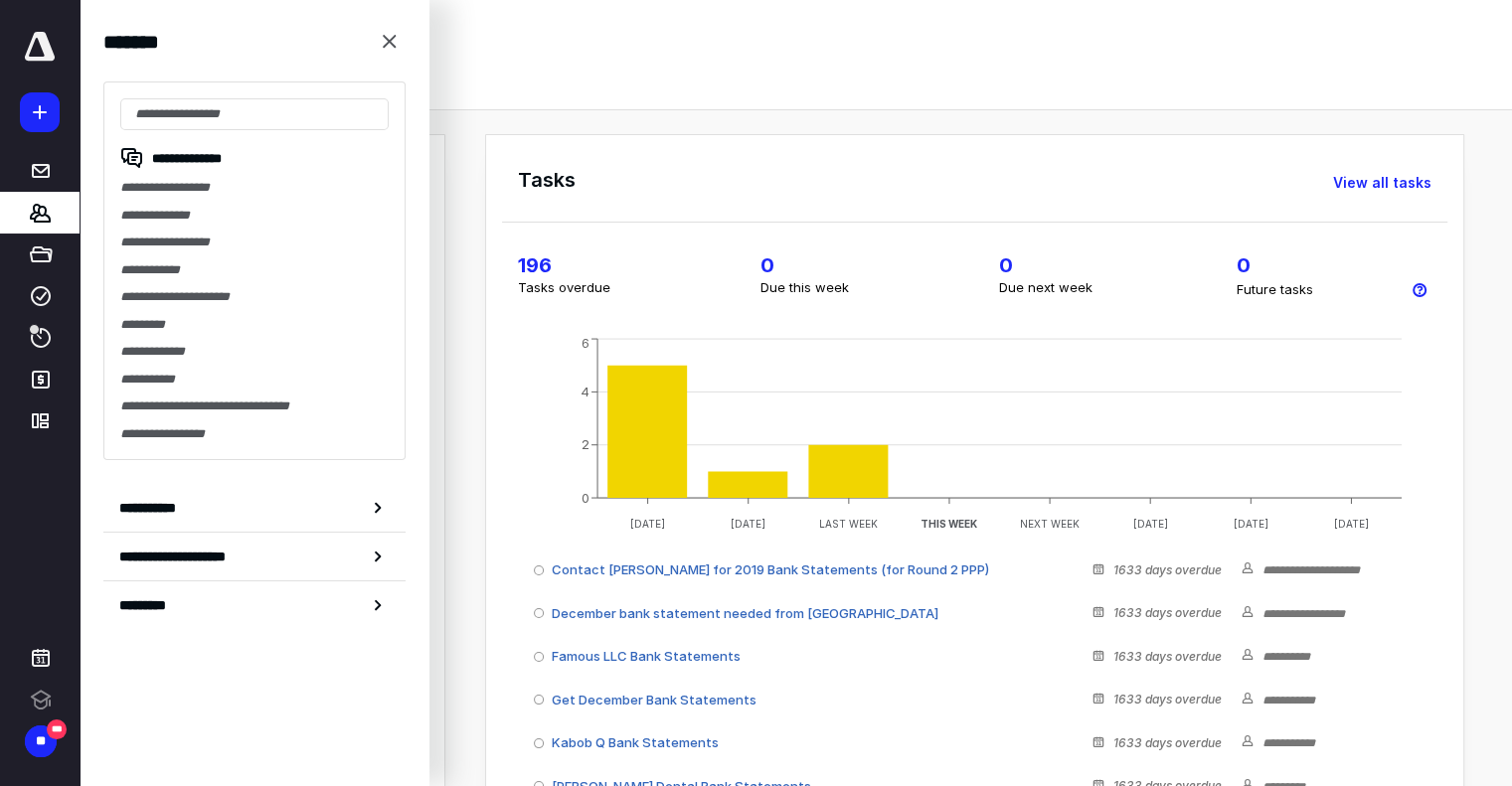 click on "**********" at bounding box center [254, 270] 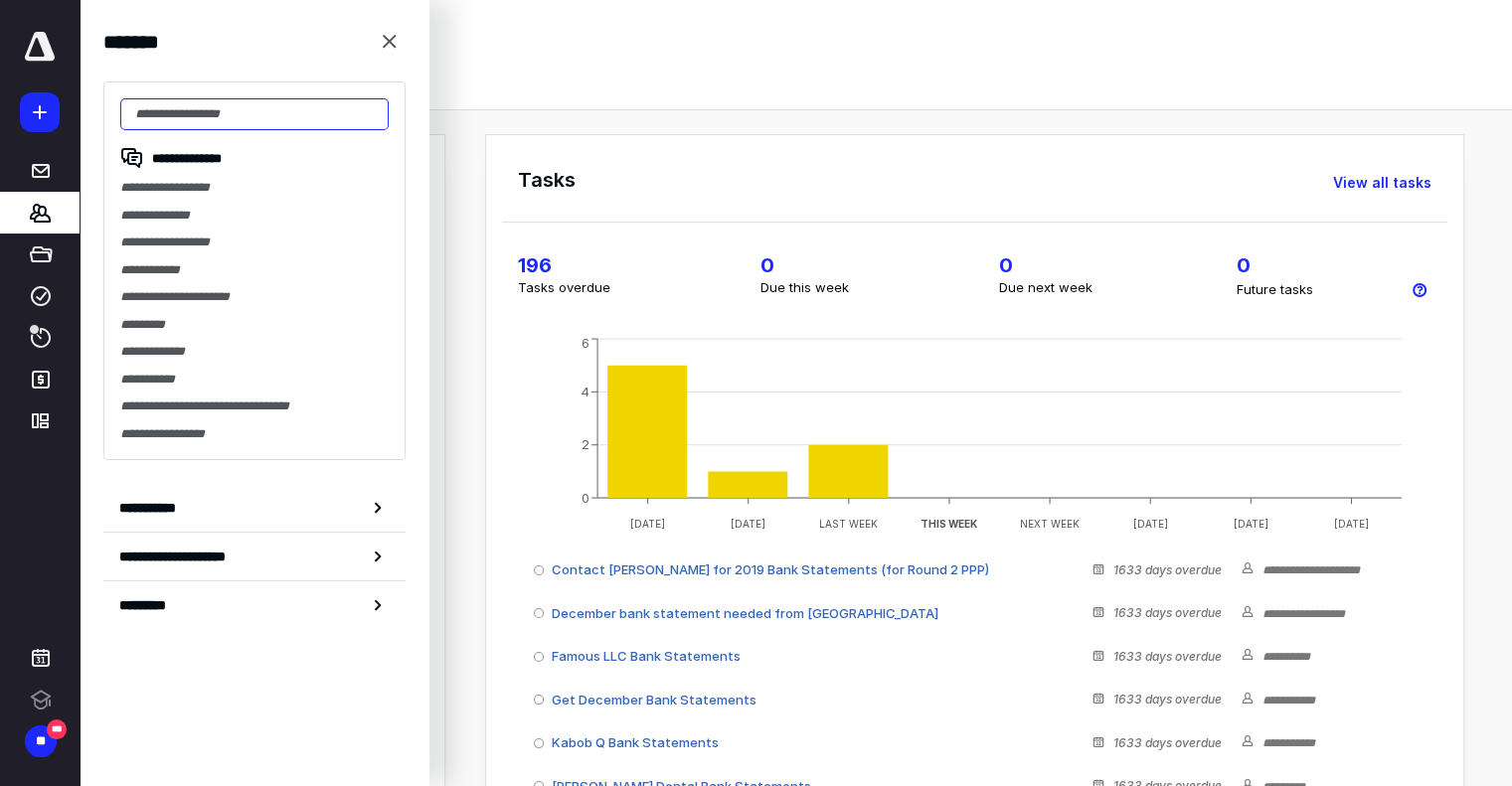 click at bounding box center [254, 114] 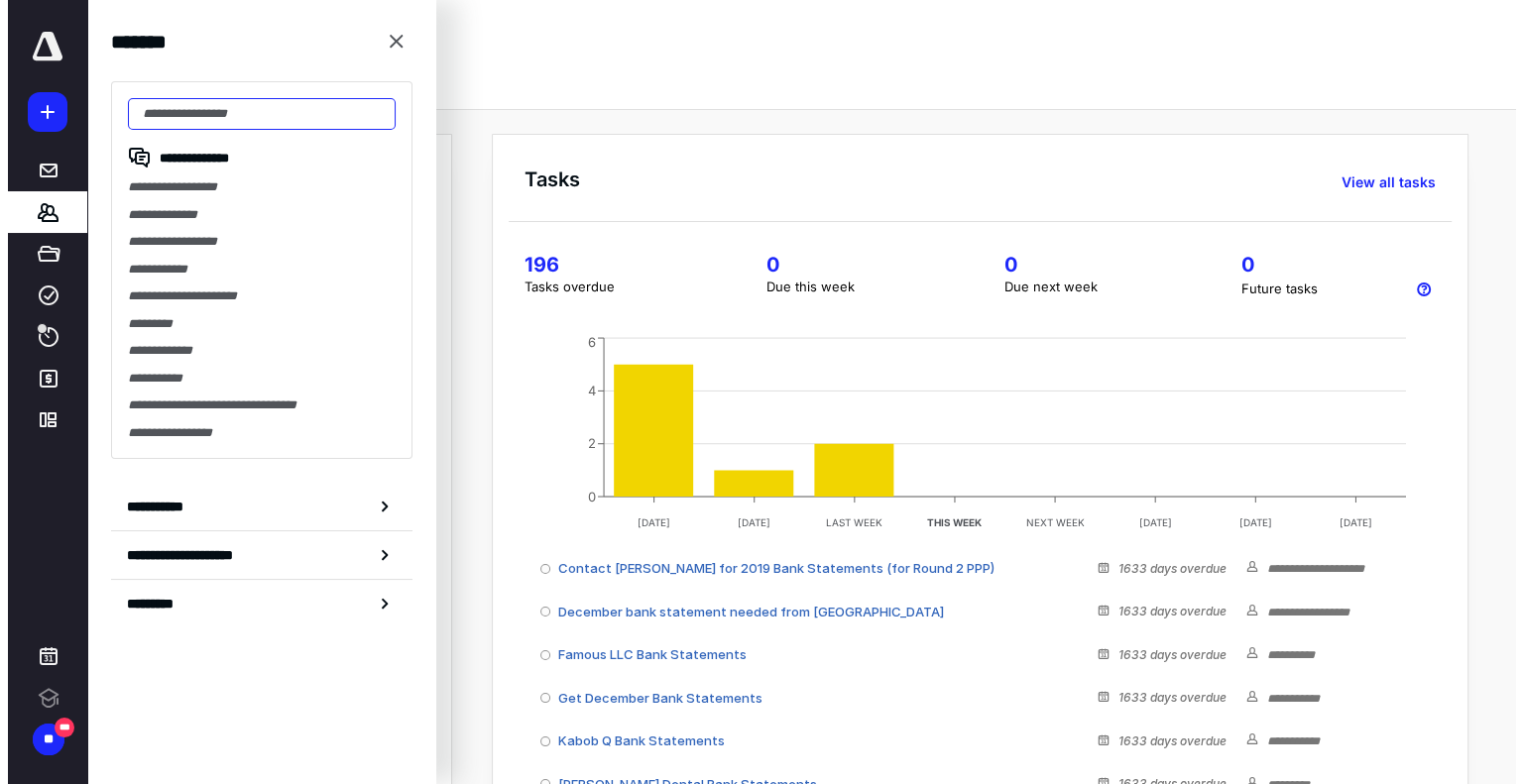 scroll, scrollTop: 0, scrollLeft: 0, axis: both 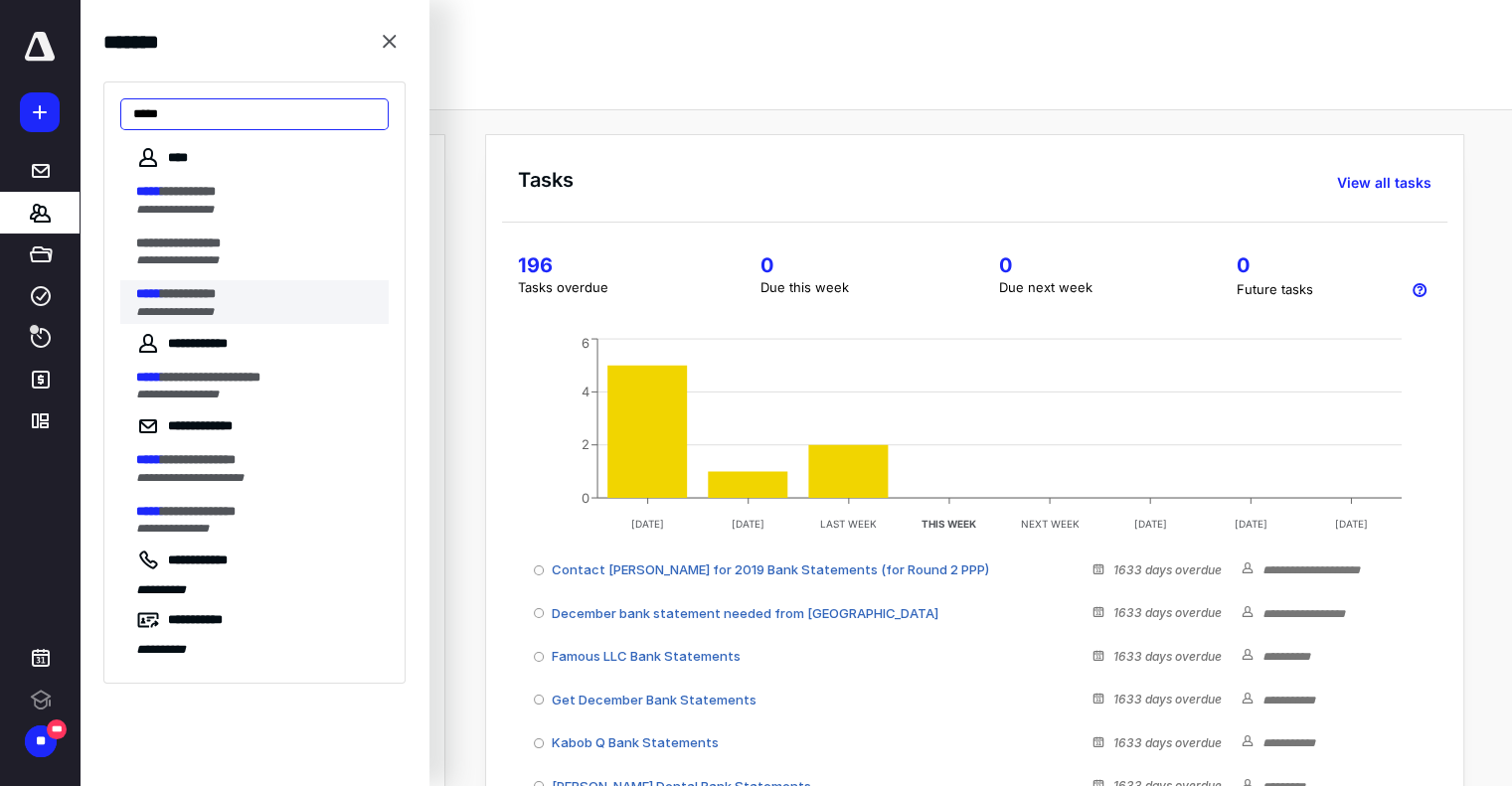 type on "*****" 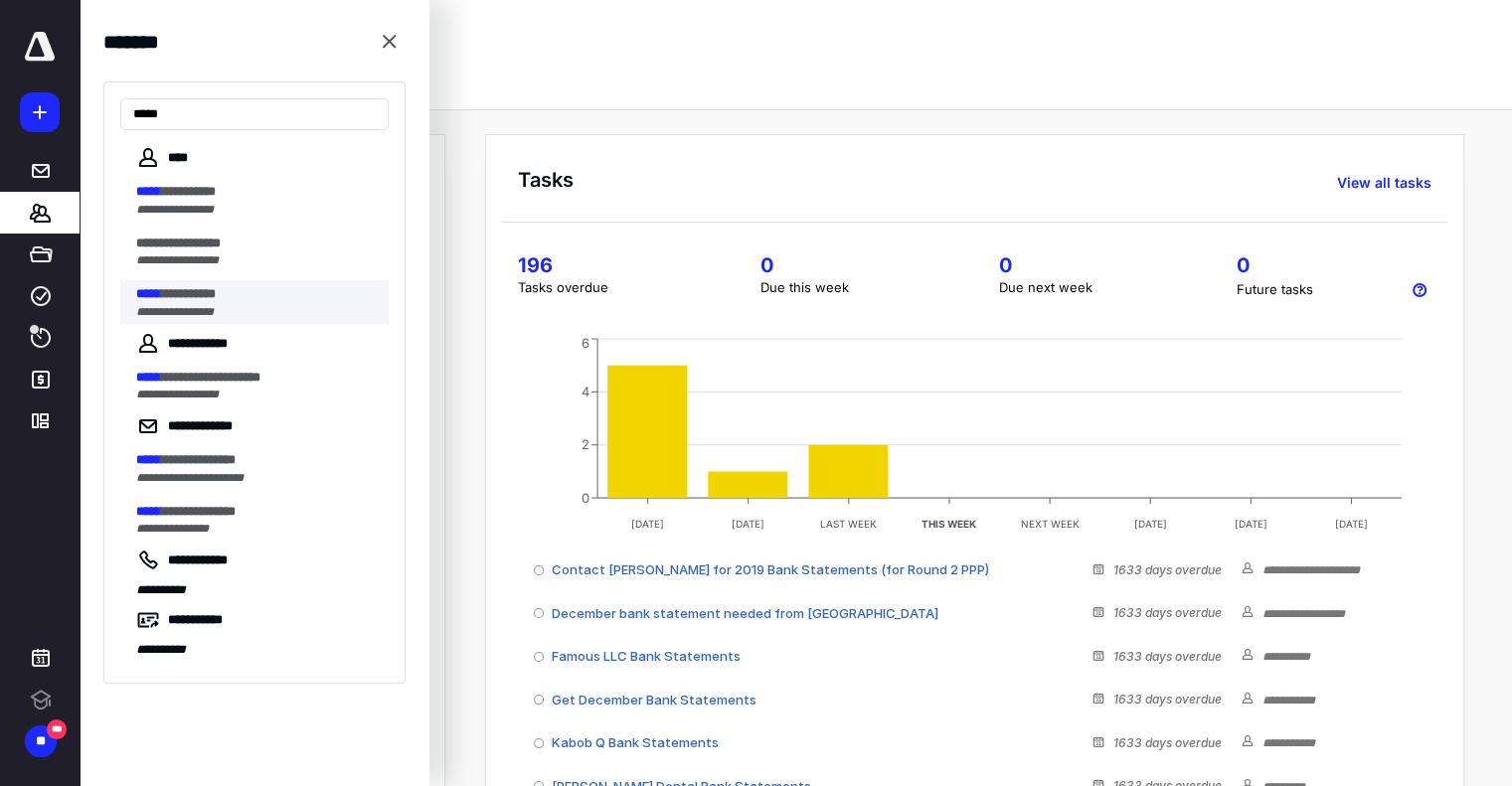 click on "**********" at bounding box center [175, 312] 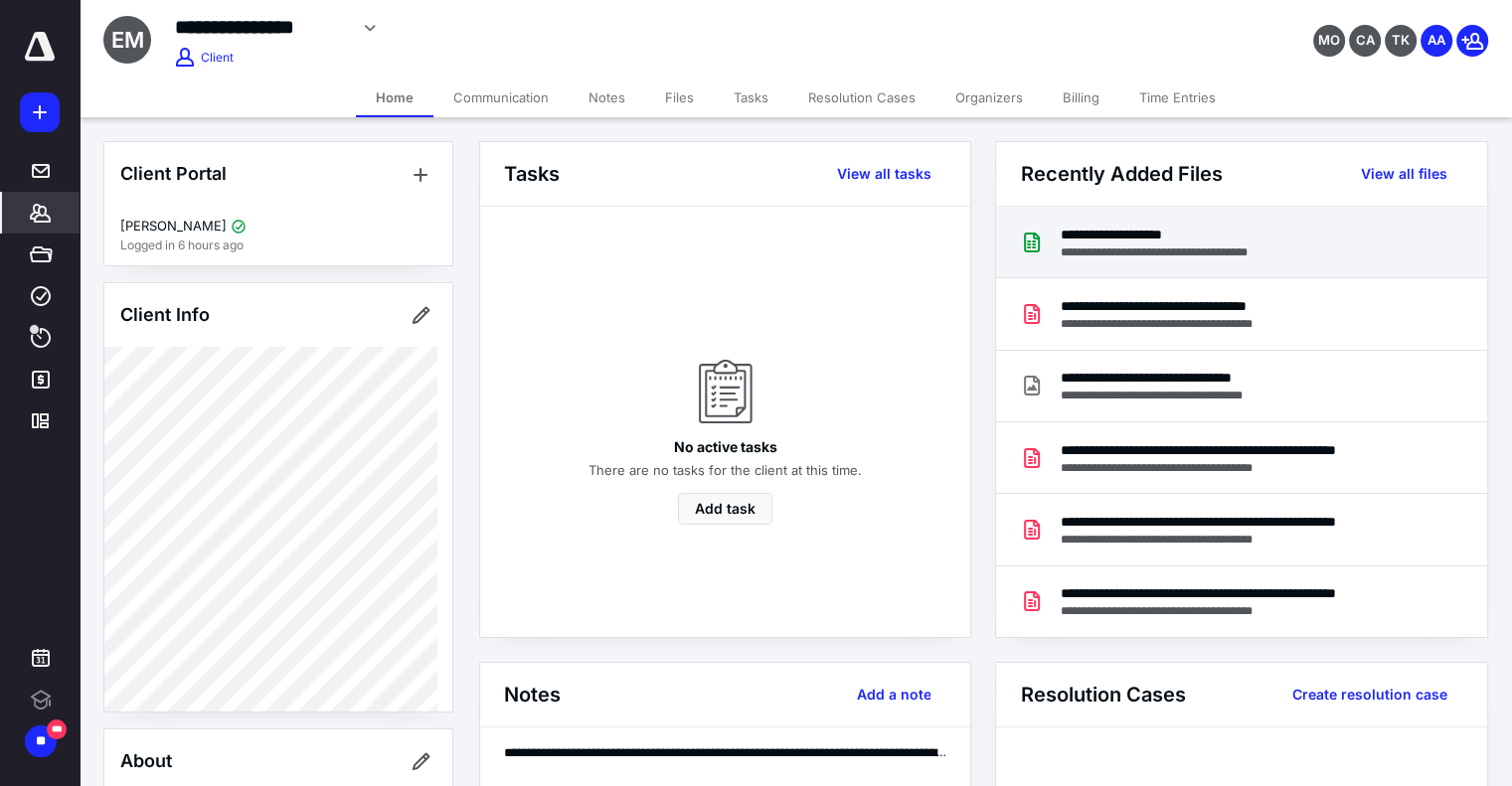 click on "**********" at bounding box center [1176, 235] 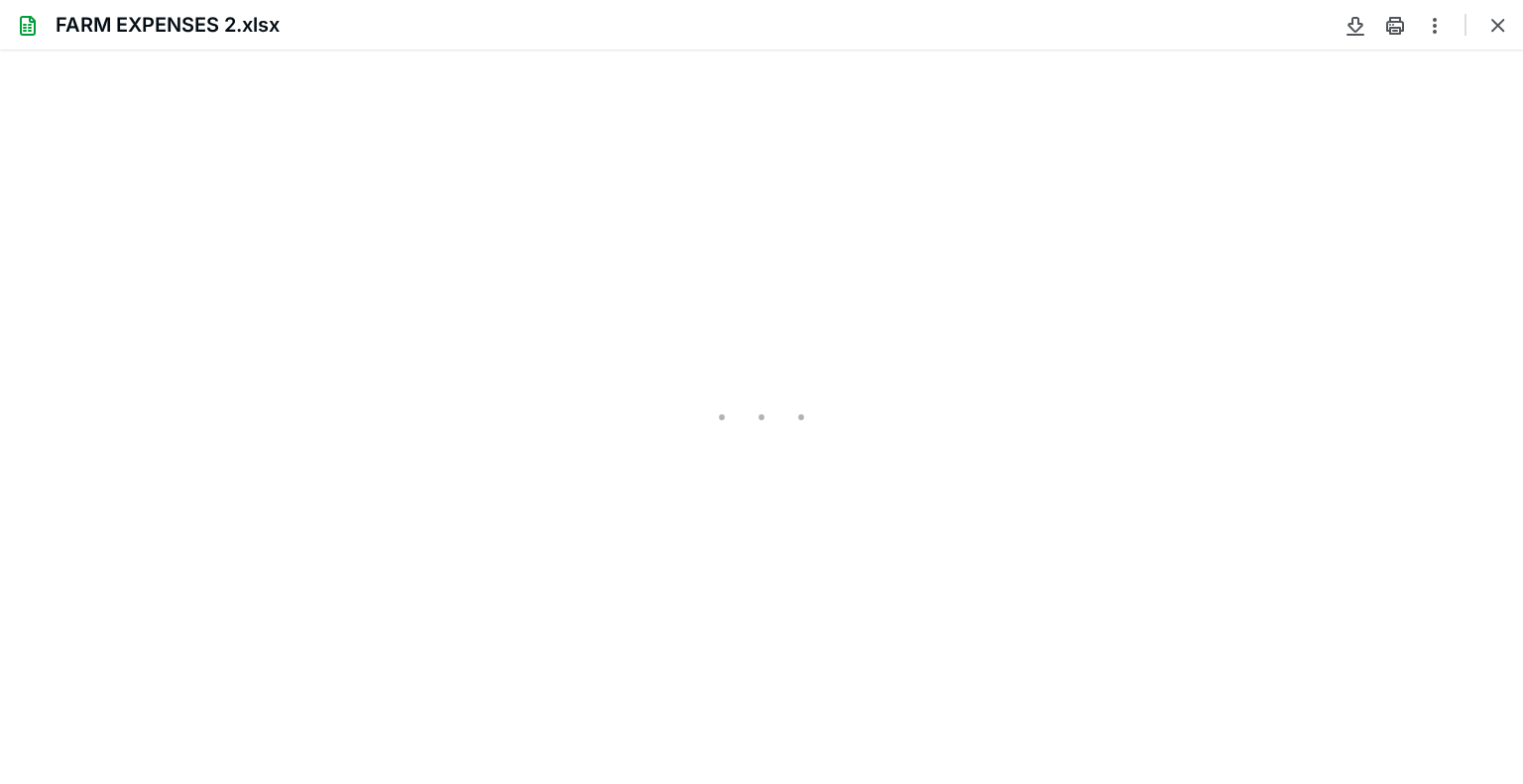 click at bounding box center (762, 416) 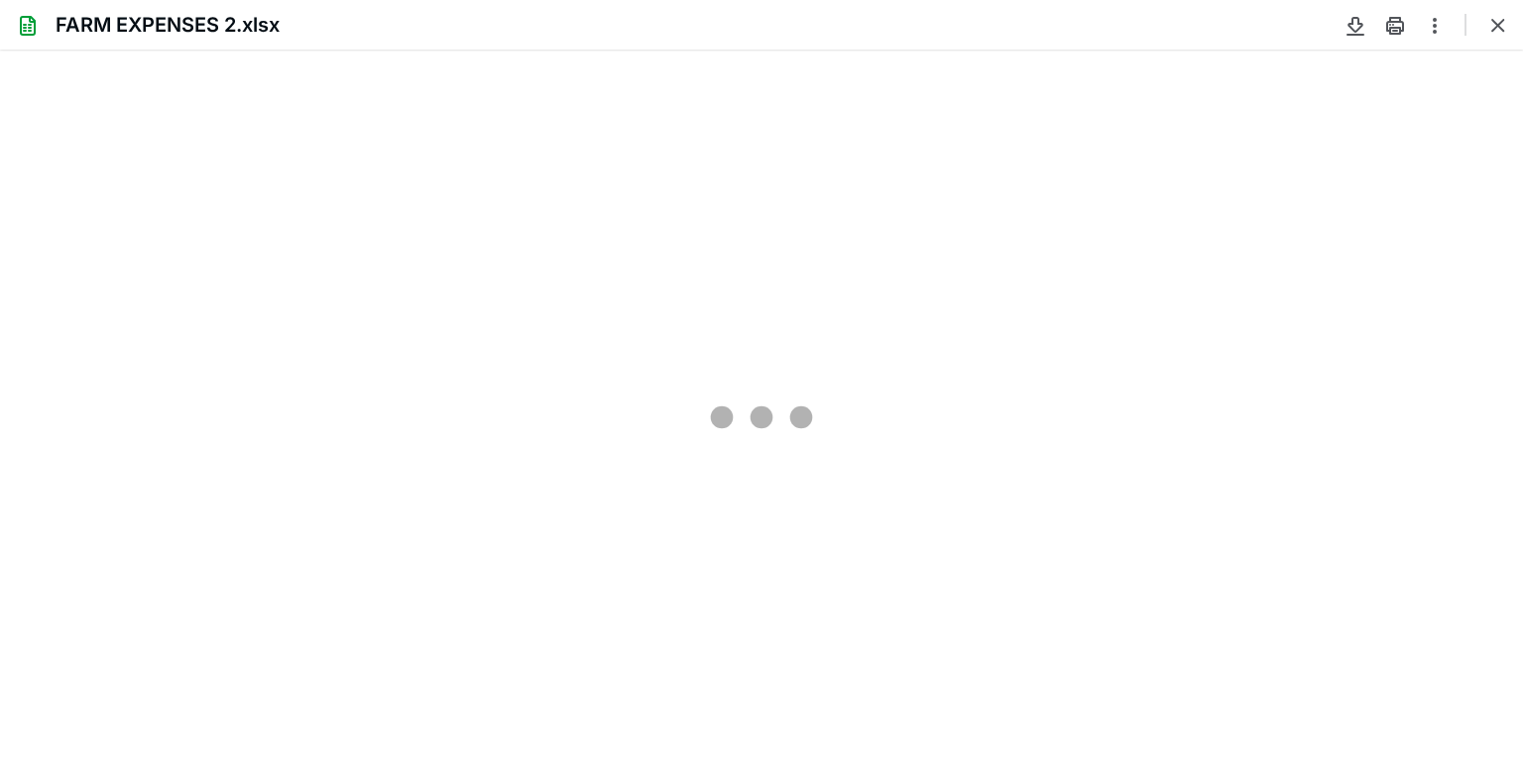 click at bounding box center [762, 416] 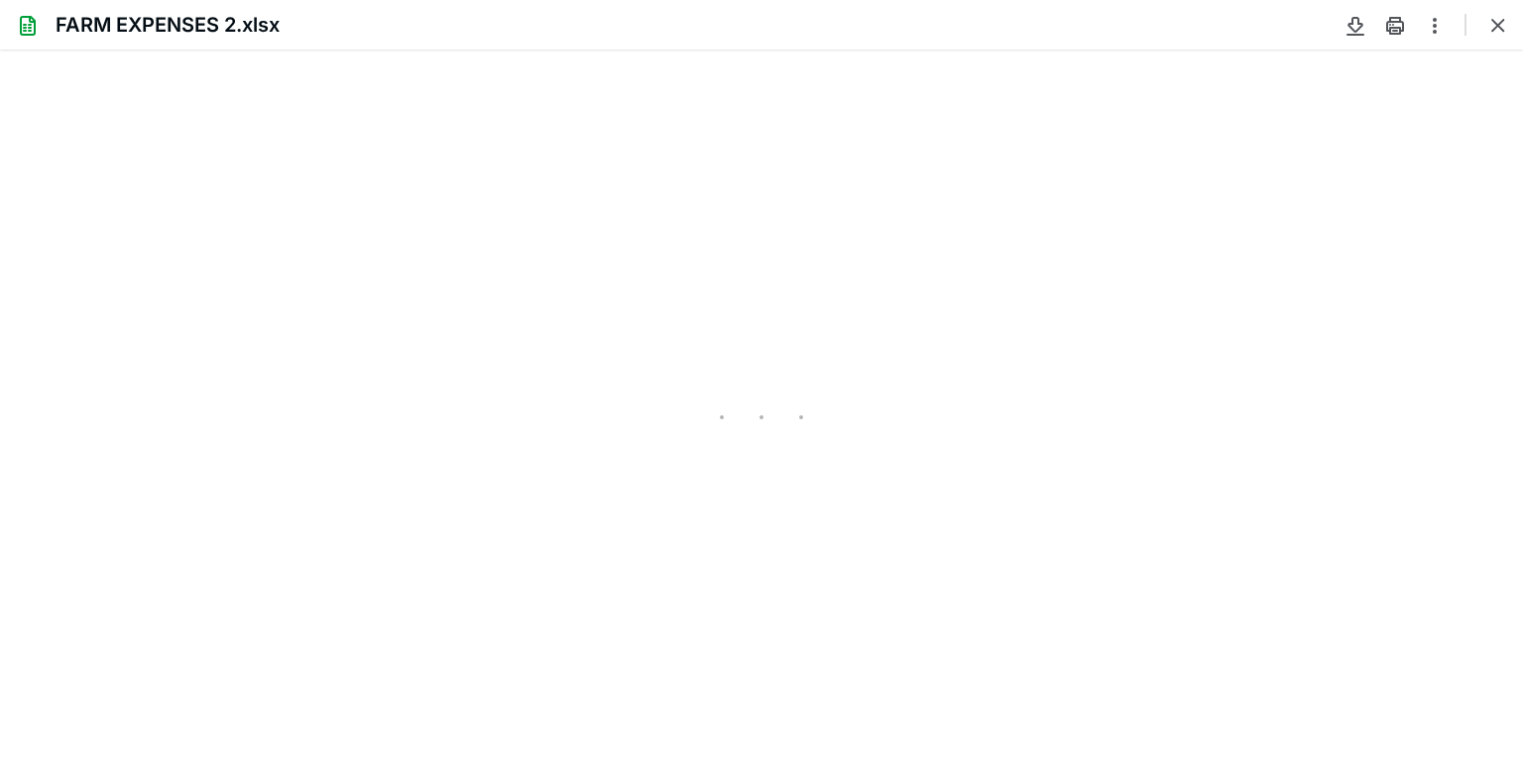 click at bounding box center [762, 416] 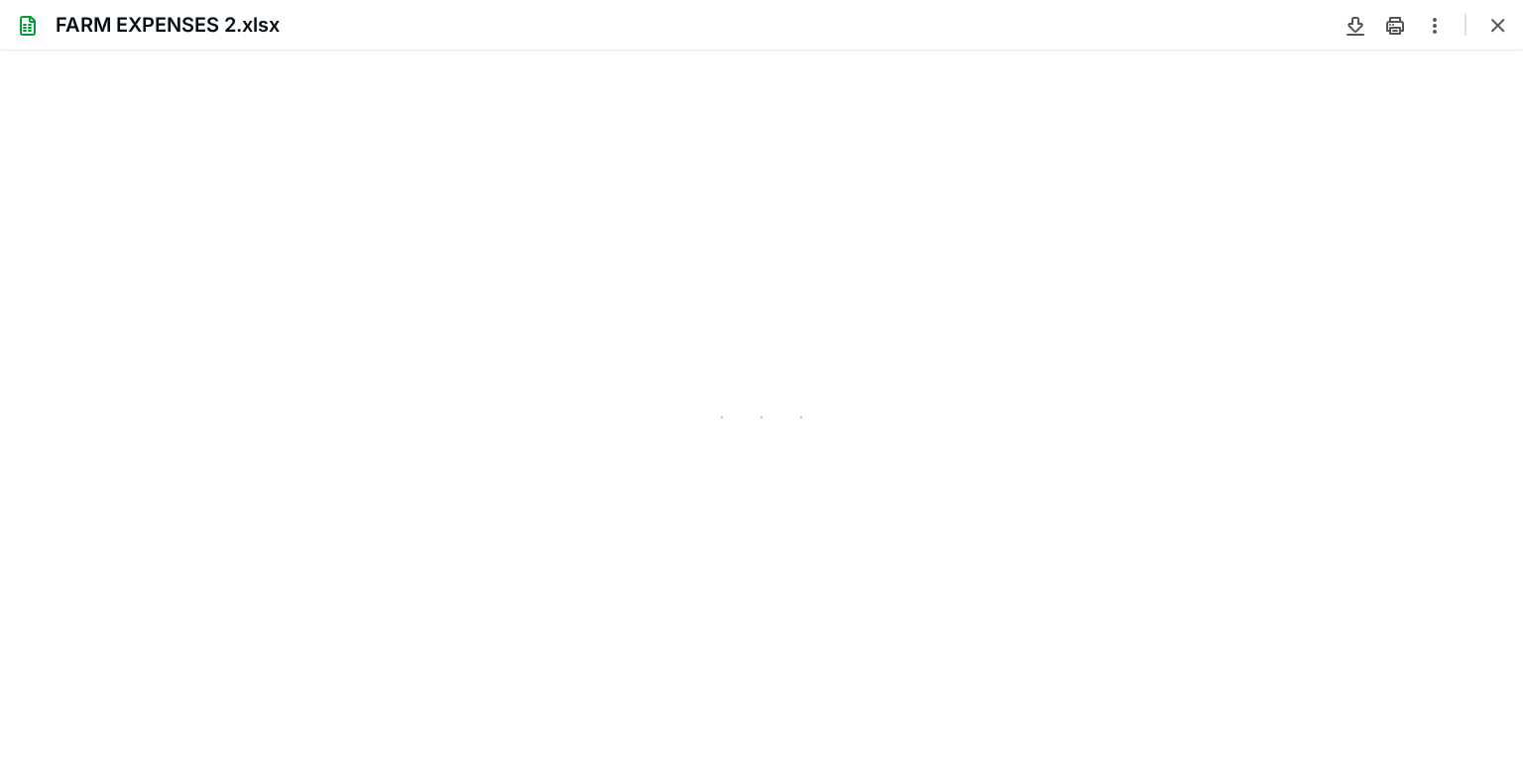 click at bounding box center (762, 416) 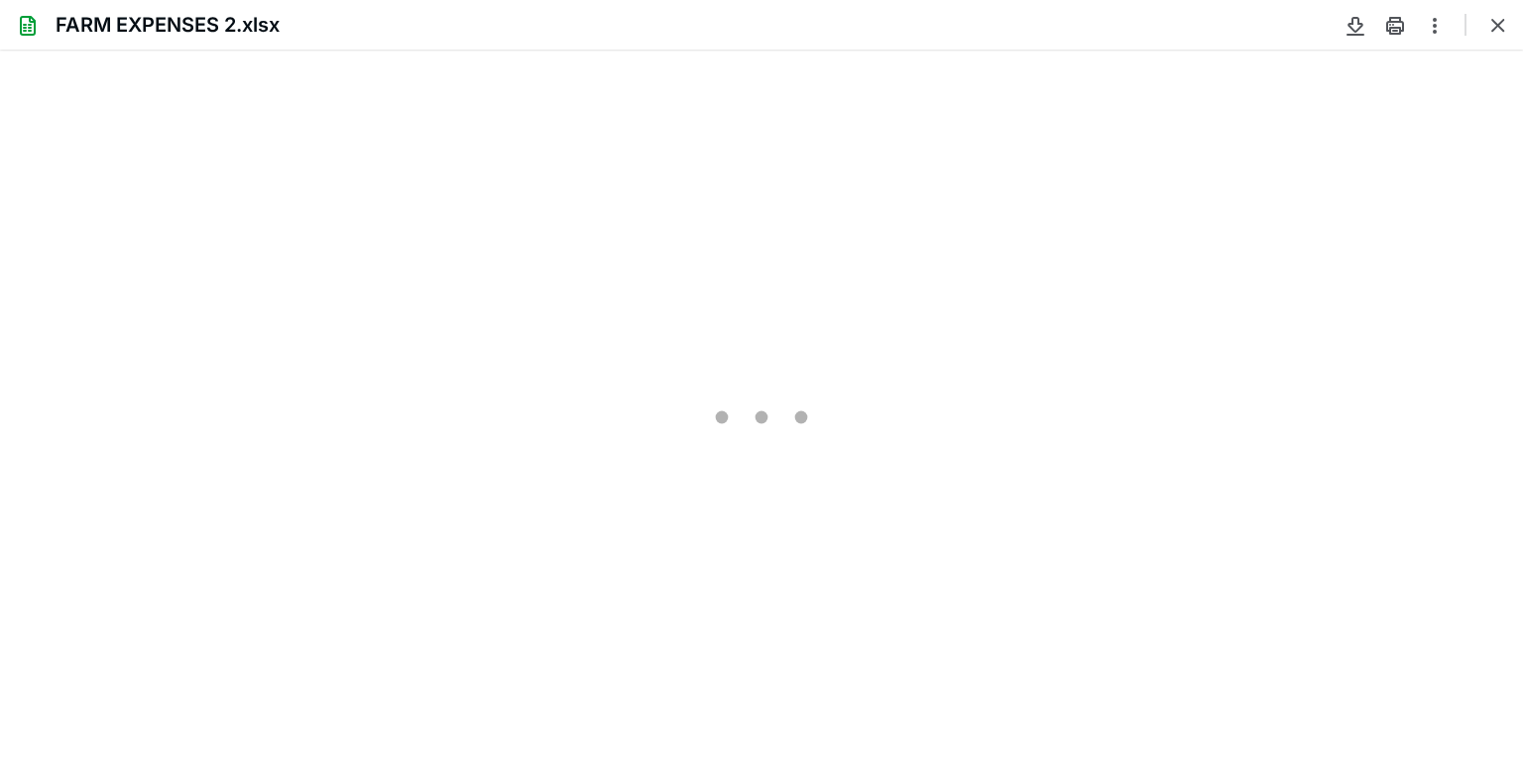 scroll, scrollTop: 0, scrollLeft: 0, axis: both 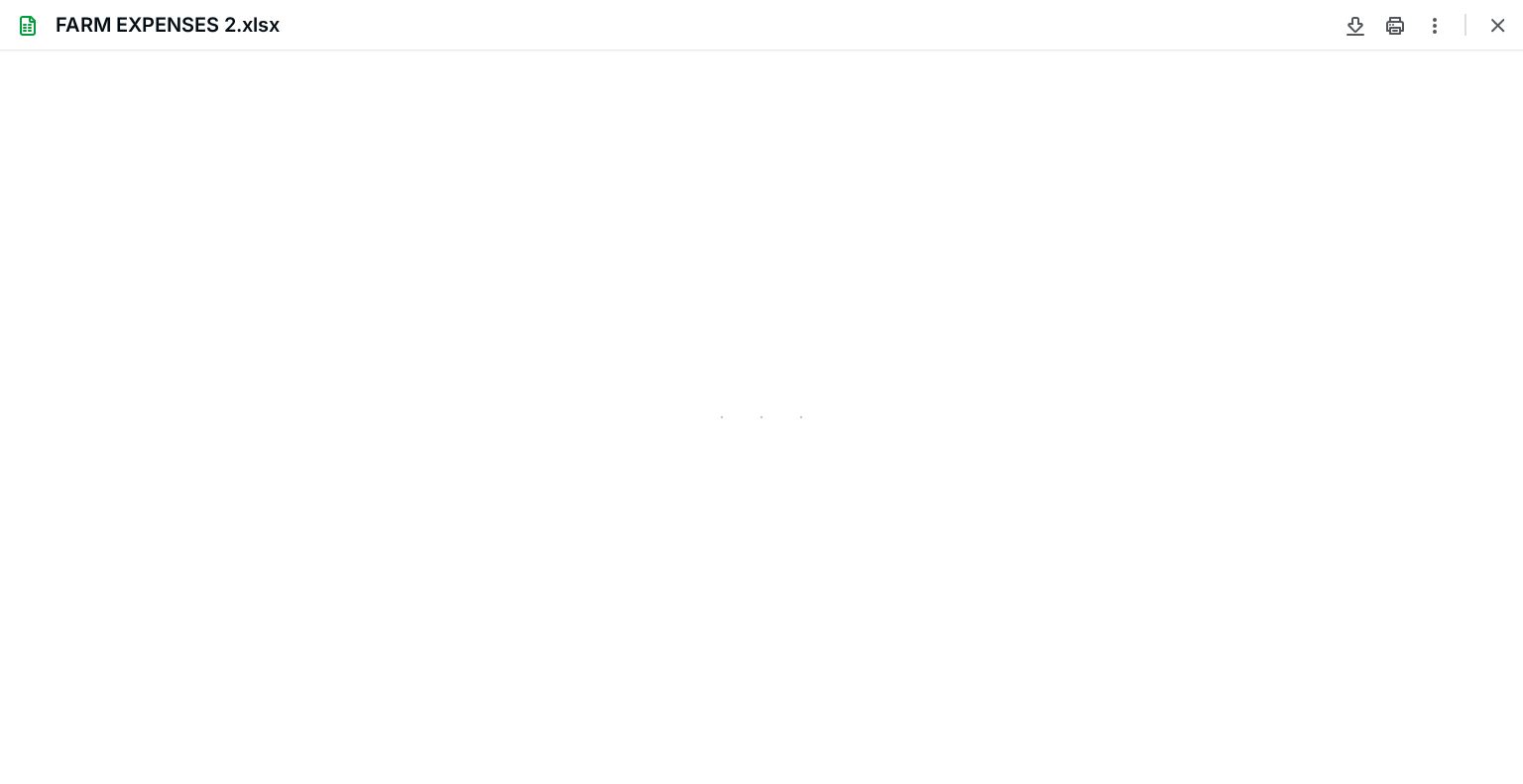 click at bounding box center (762, 416) 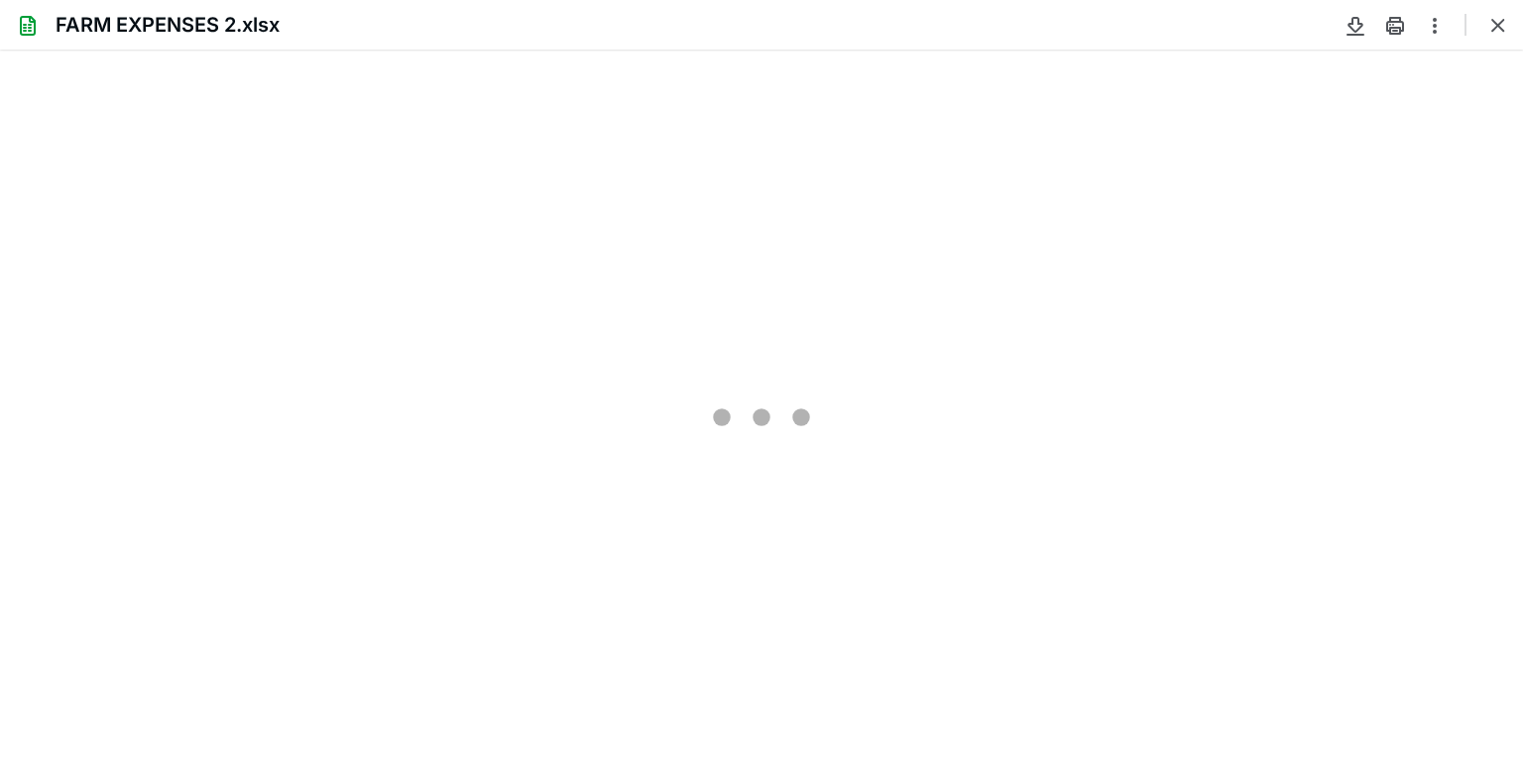click at bounding box center (762, 416) 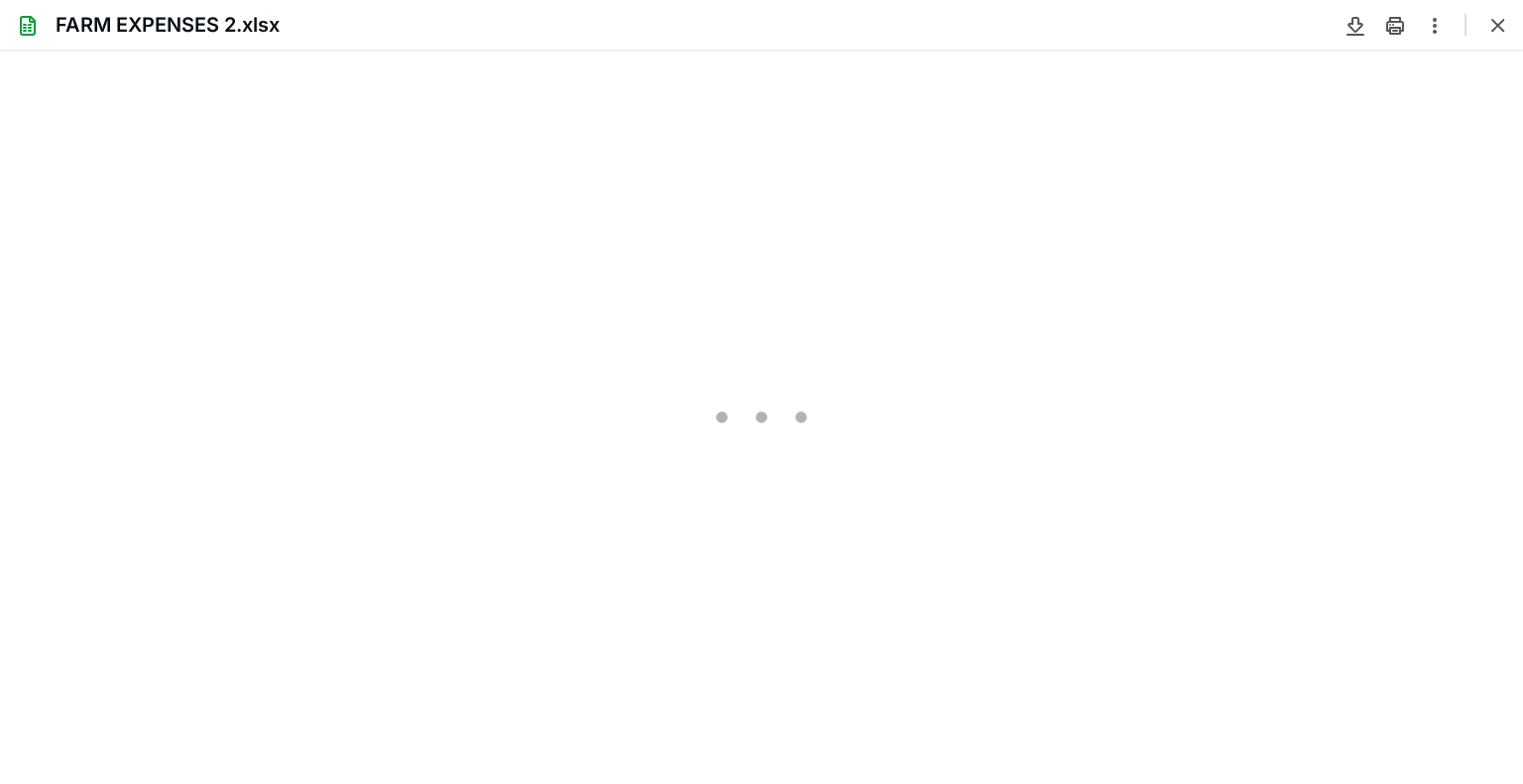 click at bounding box center (762, 416) 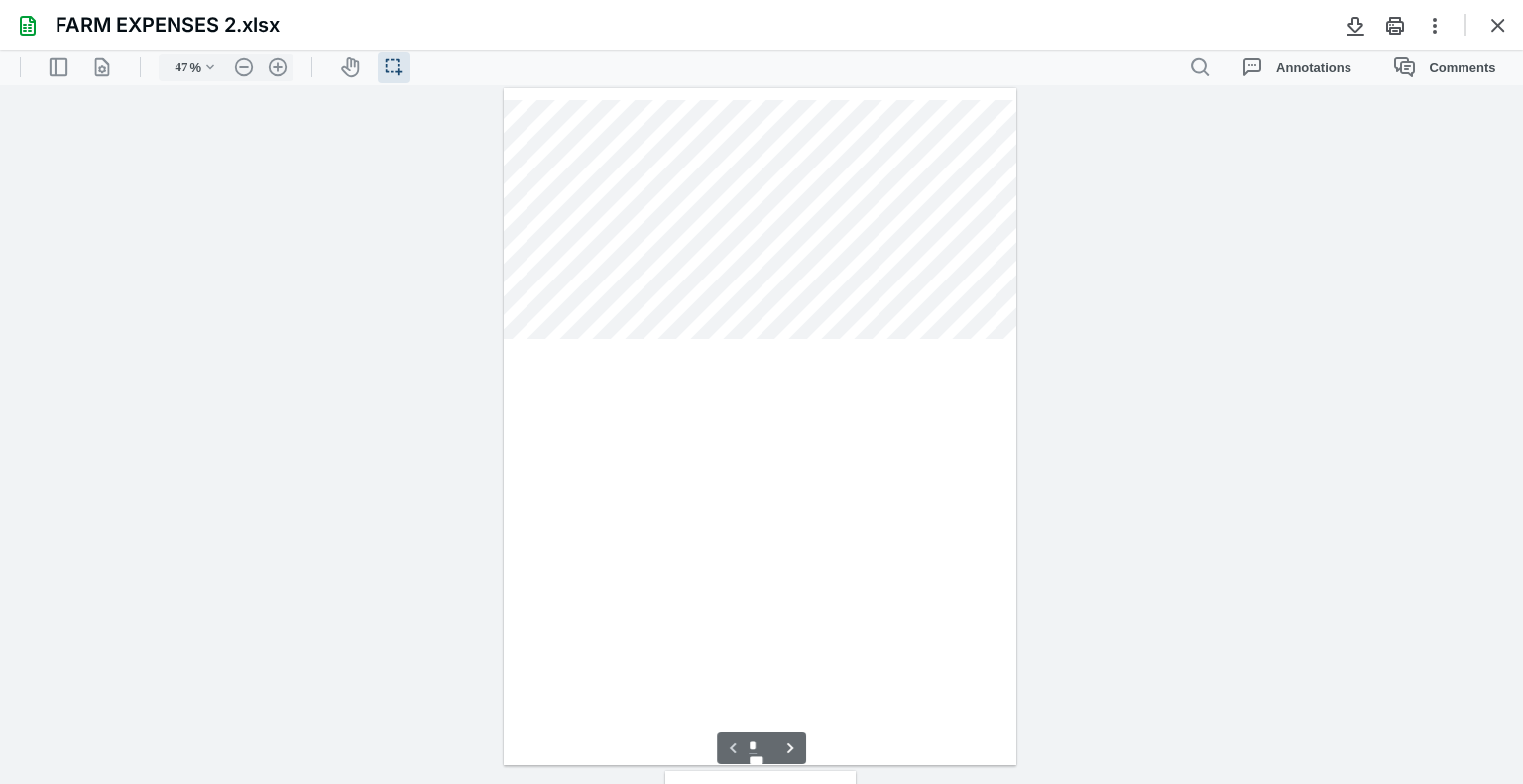 scroll, scrollTop: 0, scrollLeft: 0, axis: both 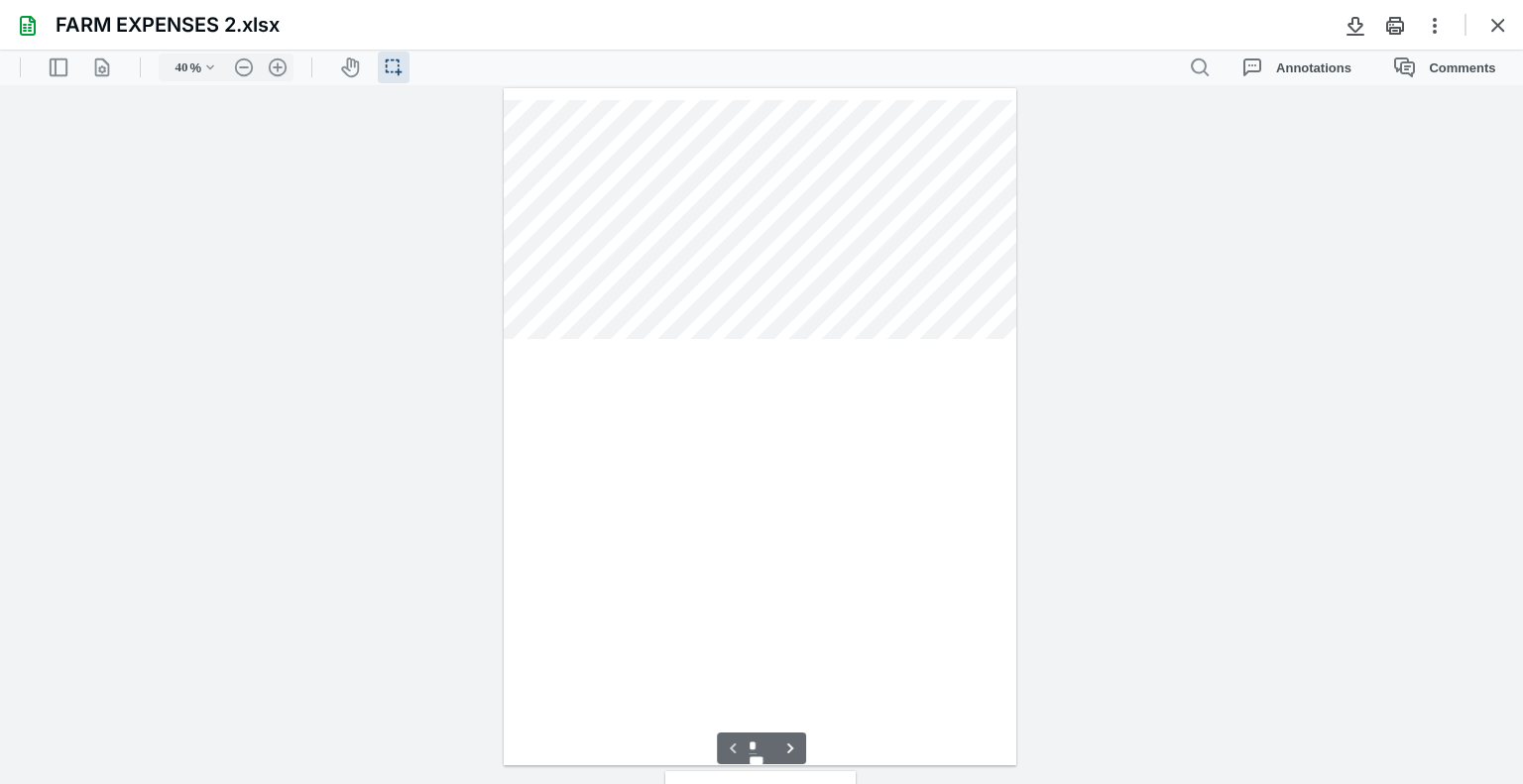type on "47" 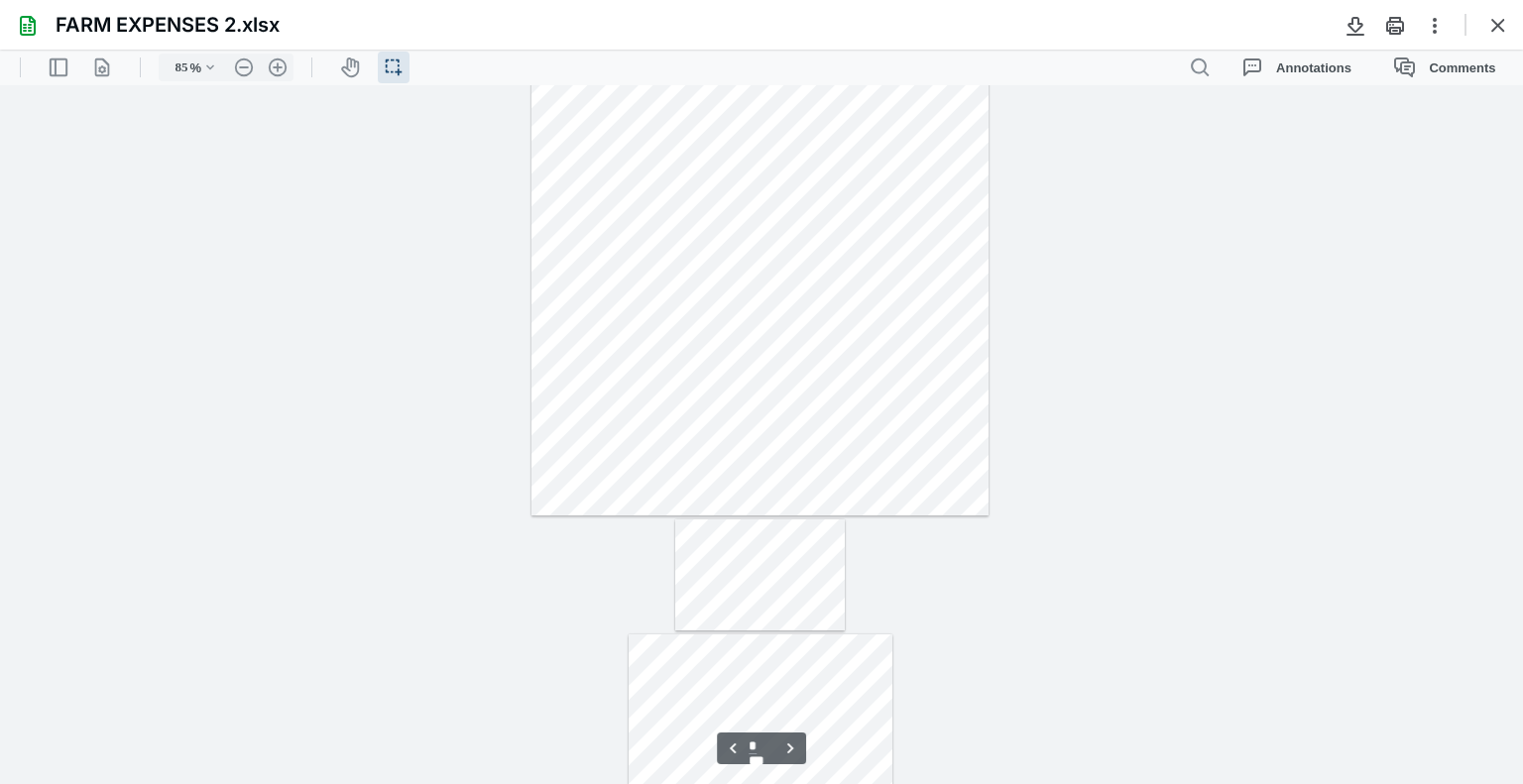 scroll, scrollTop: 560, scrollLeft: 0, axis: vertical 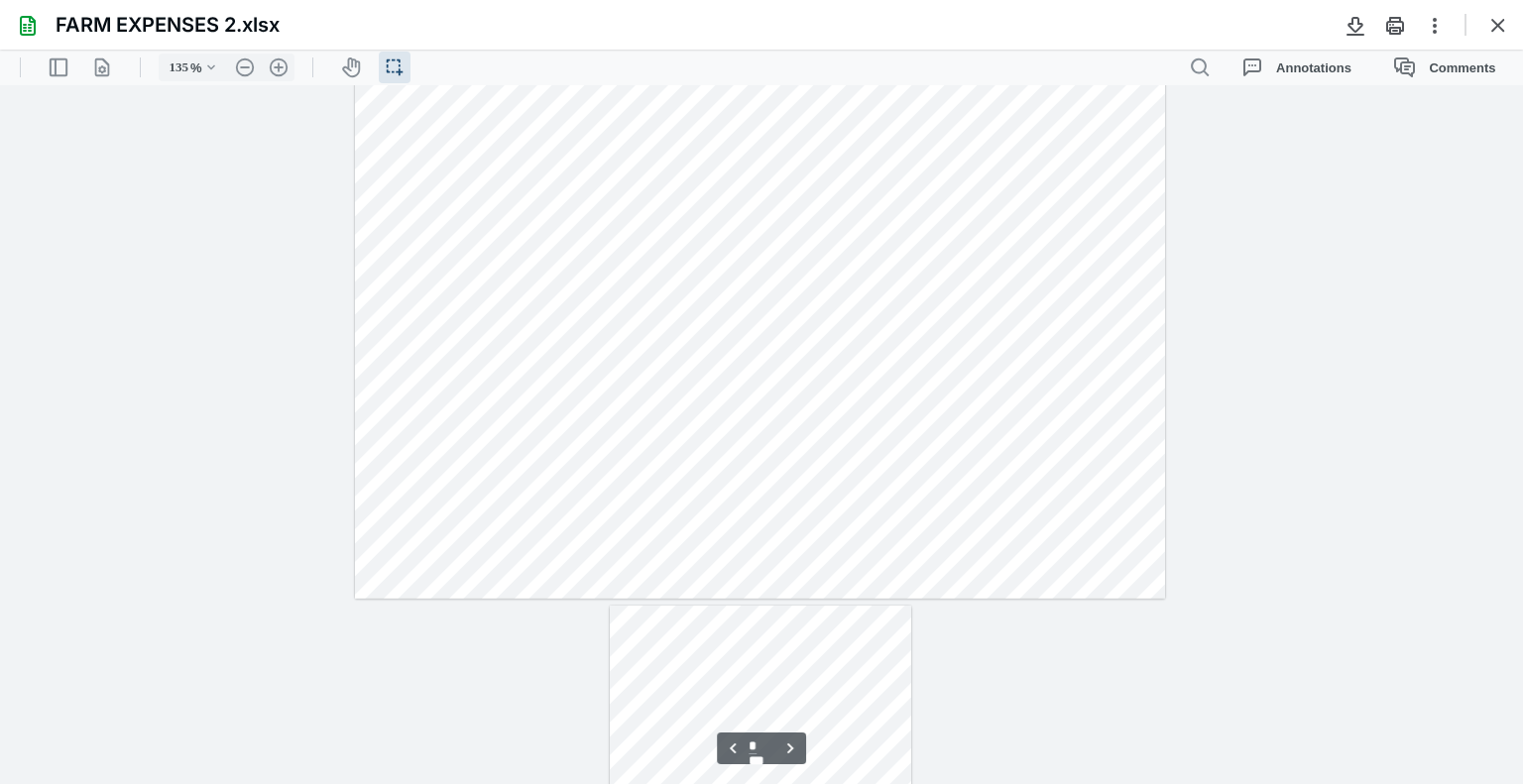 type on "160" 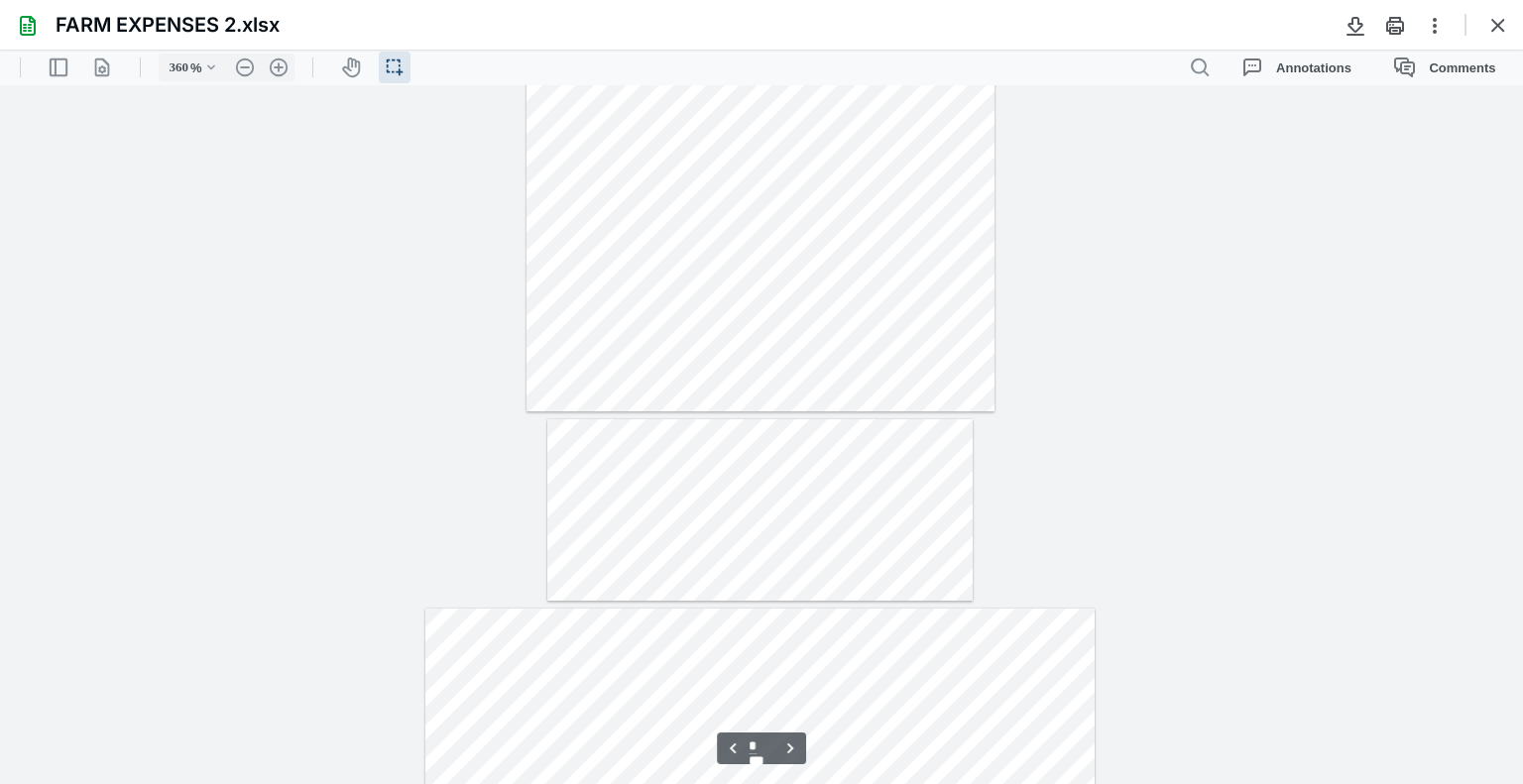 scroll, scrollTop: 2581, scrollLeft: 520, axis: both 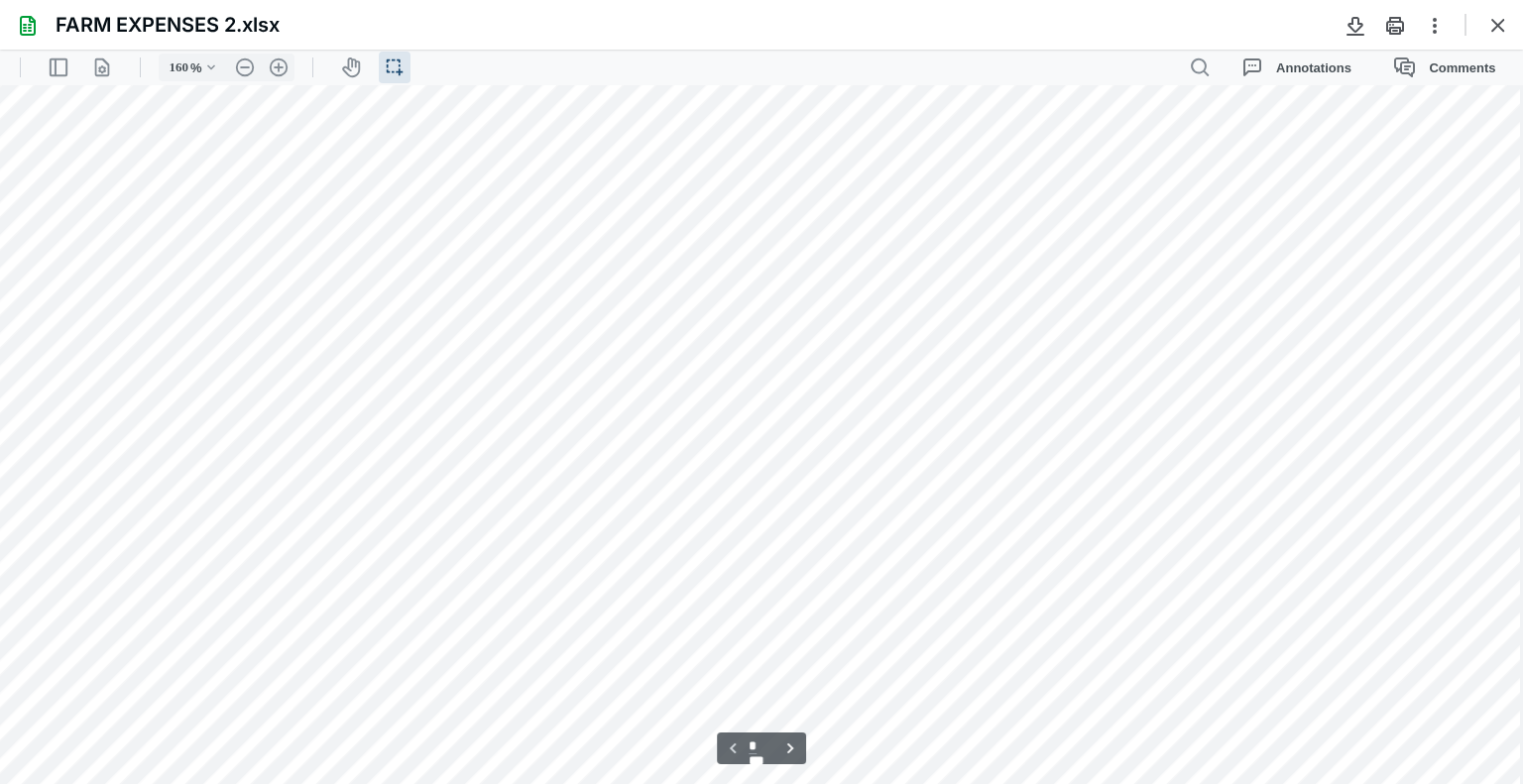 type on "110" 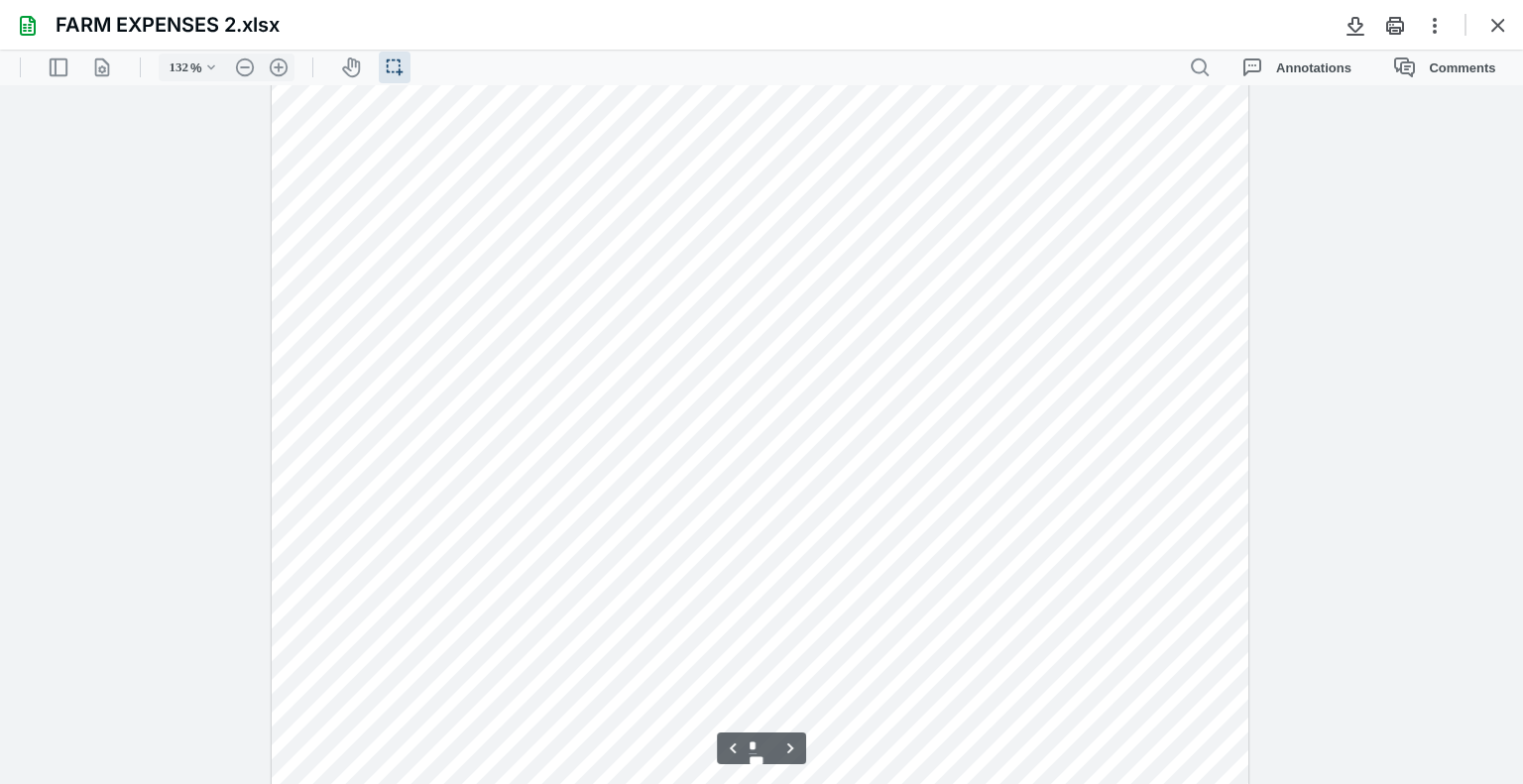 type on "157" 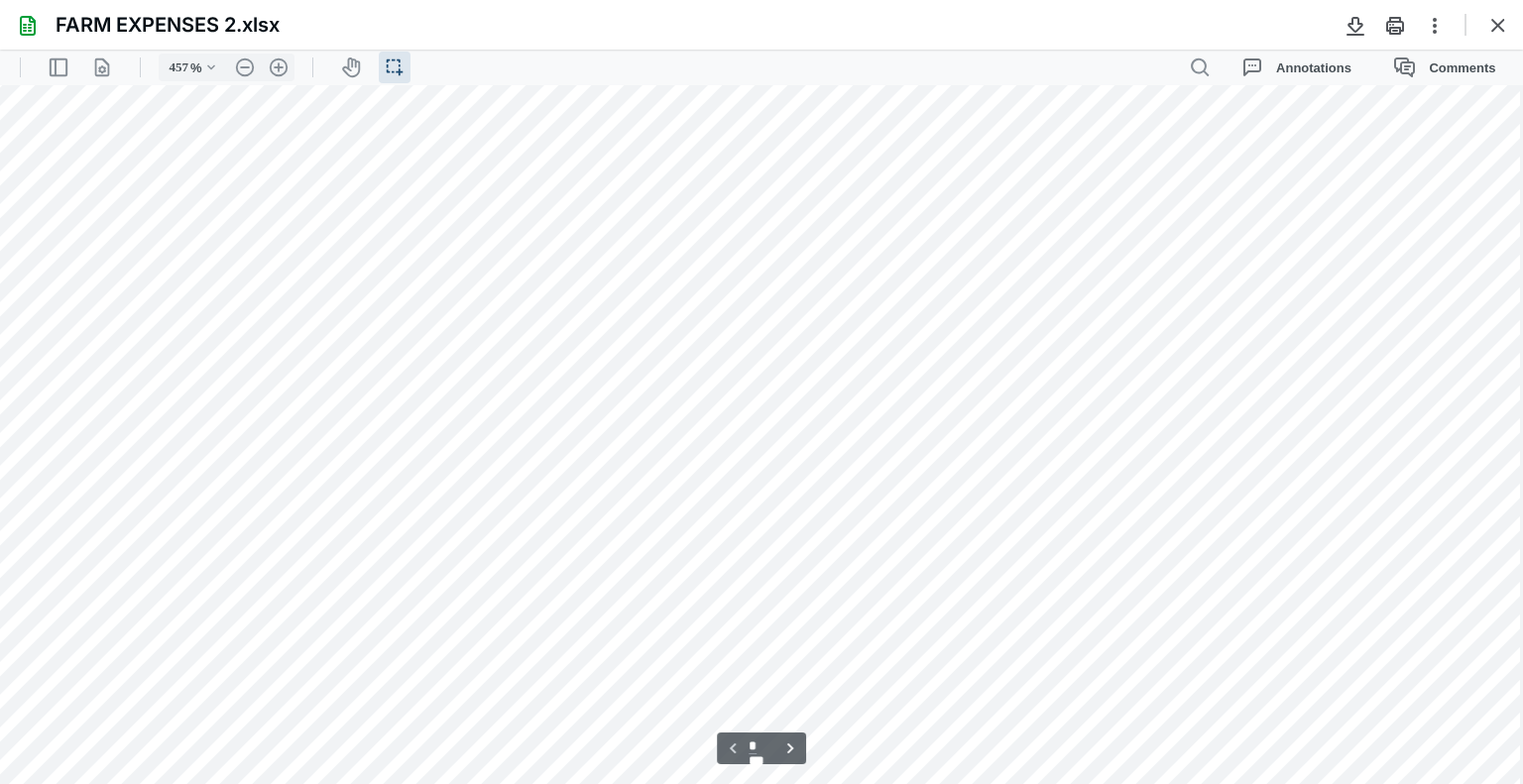 scroll, scrollTop: 3374, scrollLeft: 841, axis: both 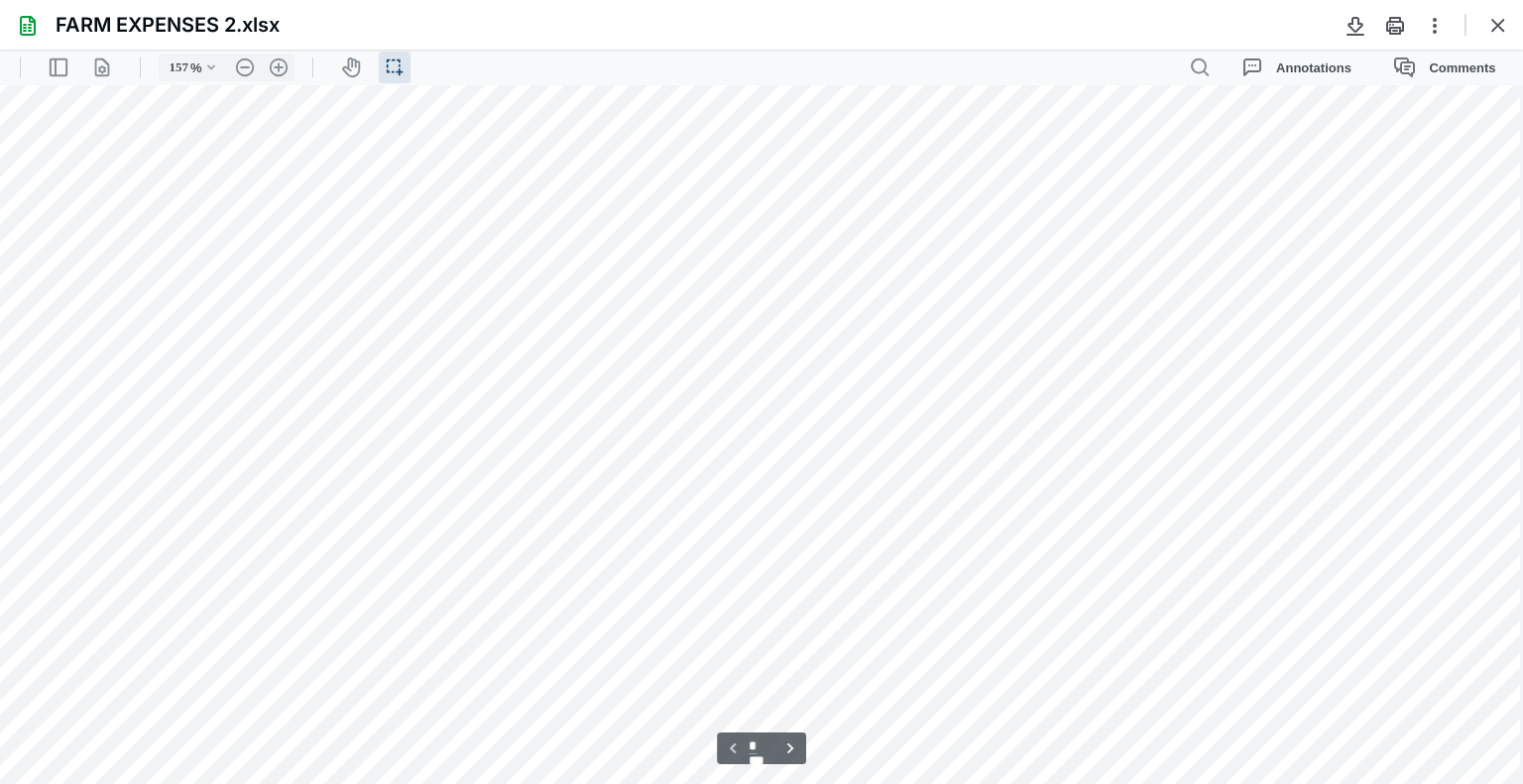 type on "107" 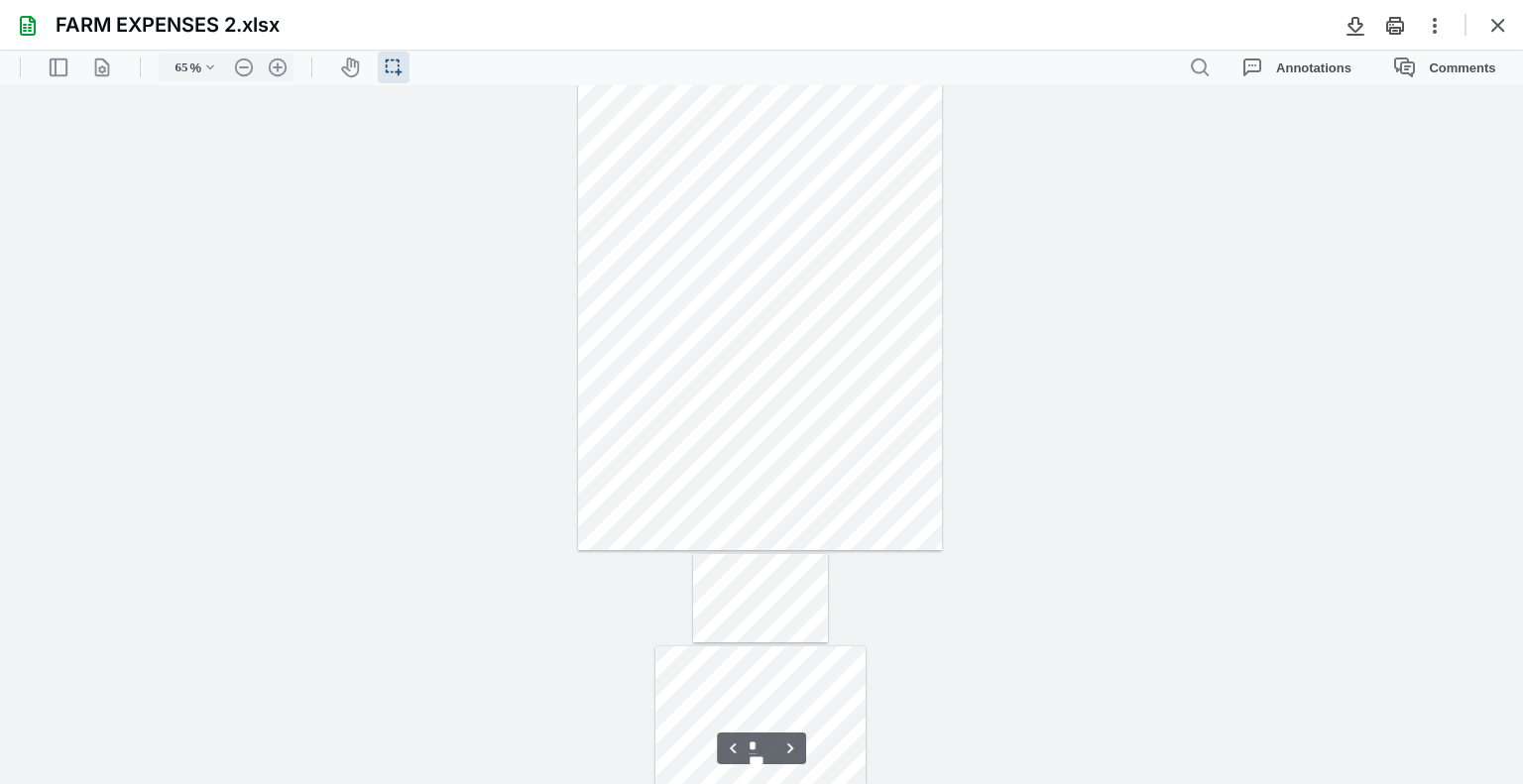 scroll, scrollTop: 260, scrollLeft: 0, axis: vertical 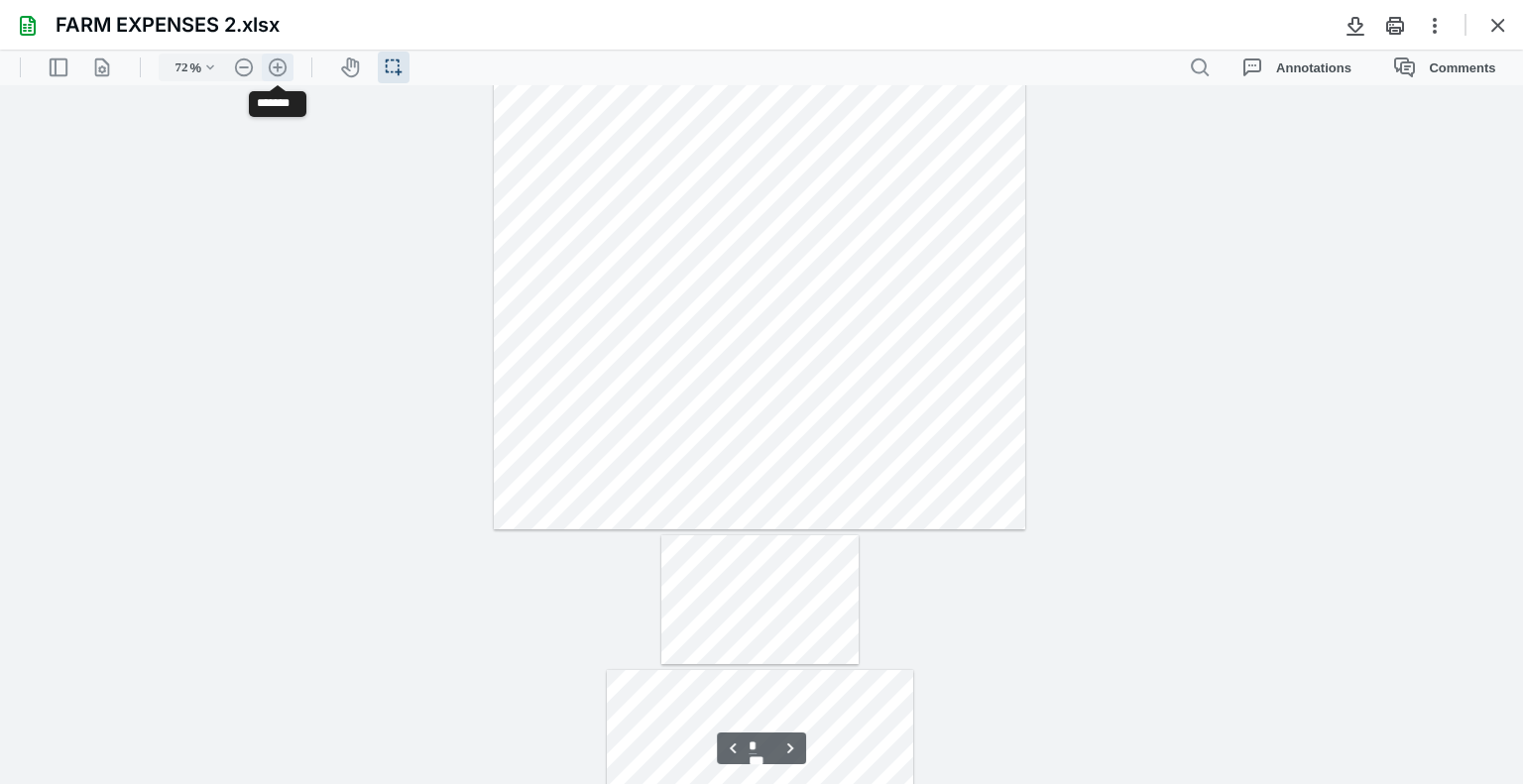 click on ".cls-1{fill:#abb0c4;} icon - header - zoom - in - line" at bounding box center (278, 67) 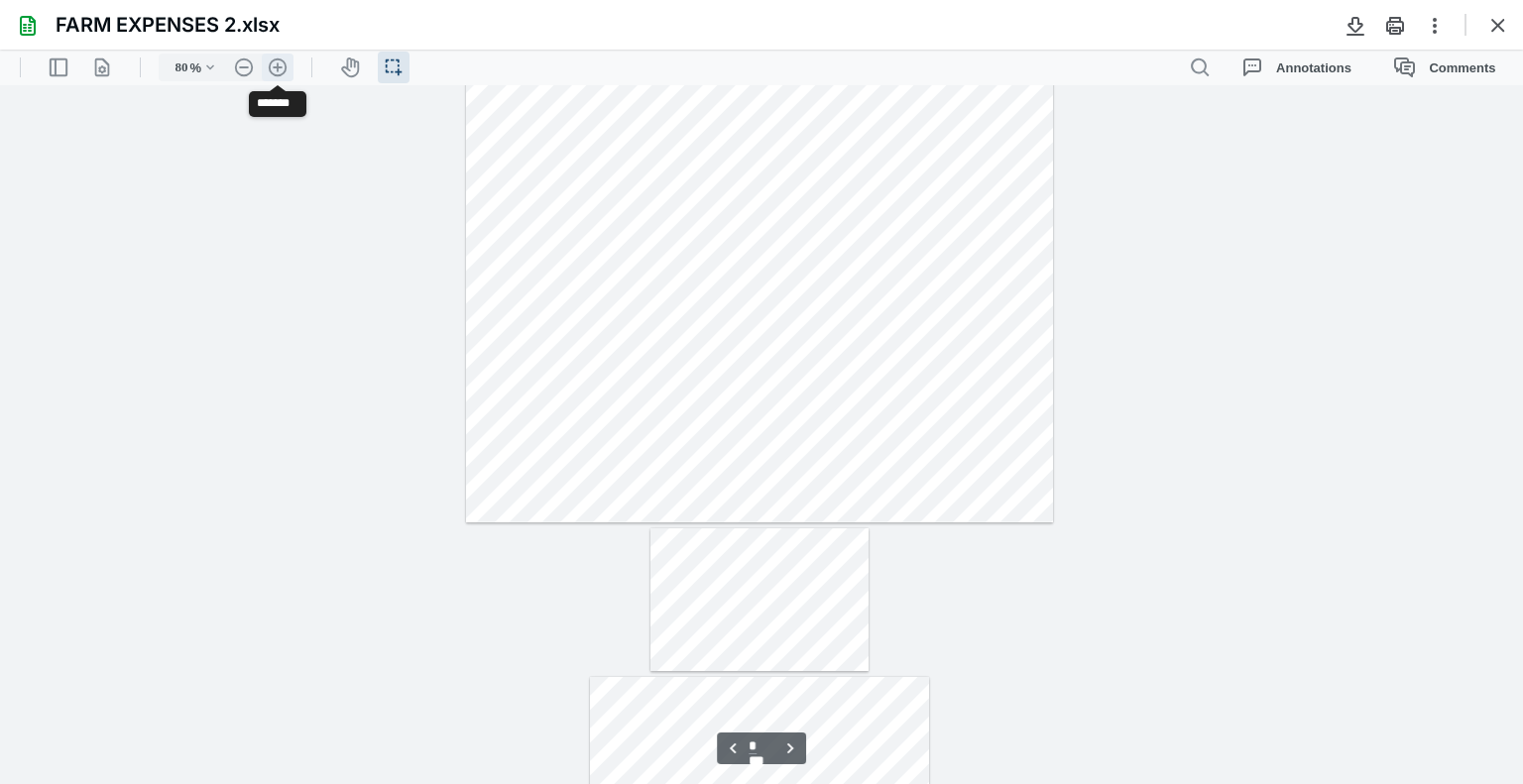 click on ".cls-1{fill:#abb0c4;} icon - header - zoom - in - line" at bounding box center (278, 67) 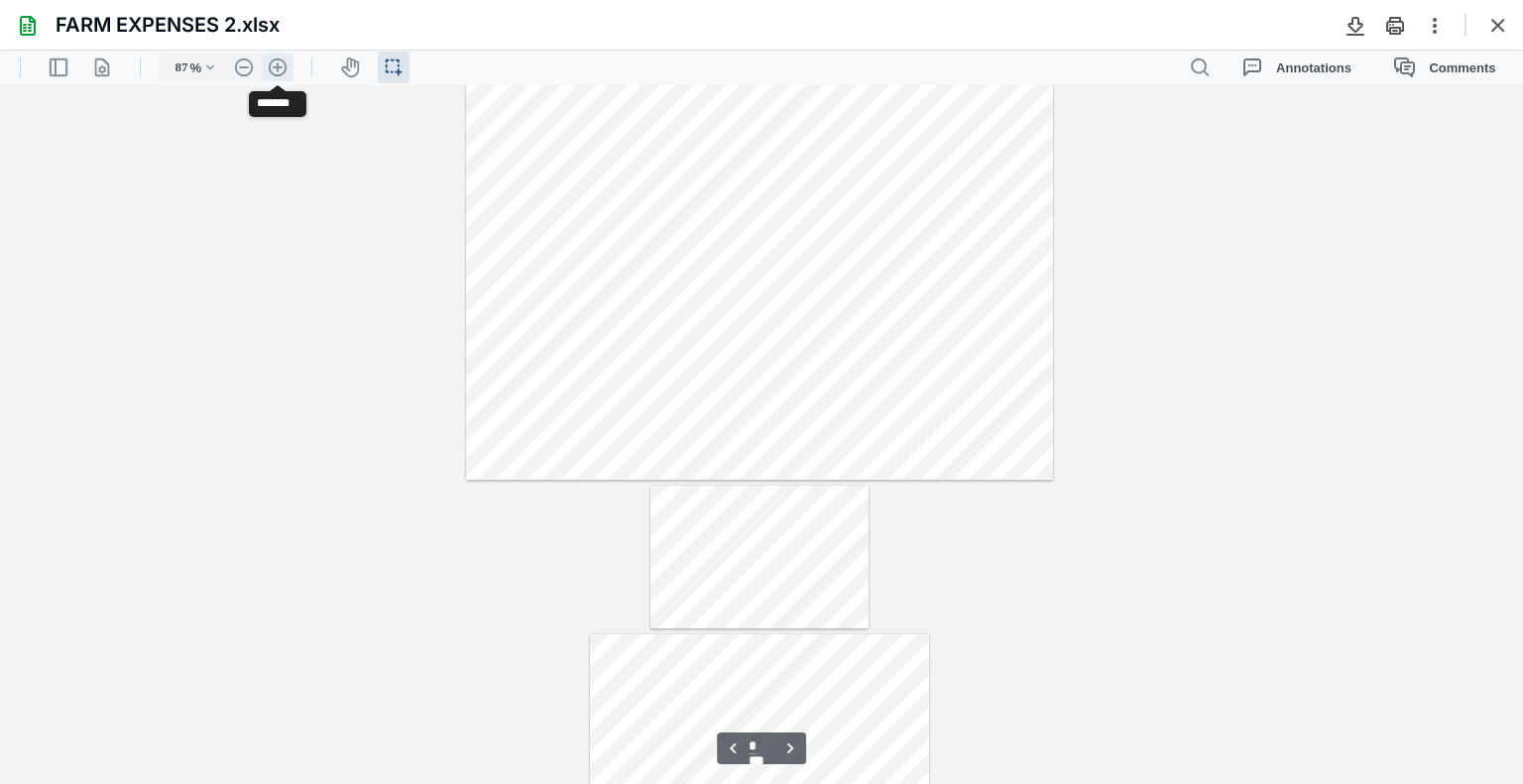 click on ".cls-1{fill:#abb0c4;} icon - header - zoom - in - line" at bounding box center (278, 67) 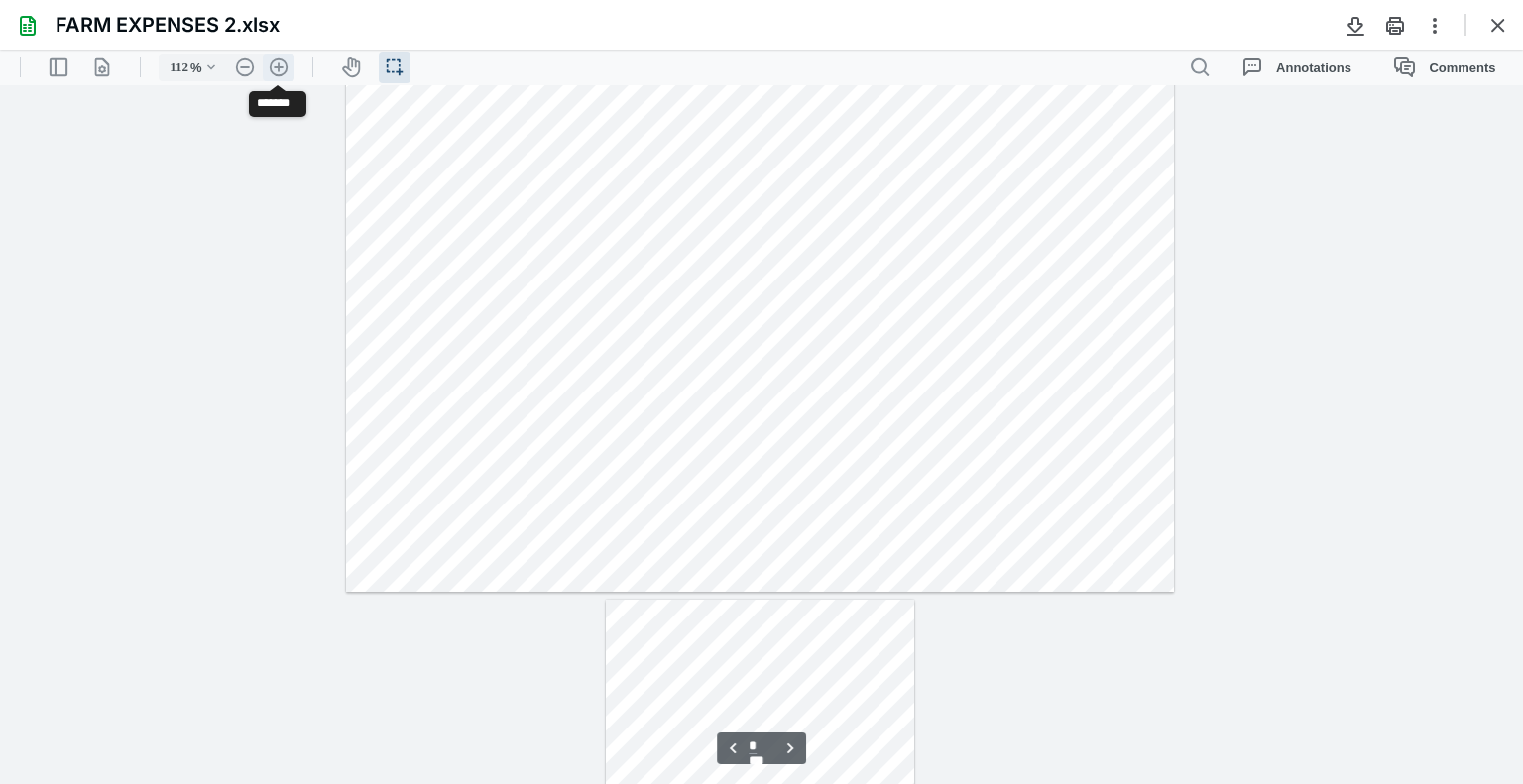 click on ".cls-1{fill:#abb0c4;} icon - header - zoom - in - line" at bounding box center (279, 67) 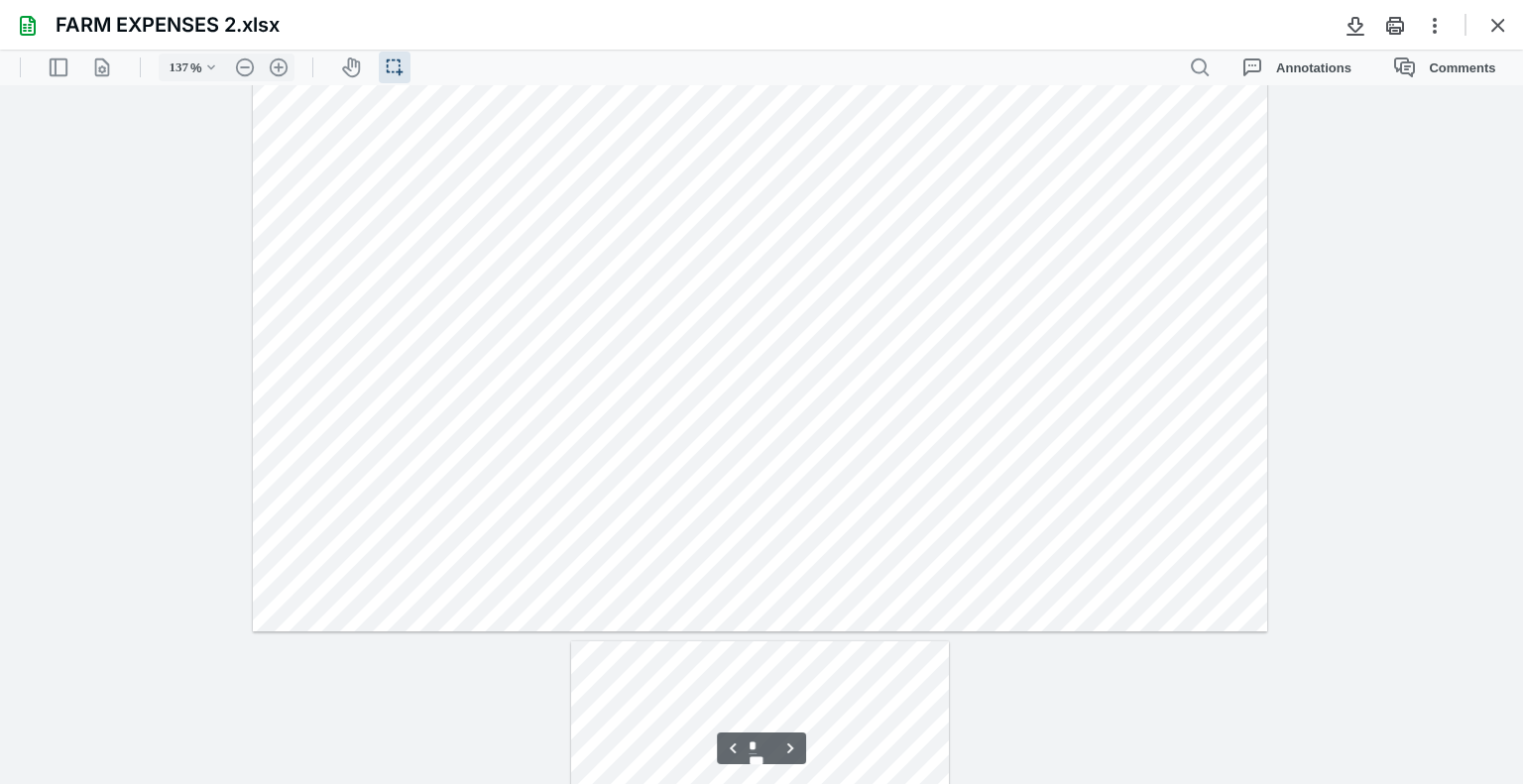 type on "*" 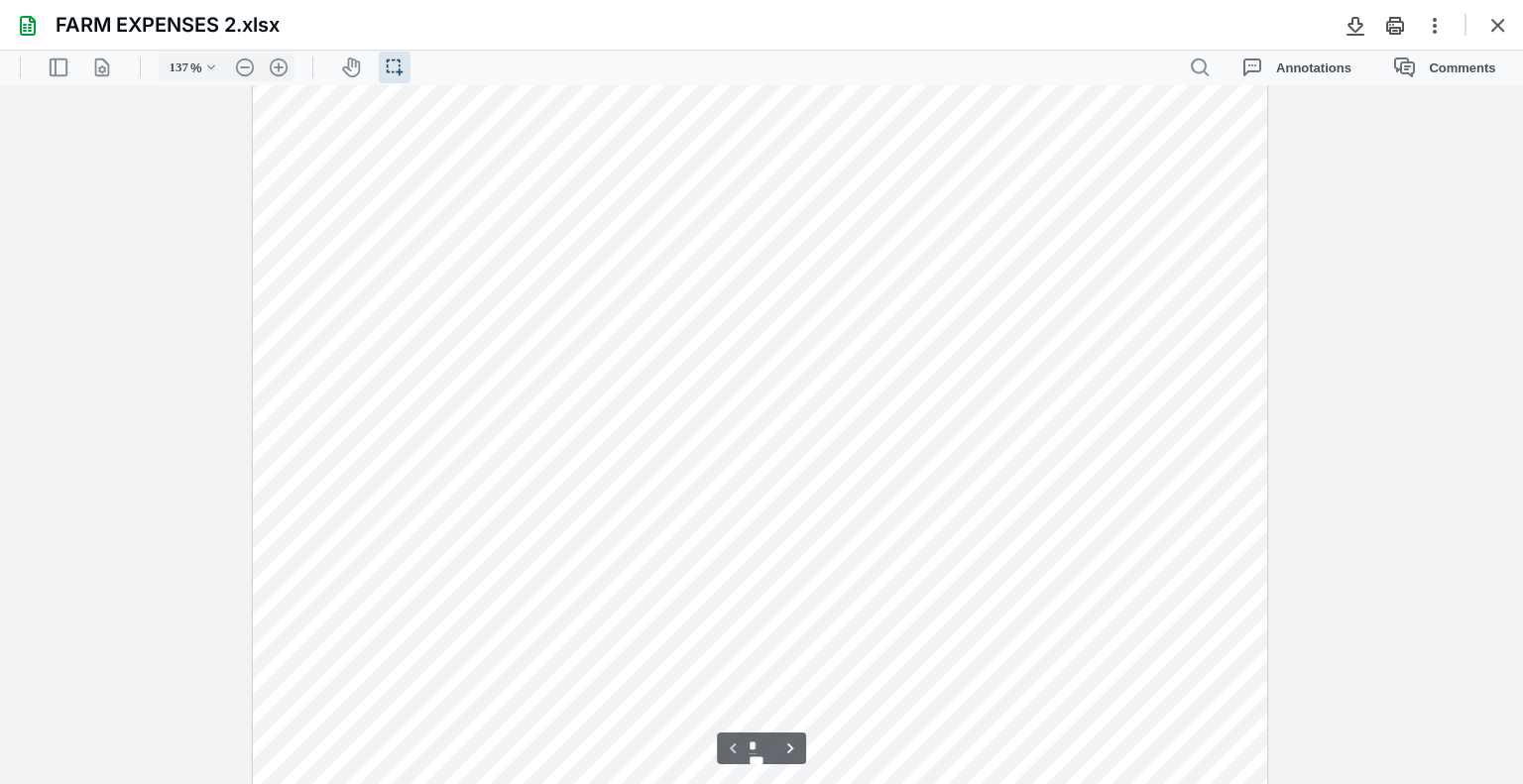 scroll, scrollTop: 0, scrollLeft: 0, axis: both 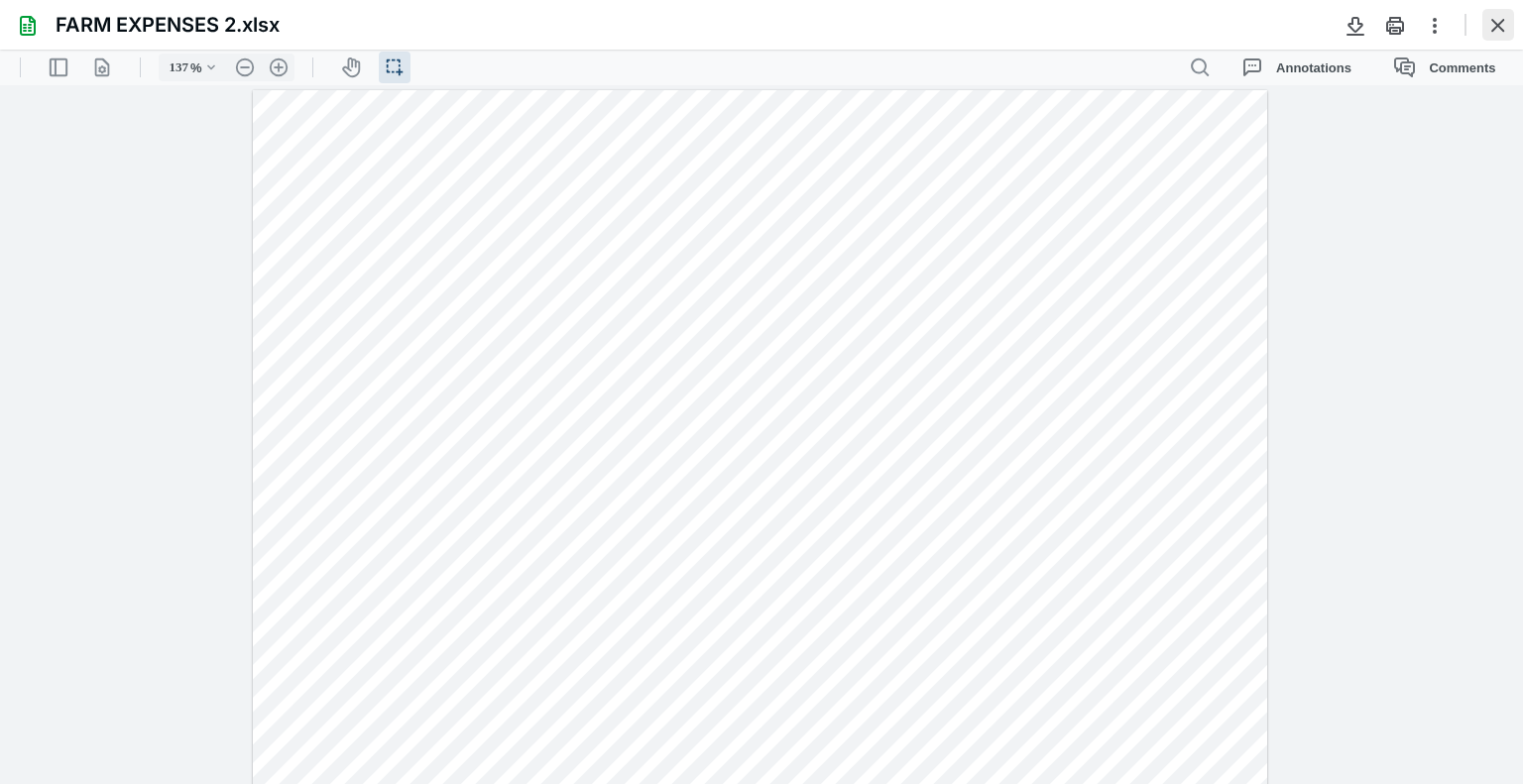 click at bounding box center (1498, 25) 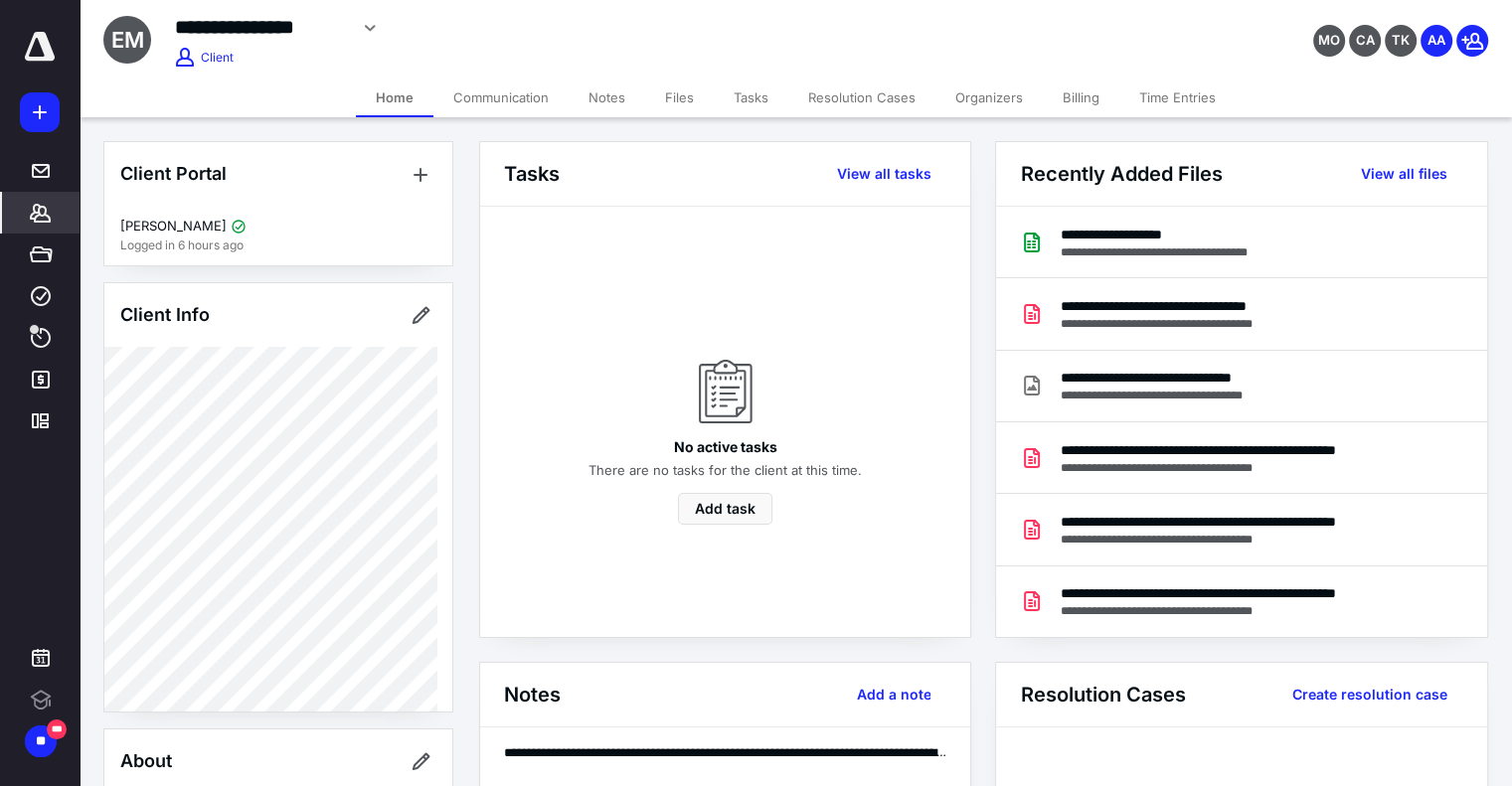 click on "Files" at bounding box center [679, 97] 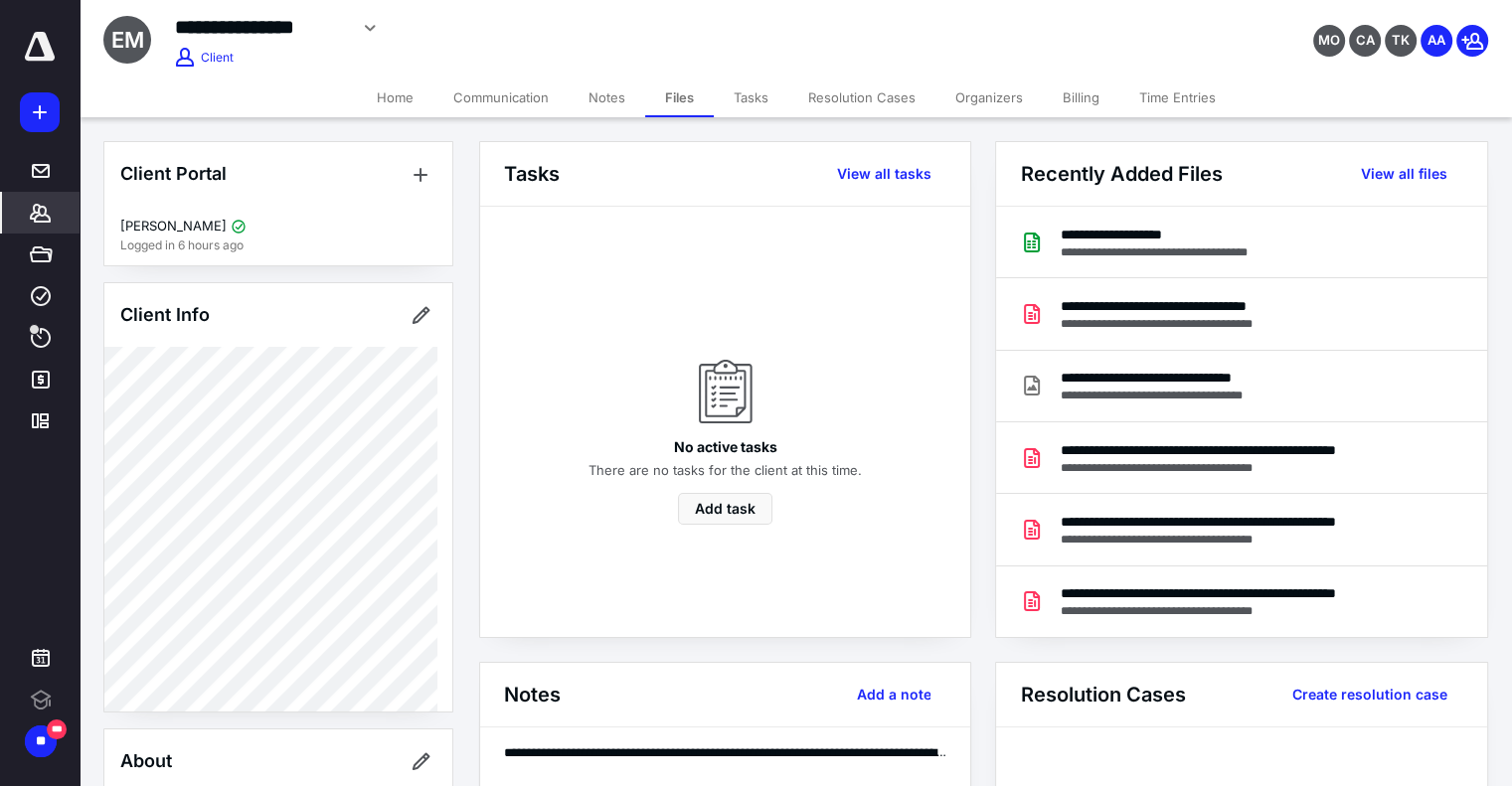 click on "Files" at bounding box center [679, 97] 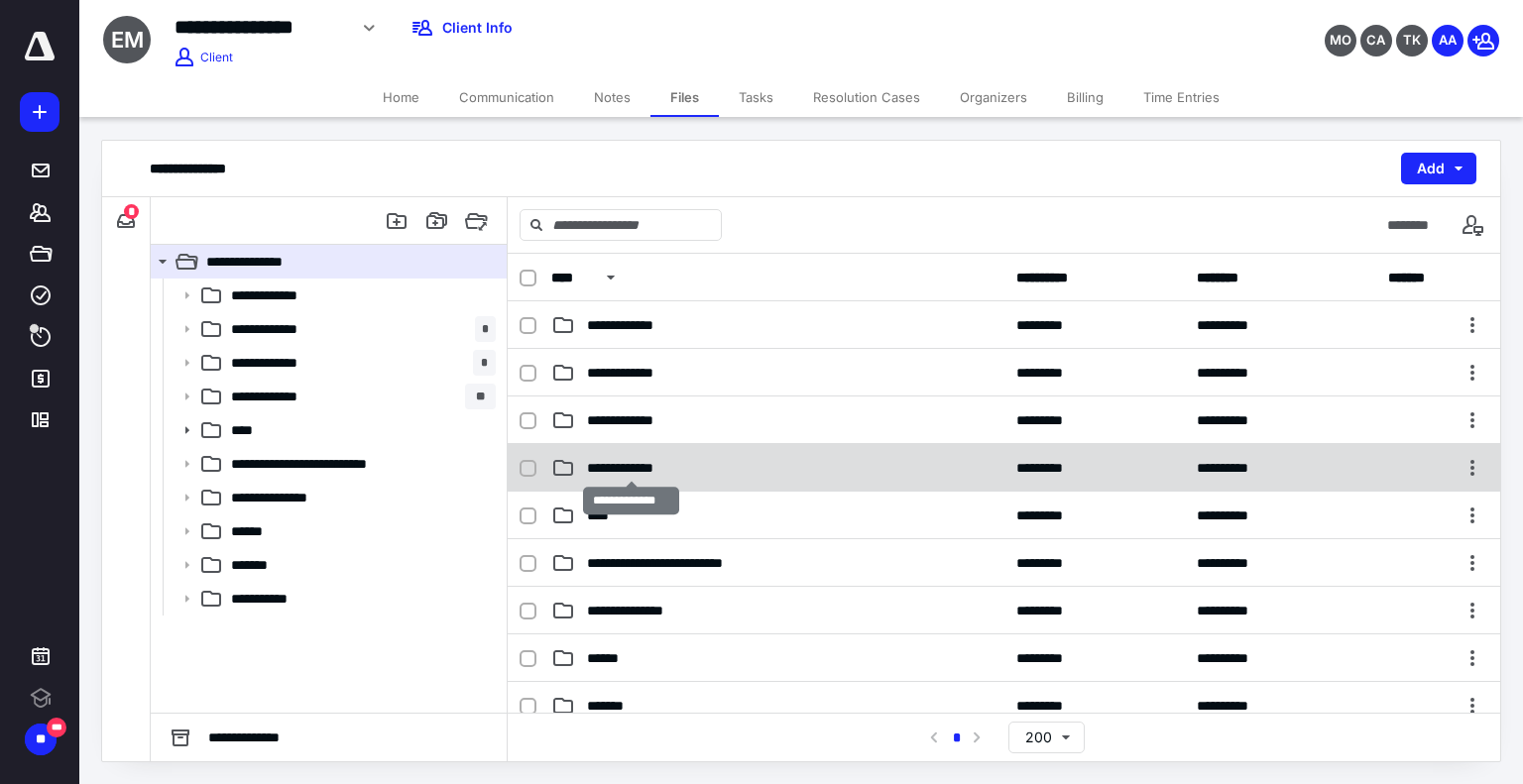 click on "**********" at bounding box center [631, 468] 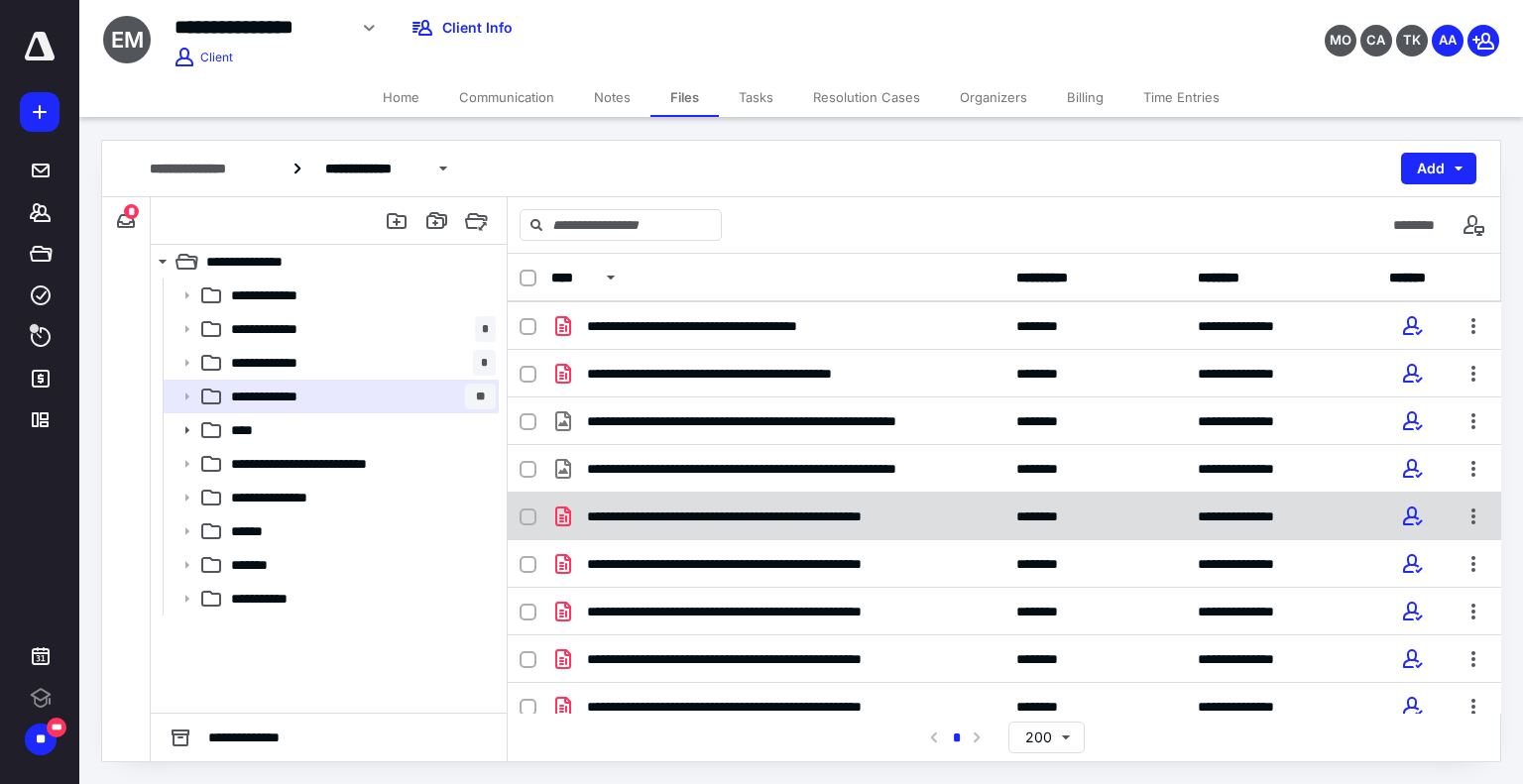 scroll, scrollTop: 524, scrollLeft: 0, axis: vertical 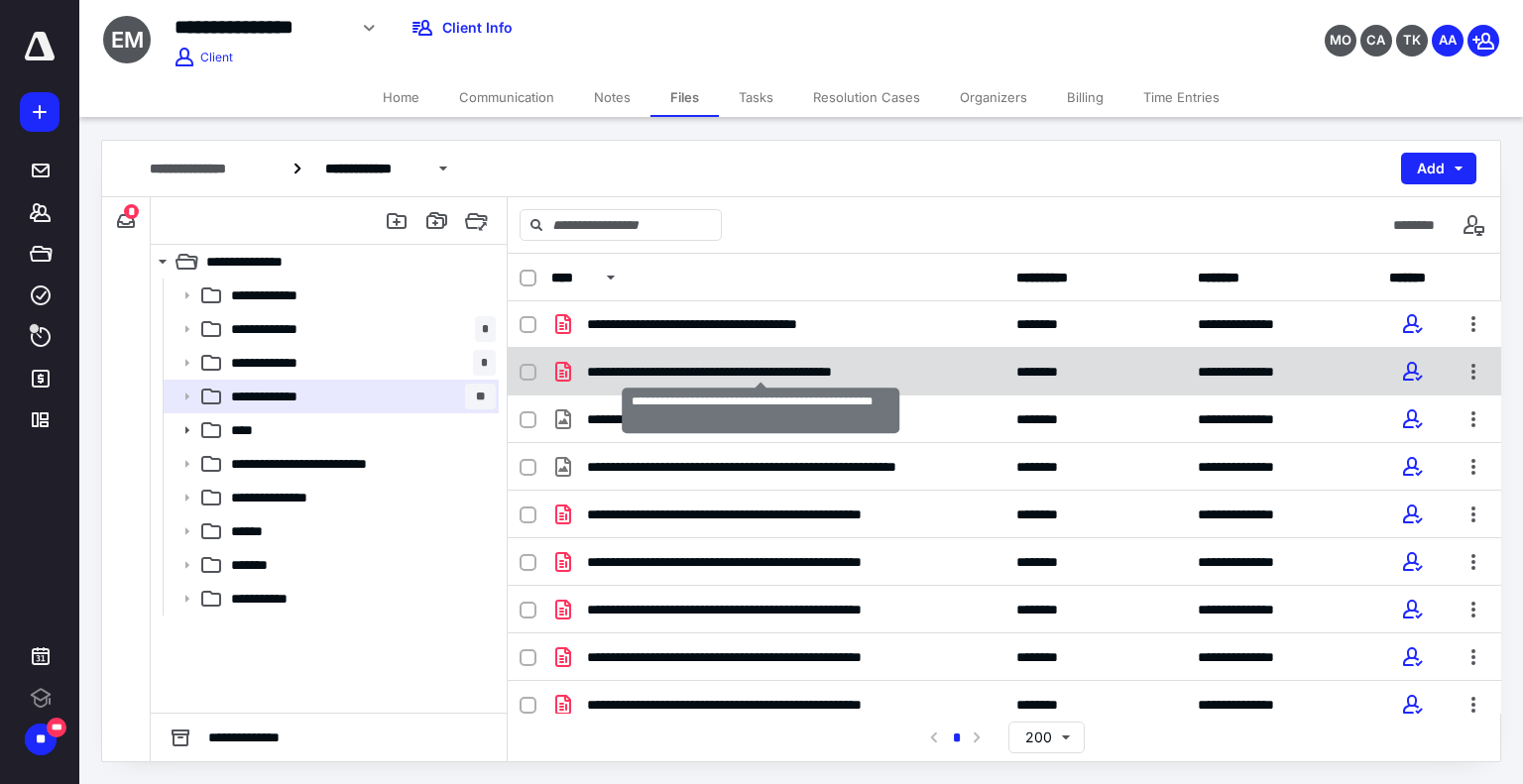 click on "**********" at bounding box center (761, 372) 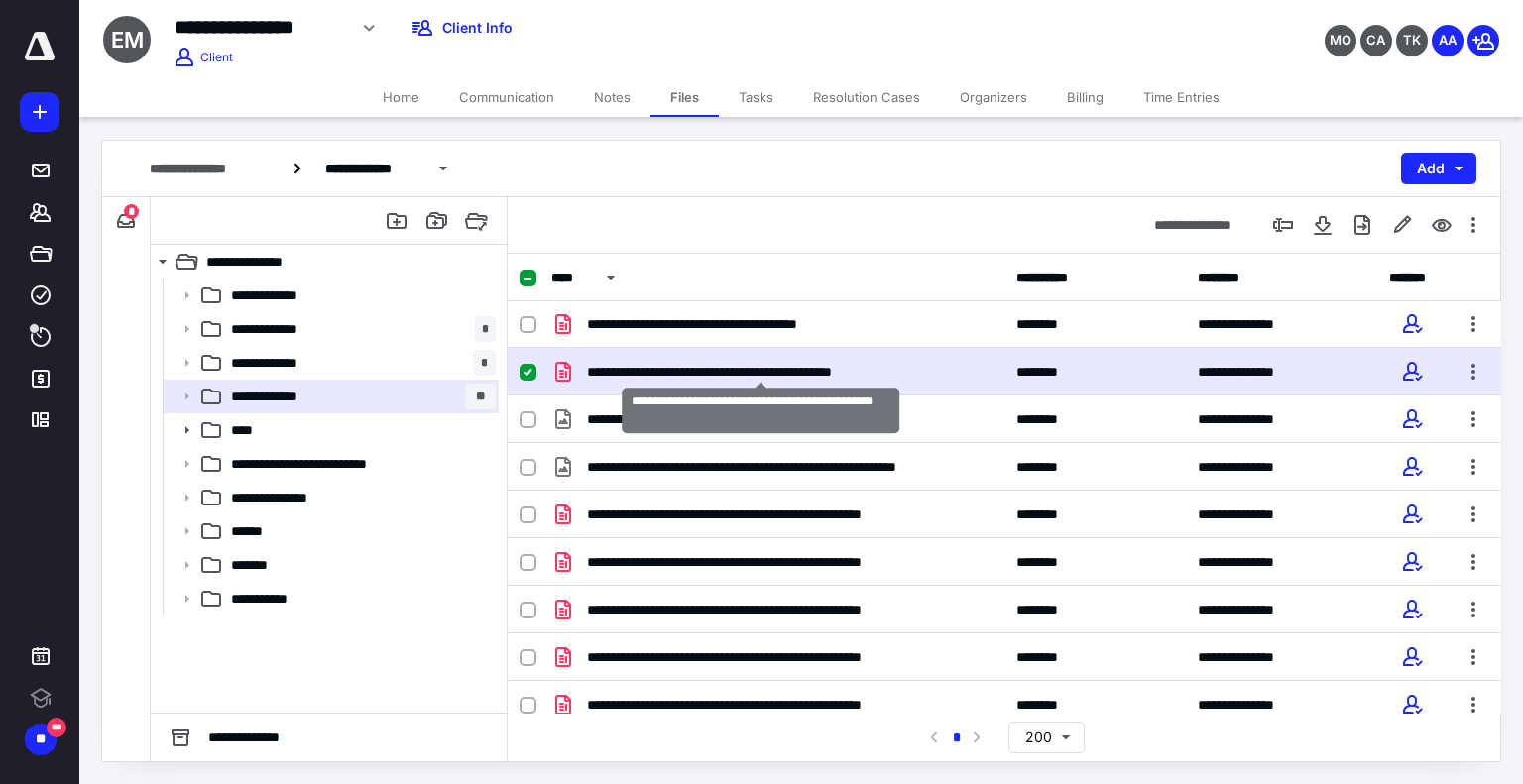 click on "**********" at bounding box center (761, 372) 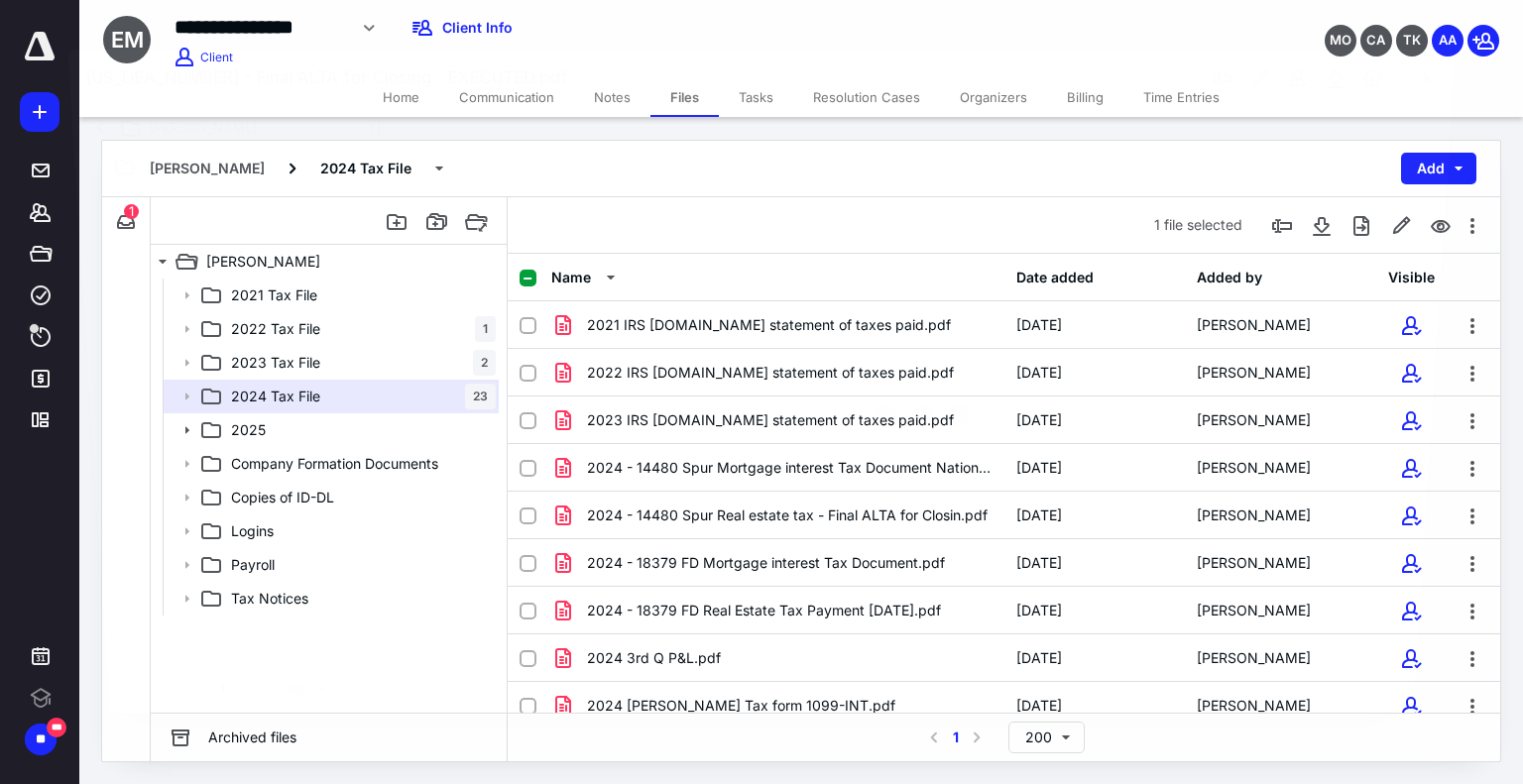 scroll, scrollTop: 524, scrollLeft: 0, axis: vertical 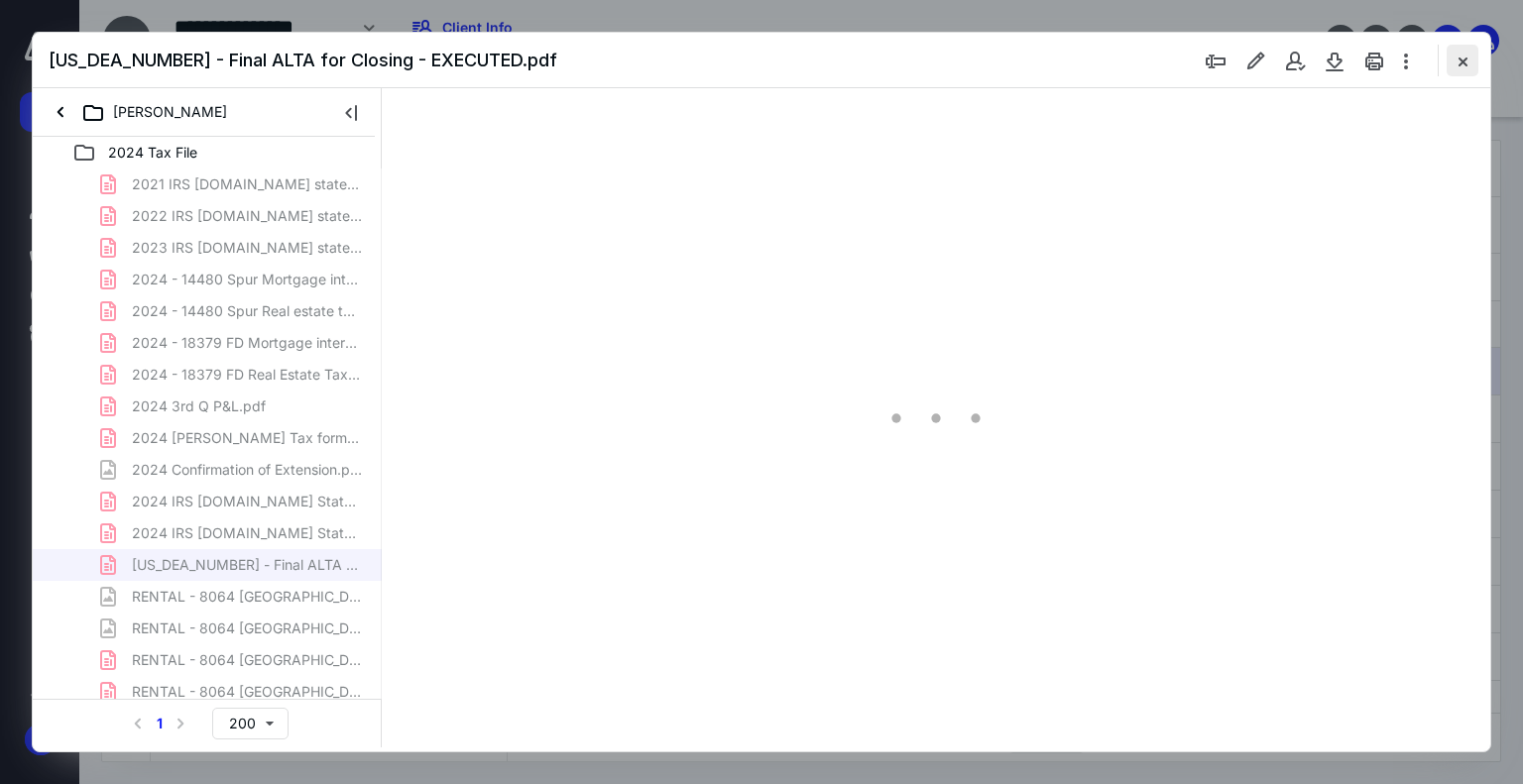 click at bounding box center [1463, 60] 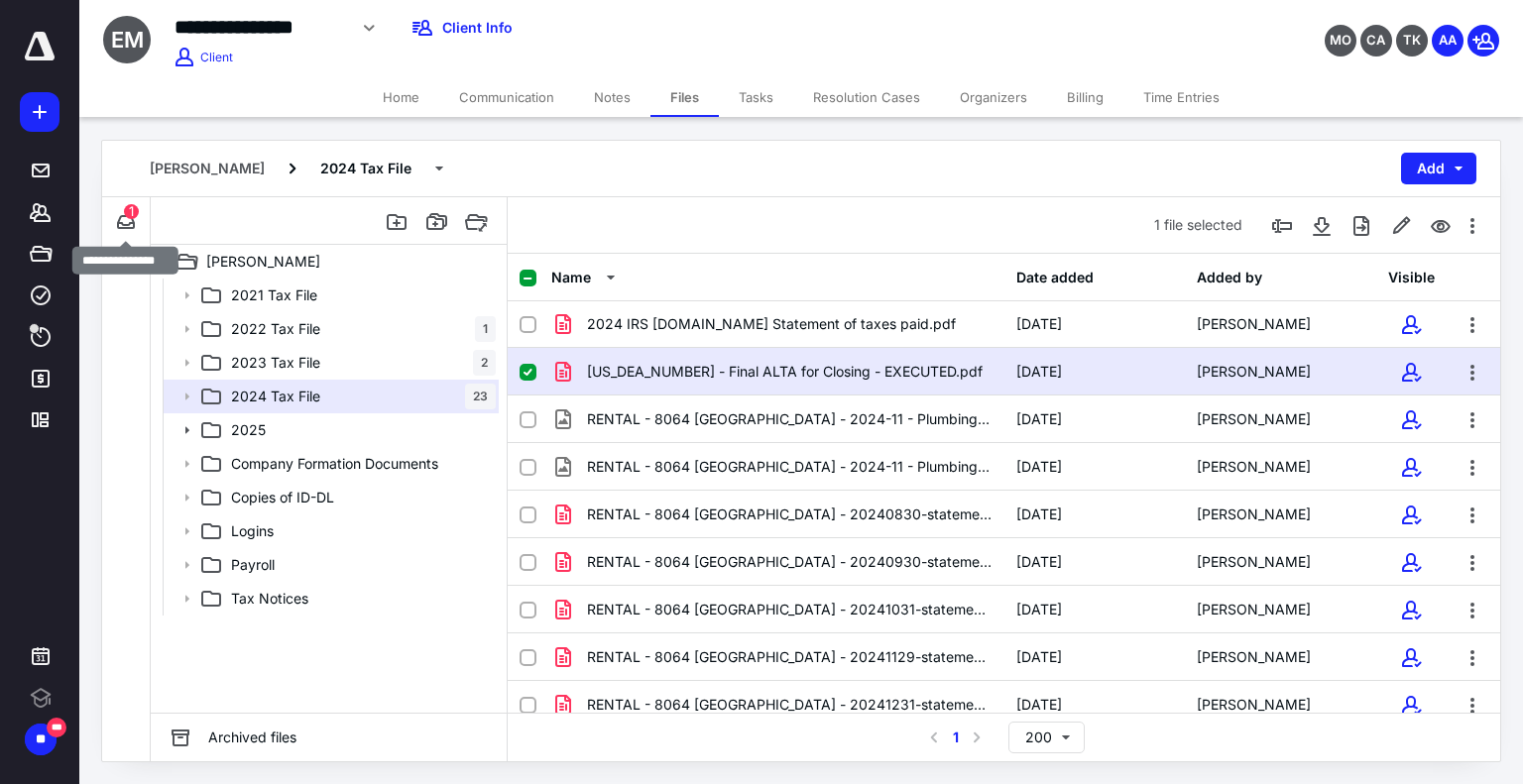 click on "1" at bounding box center (131, 211) 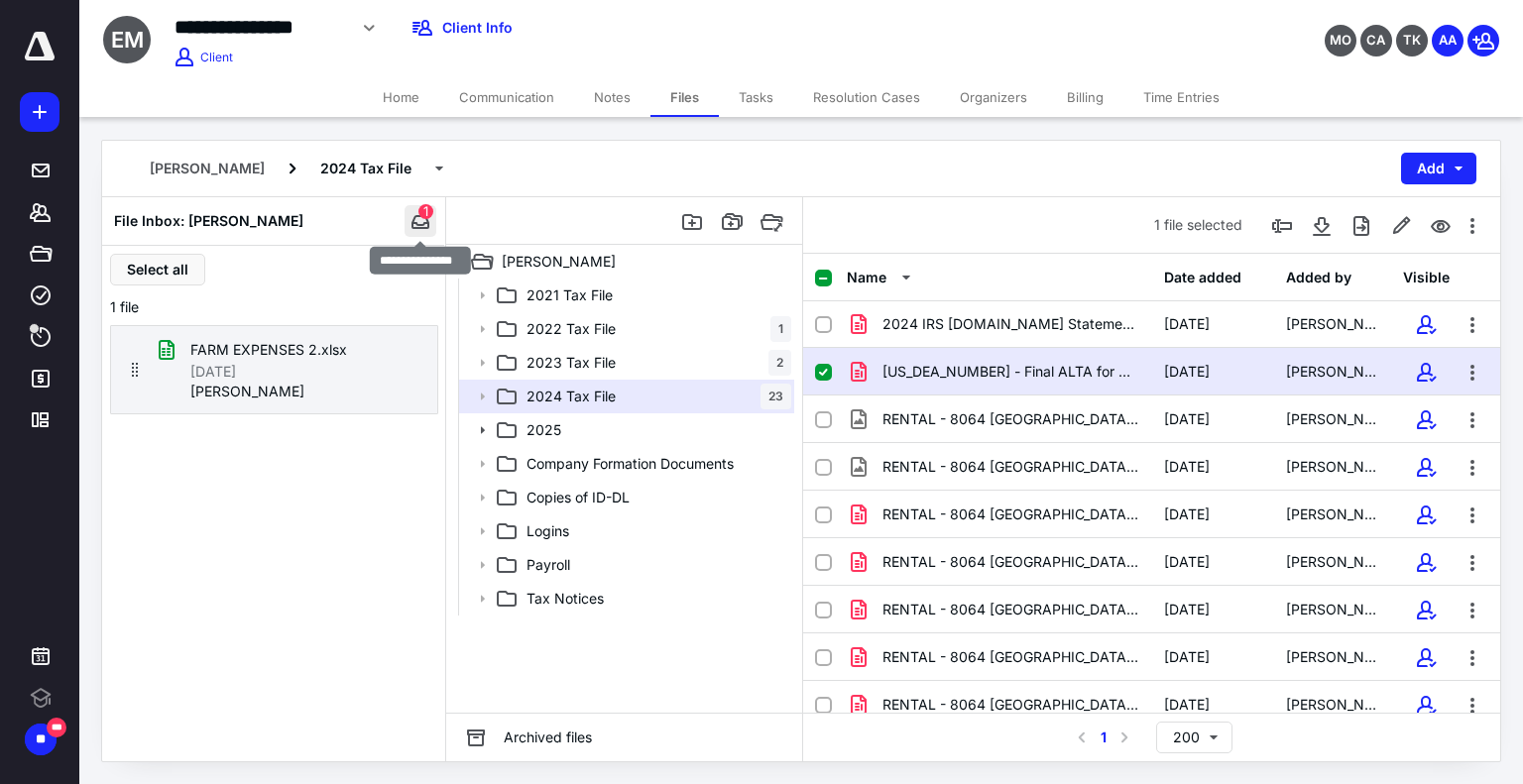 click at bounding box center [420, 221] 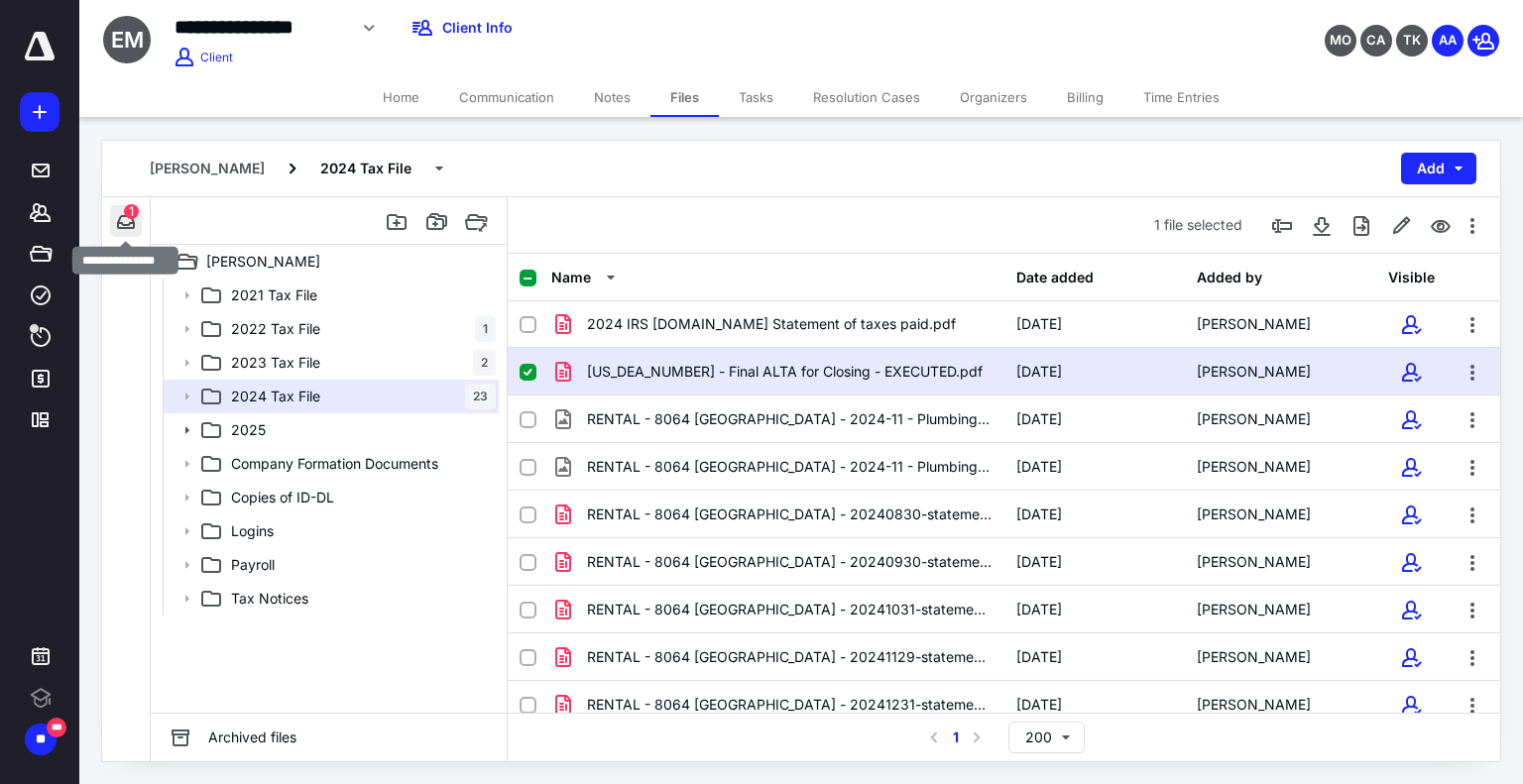 click at bounding box center [126, 221] 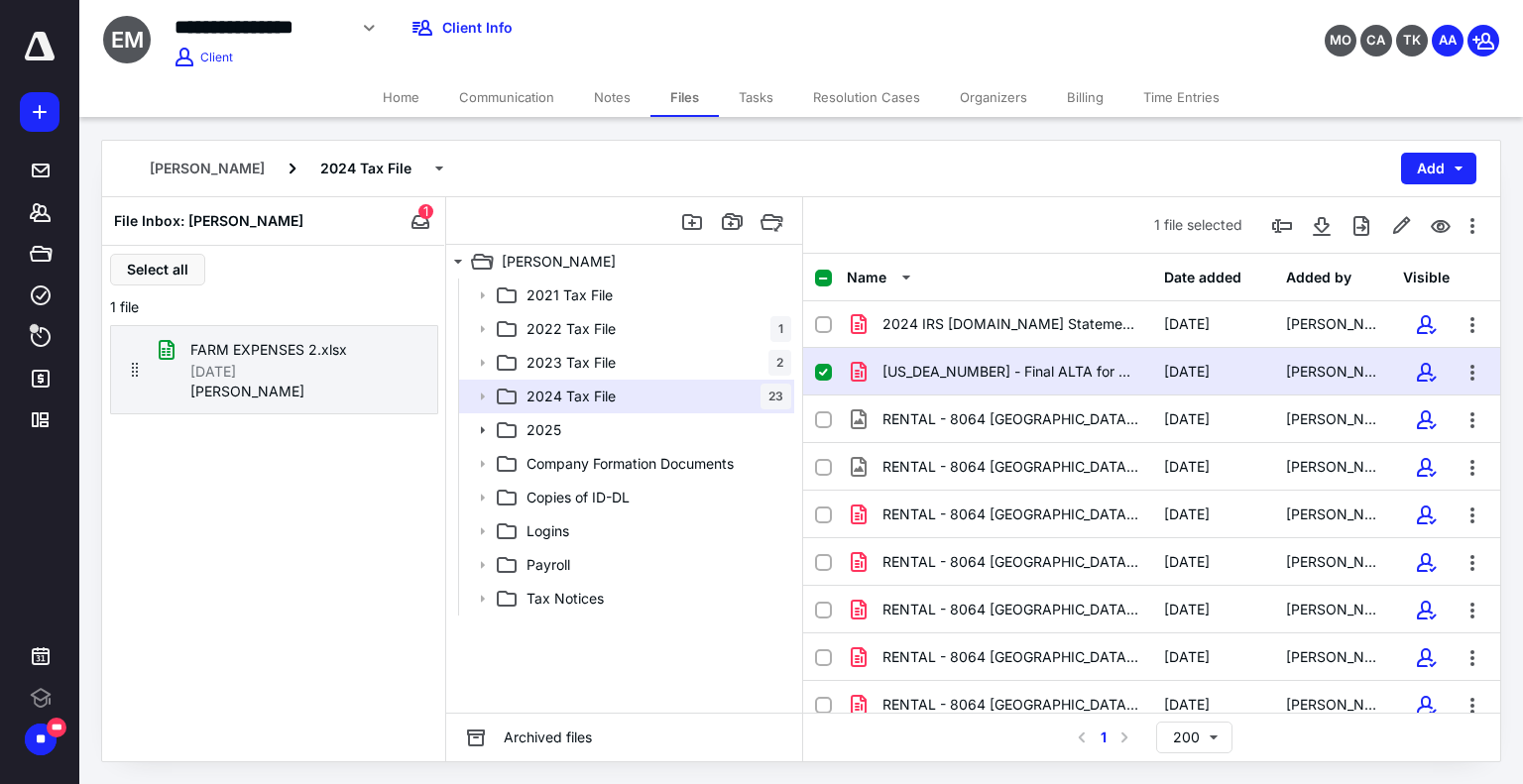 type 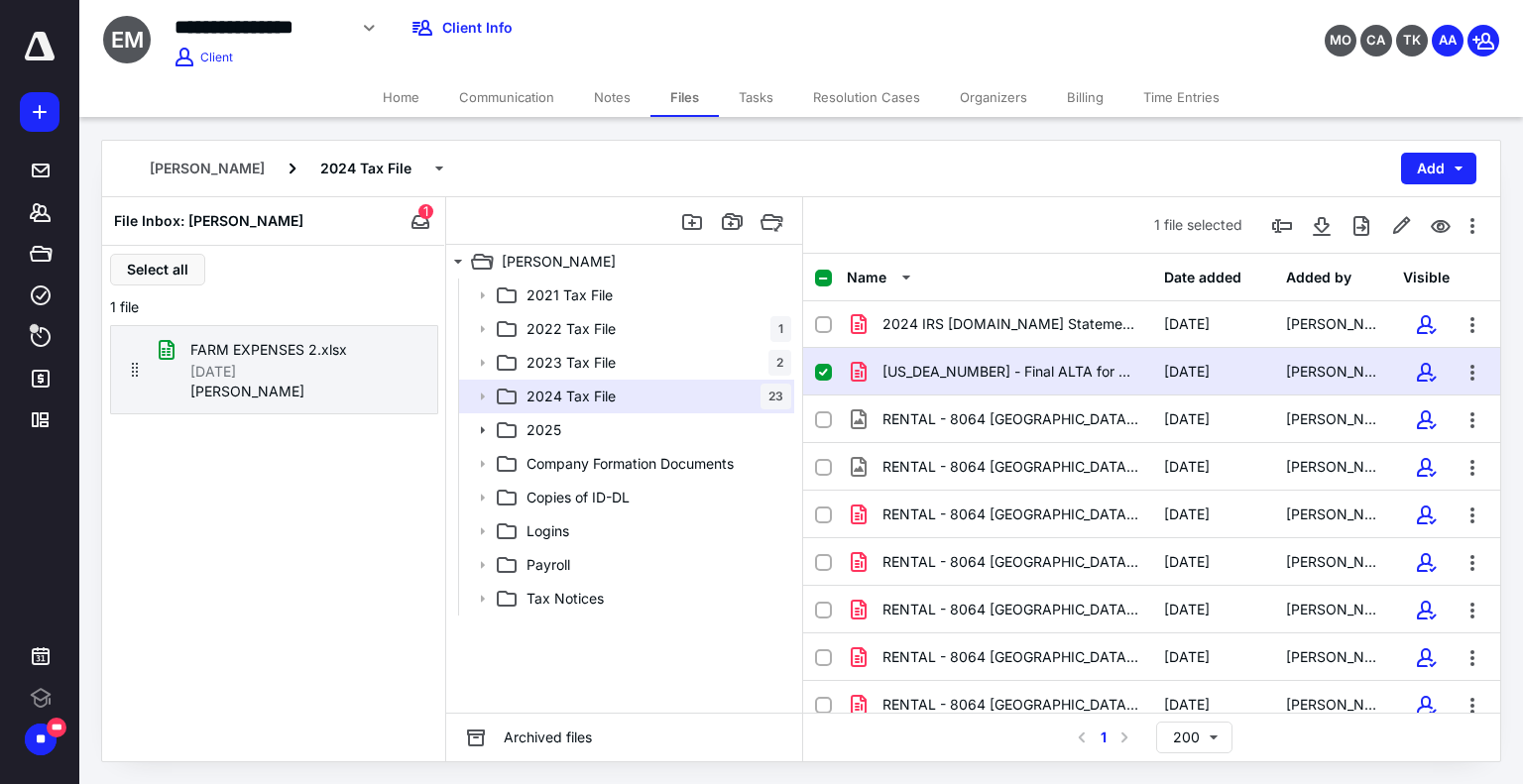 click on "Home" at bounding box center [401, 97] 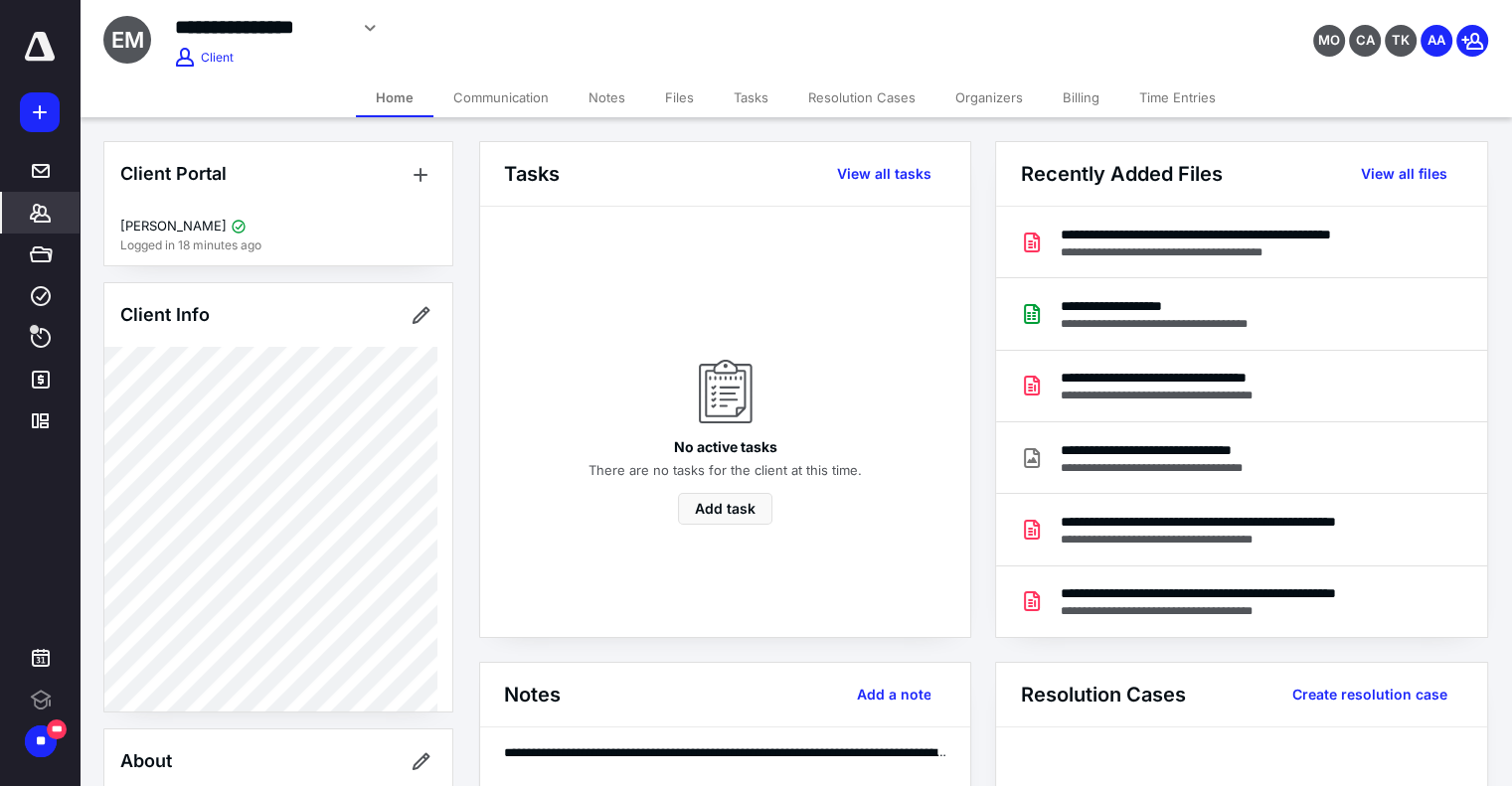 click on "Files" at bounding box center [679, 97] 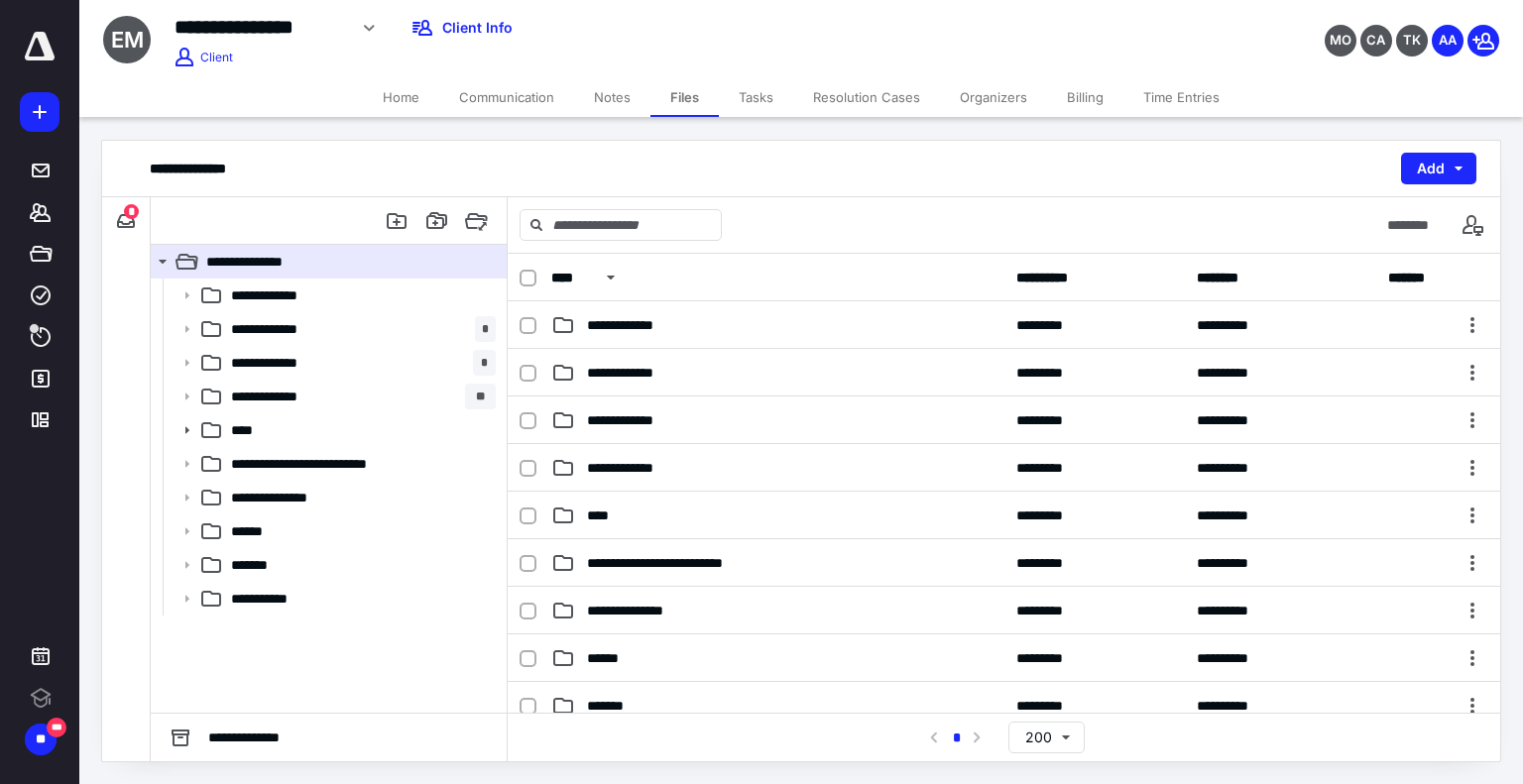 click on "*" at bounding box center (131, 211) 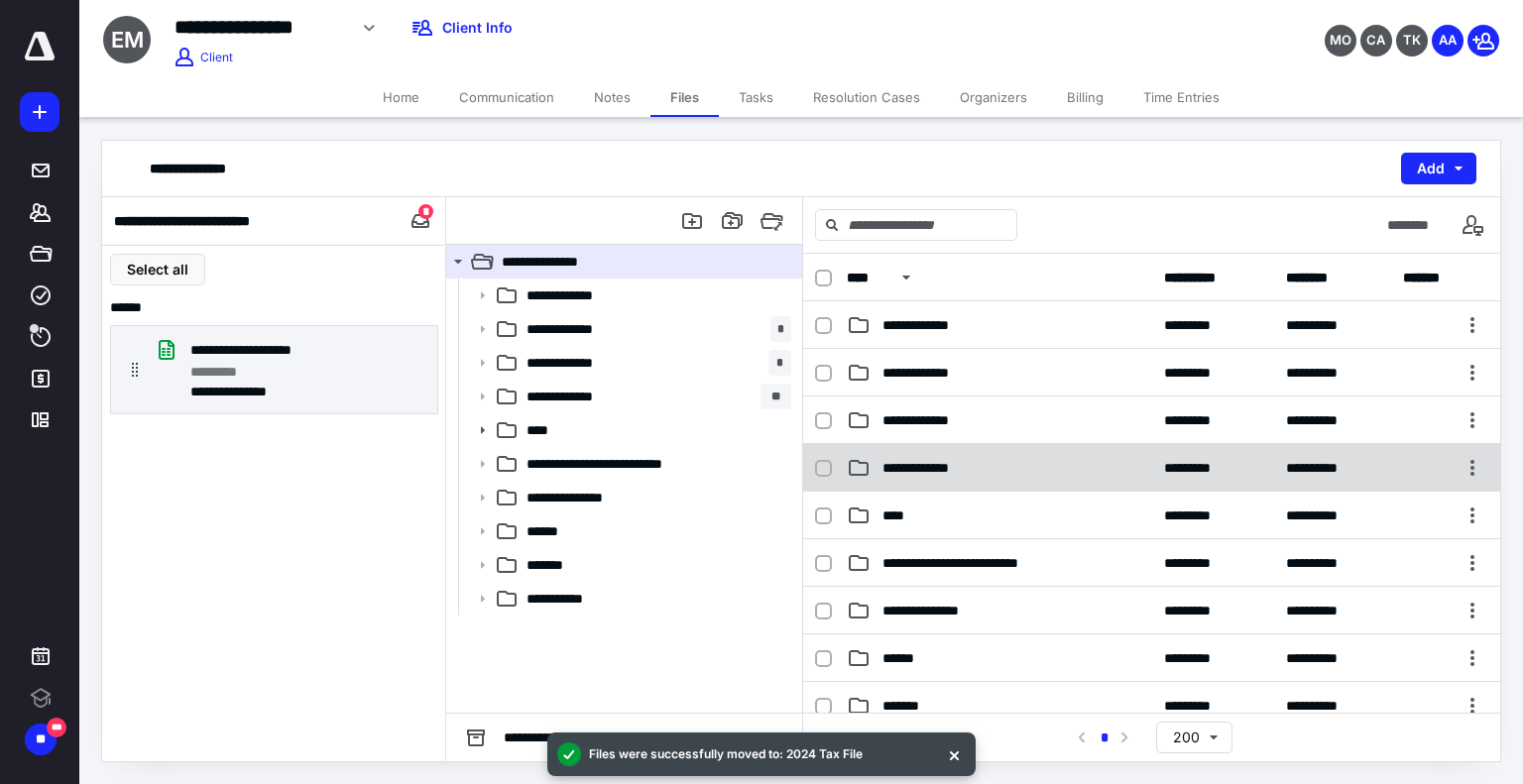 click on "**********" at bounding box center (1151, 468) 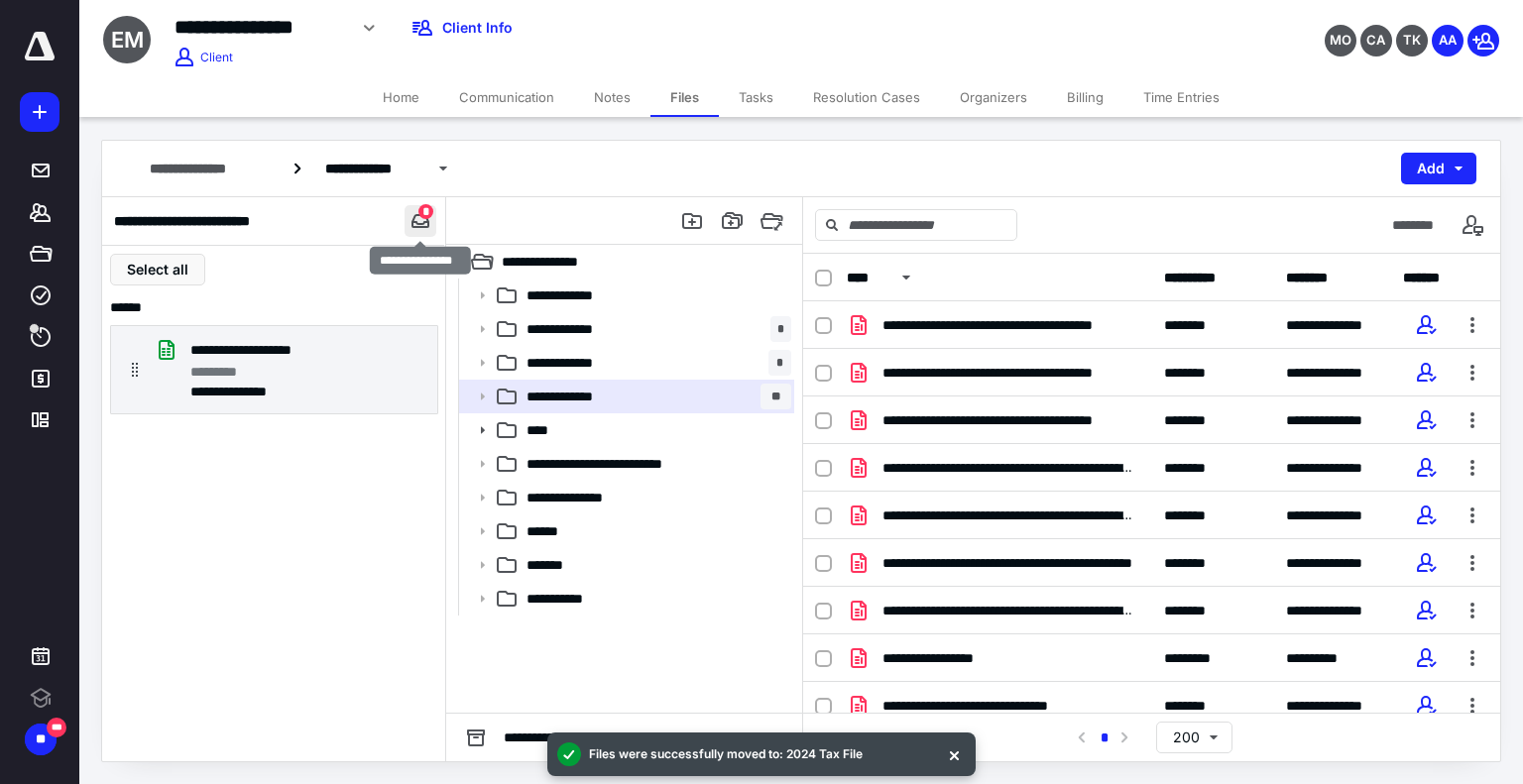 click at bounding box center [420, 221] 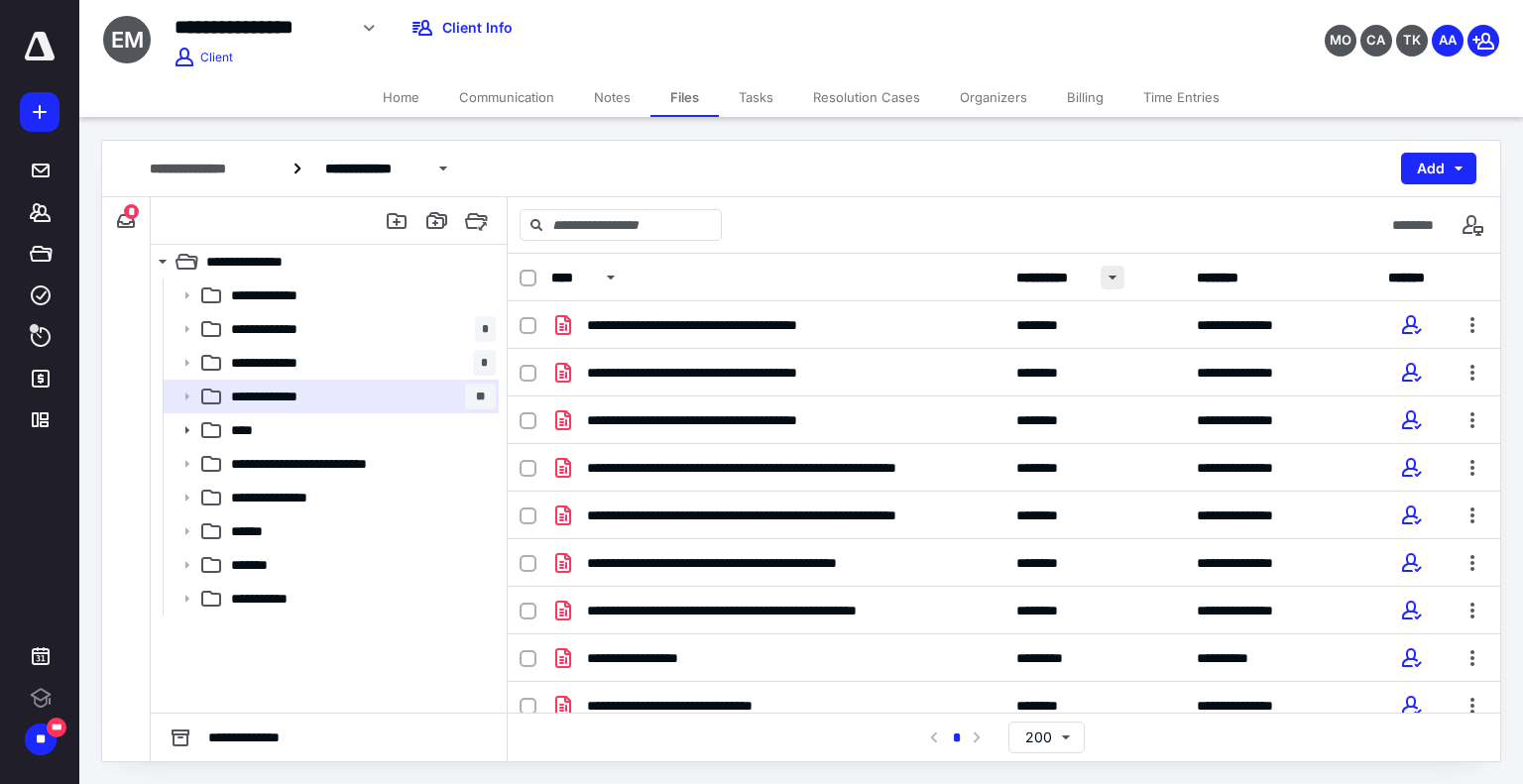 click at bounding box center (1113, 278) 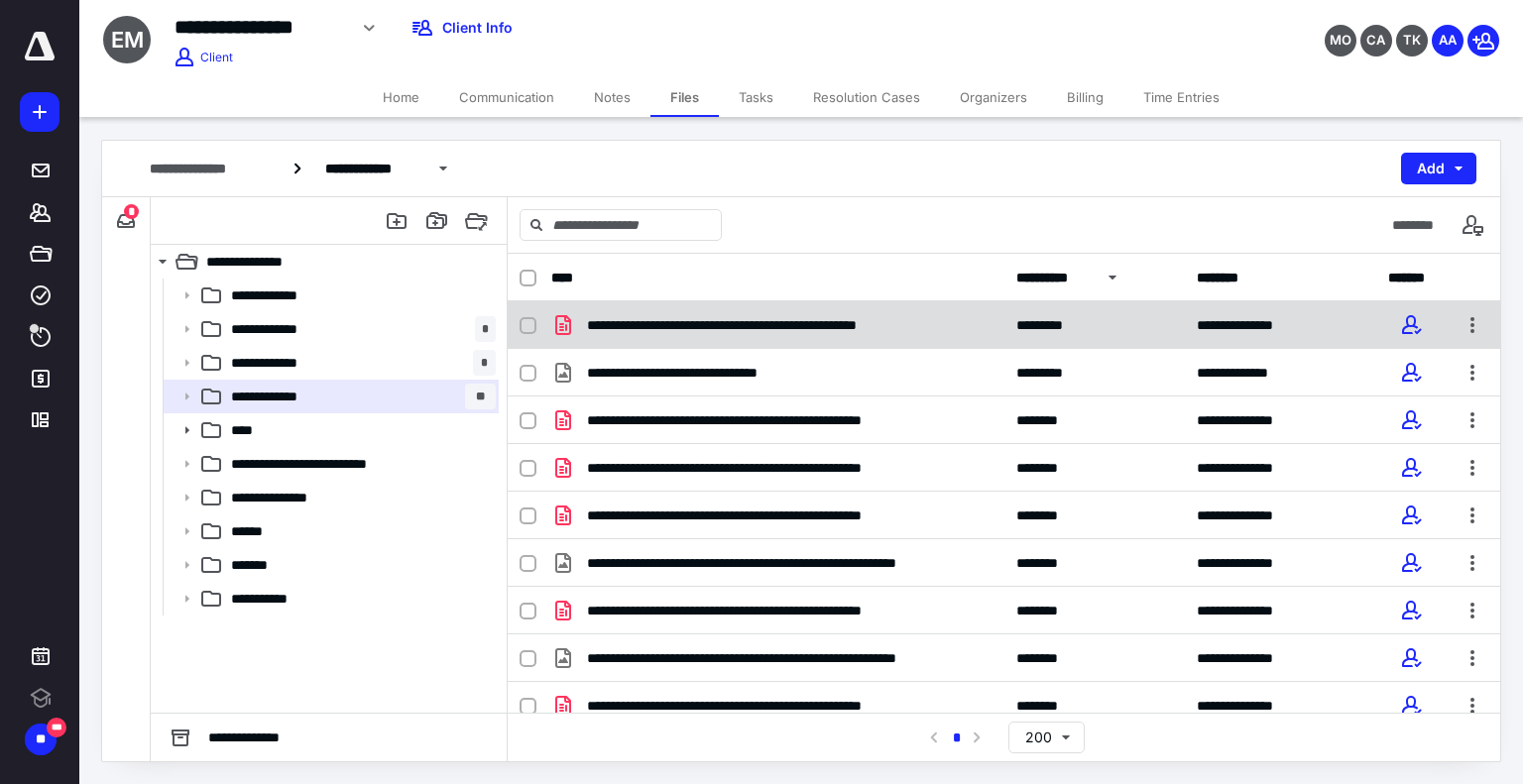 click on "**********" at bounding box center [1003, 325] 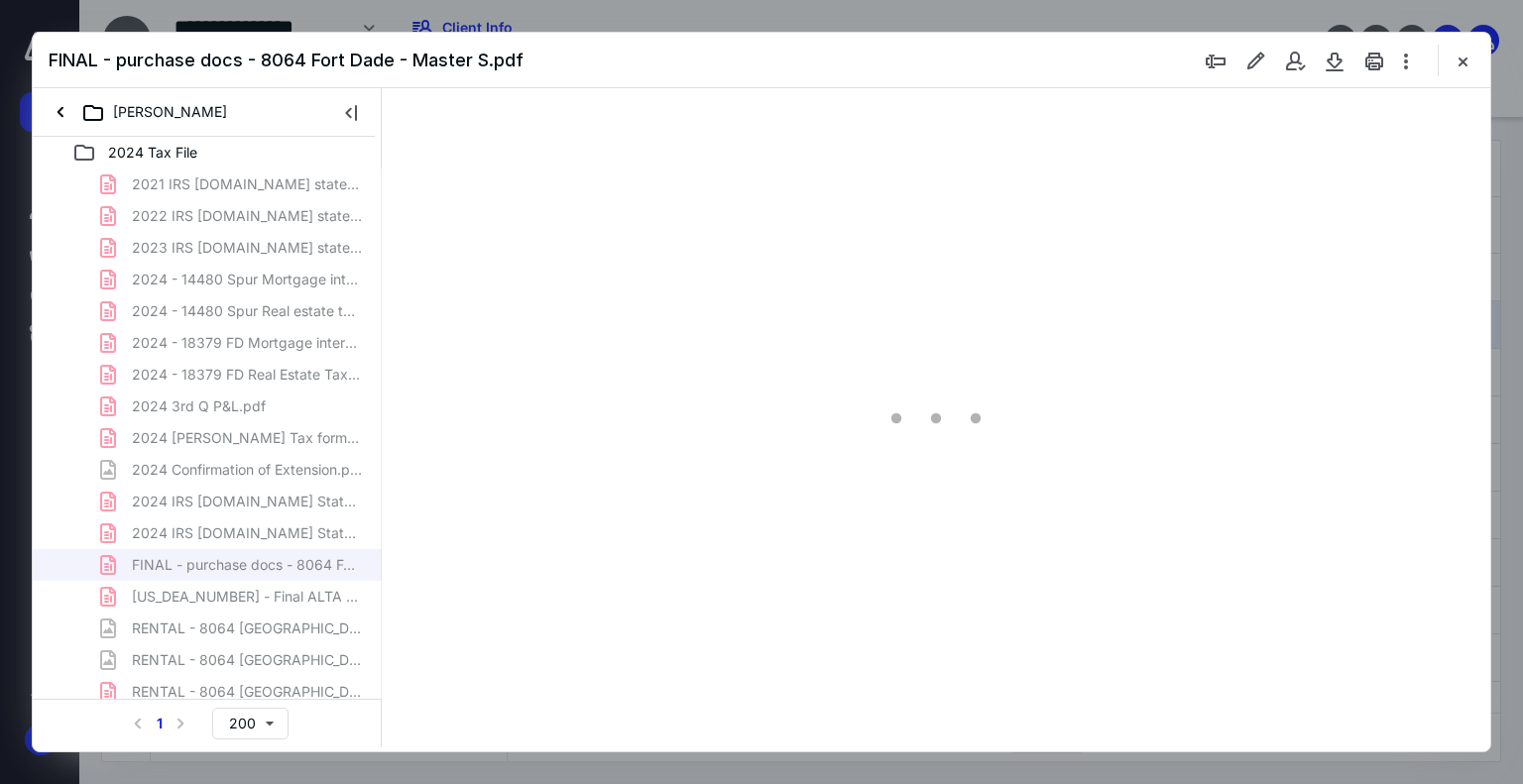 scroll, scrollTop: 0, scrollLeft: 0, axis: both 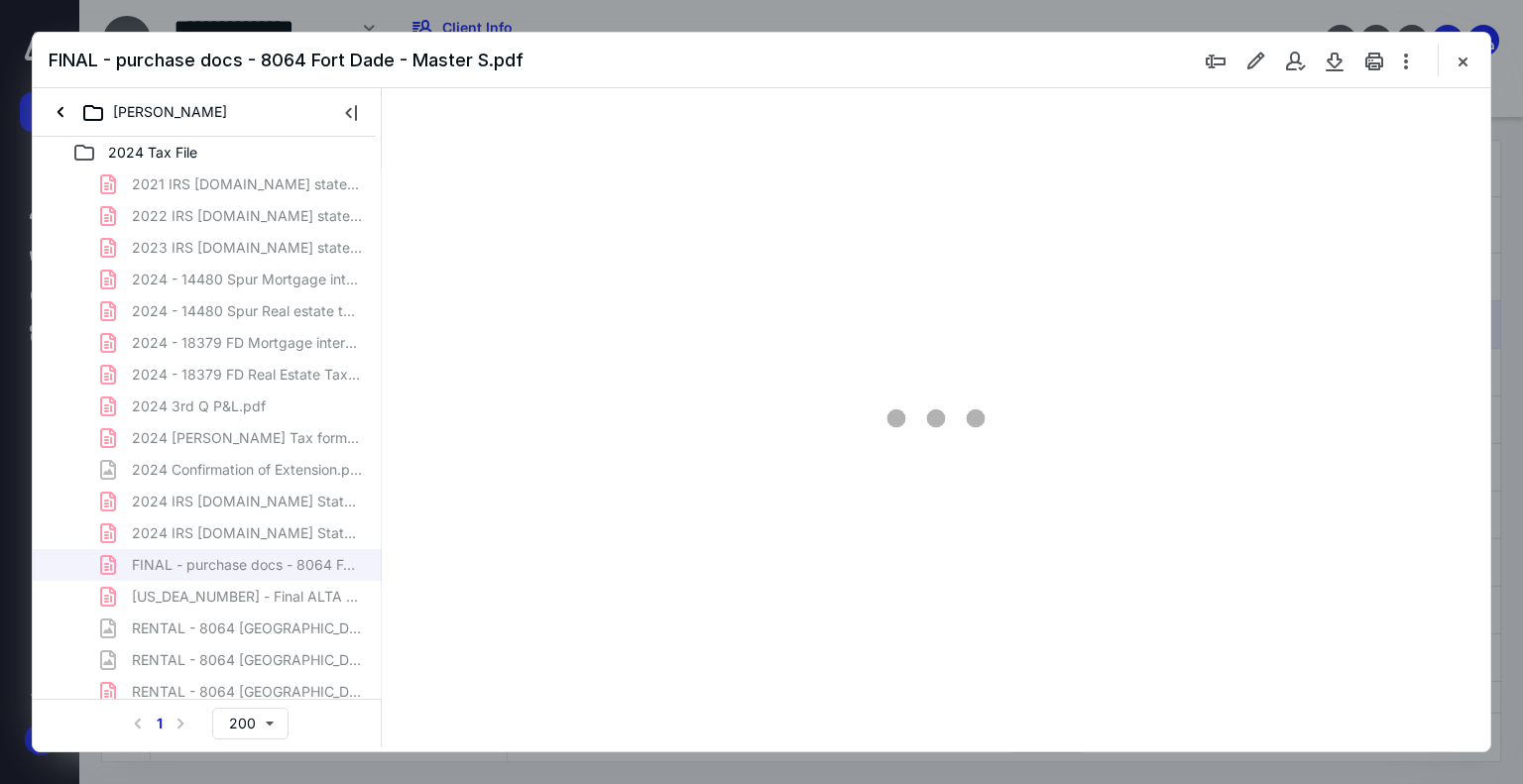 type on "179" 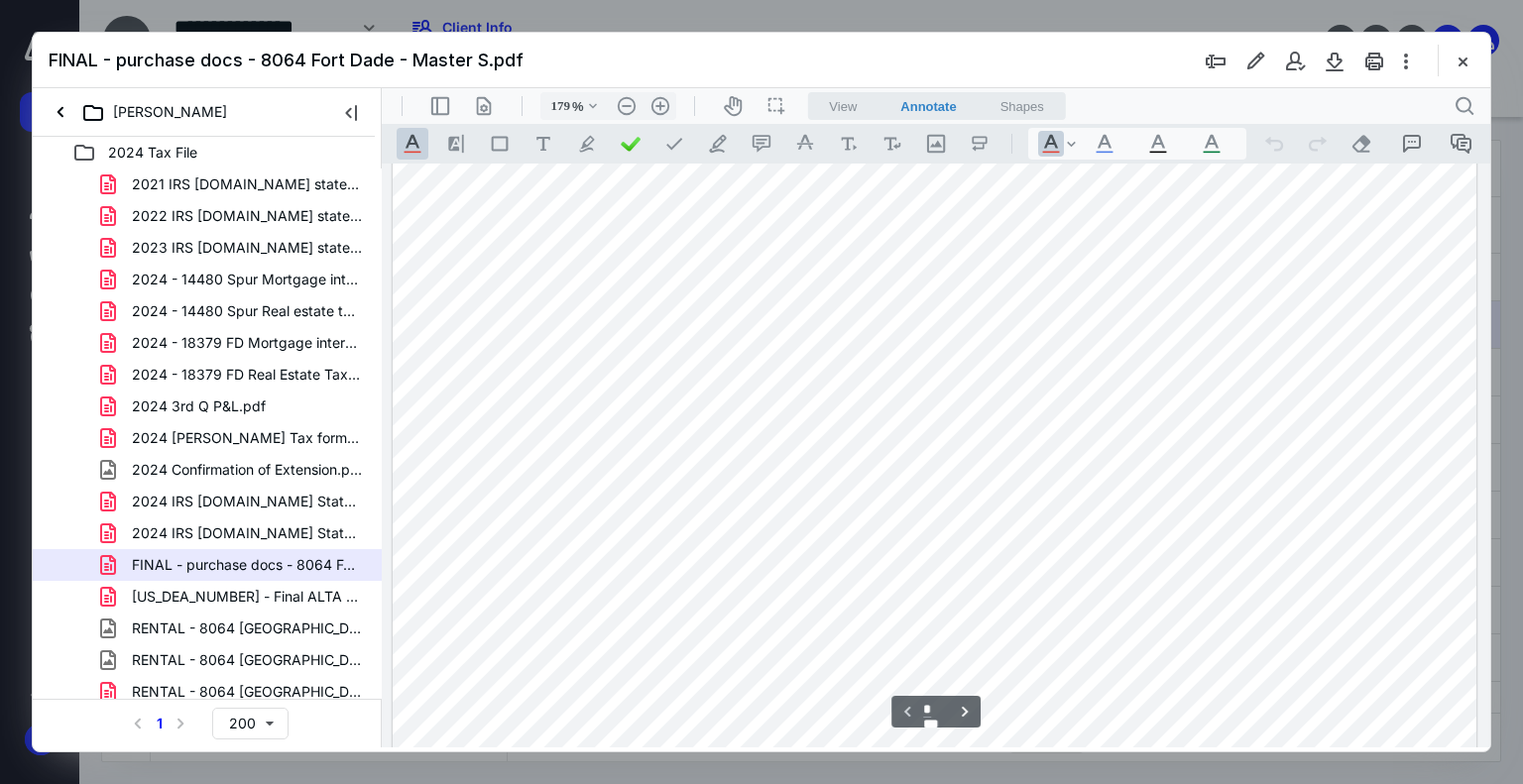 scroll, scrollTop: 186, scrollLeft: 0, axis: vertical 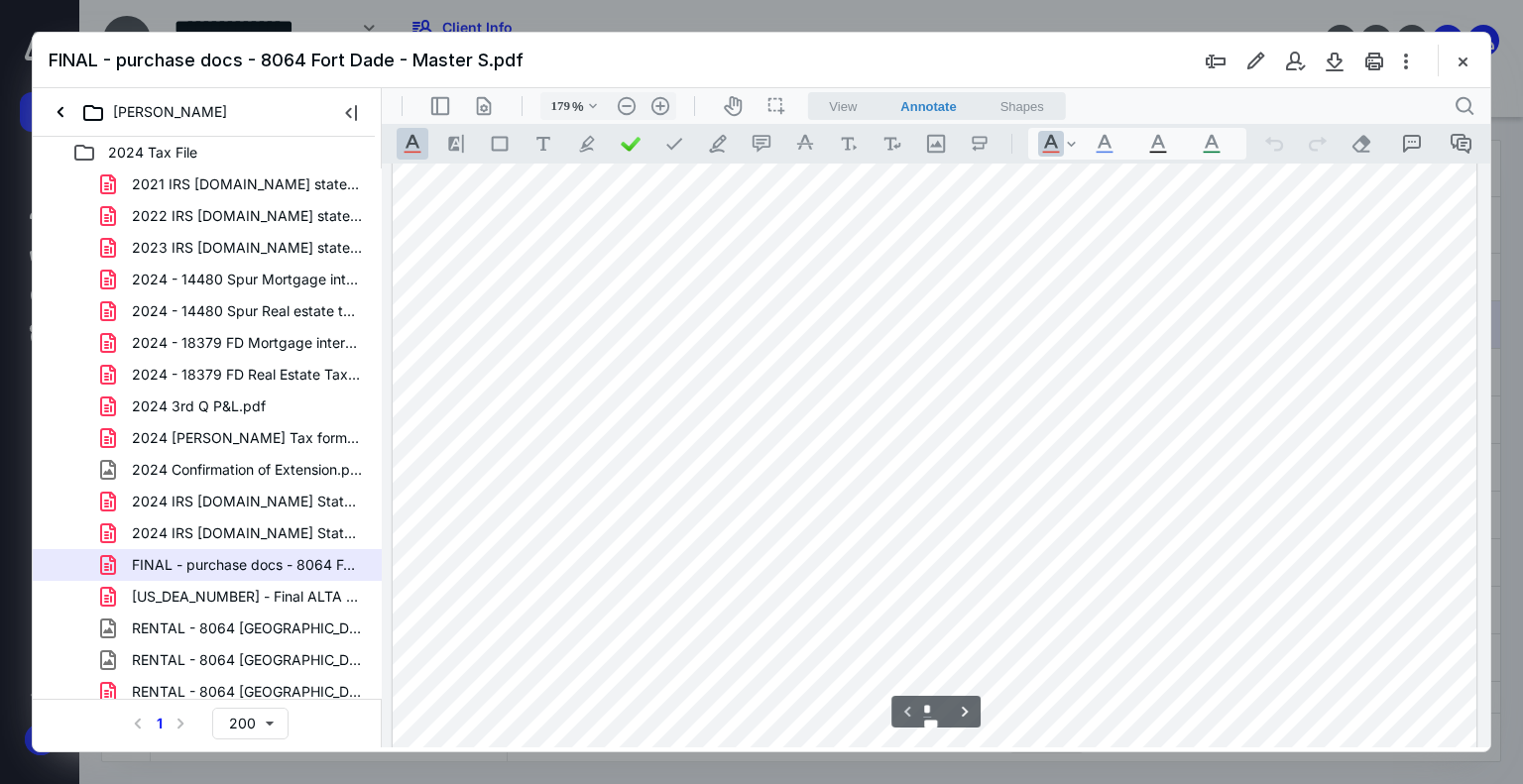 click at bounding box center (935, 463) 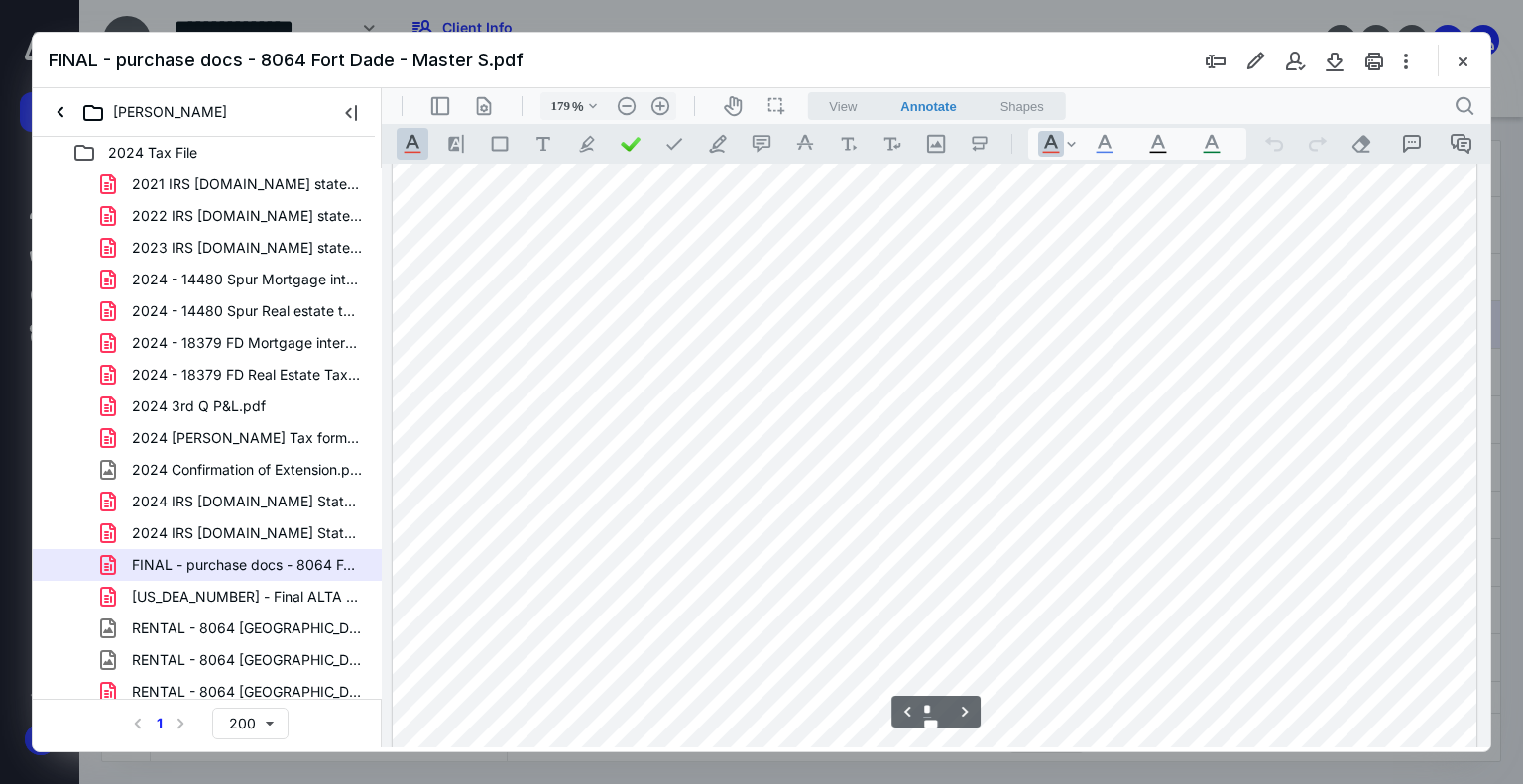 scroll, scrollTop: 1664, scrollLeft: 0, axis: vertical 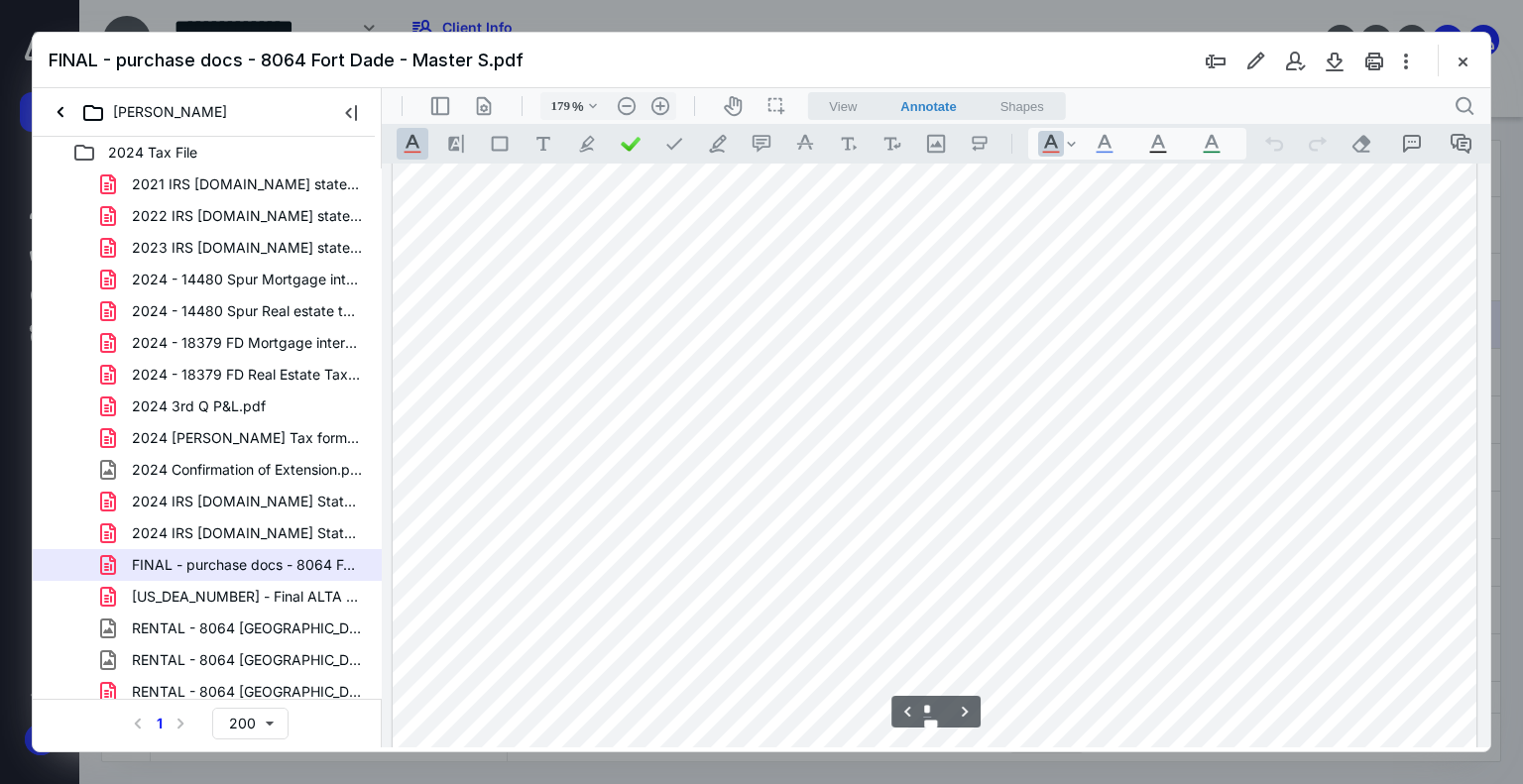 type on "*" 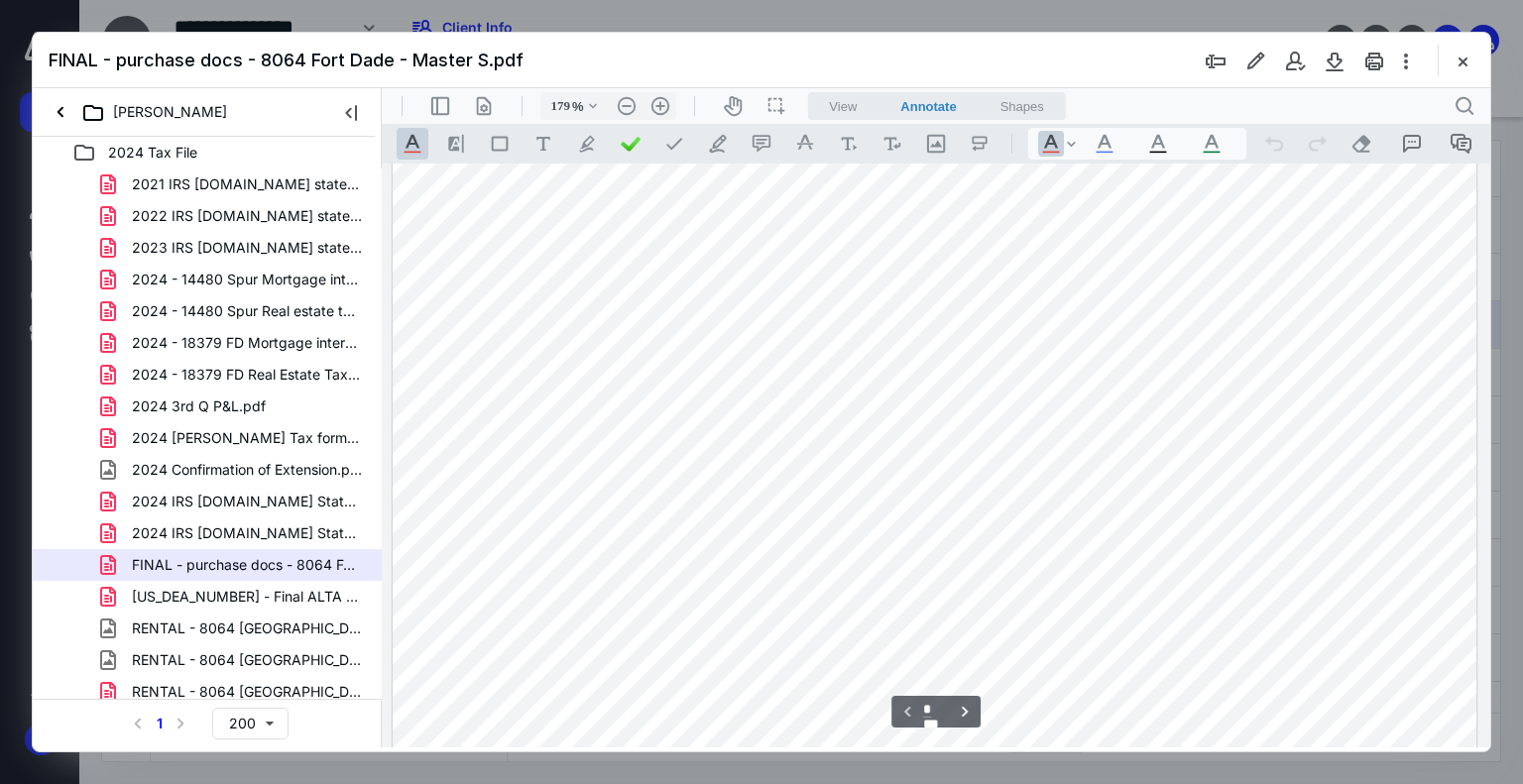 scroll, scrollTop: 98, scrollLeft: 0, axis: vertical 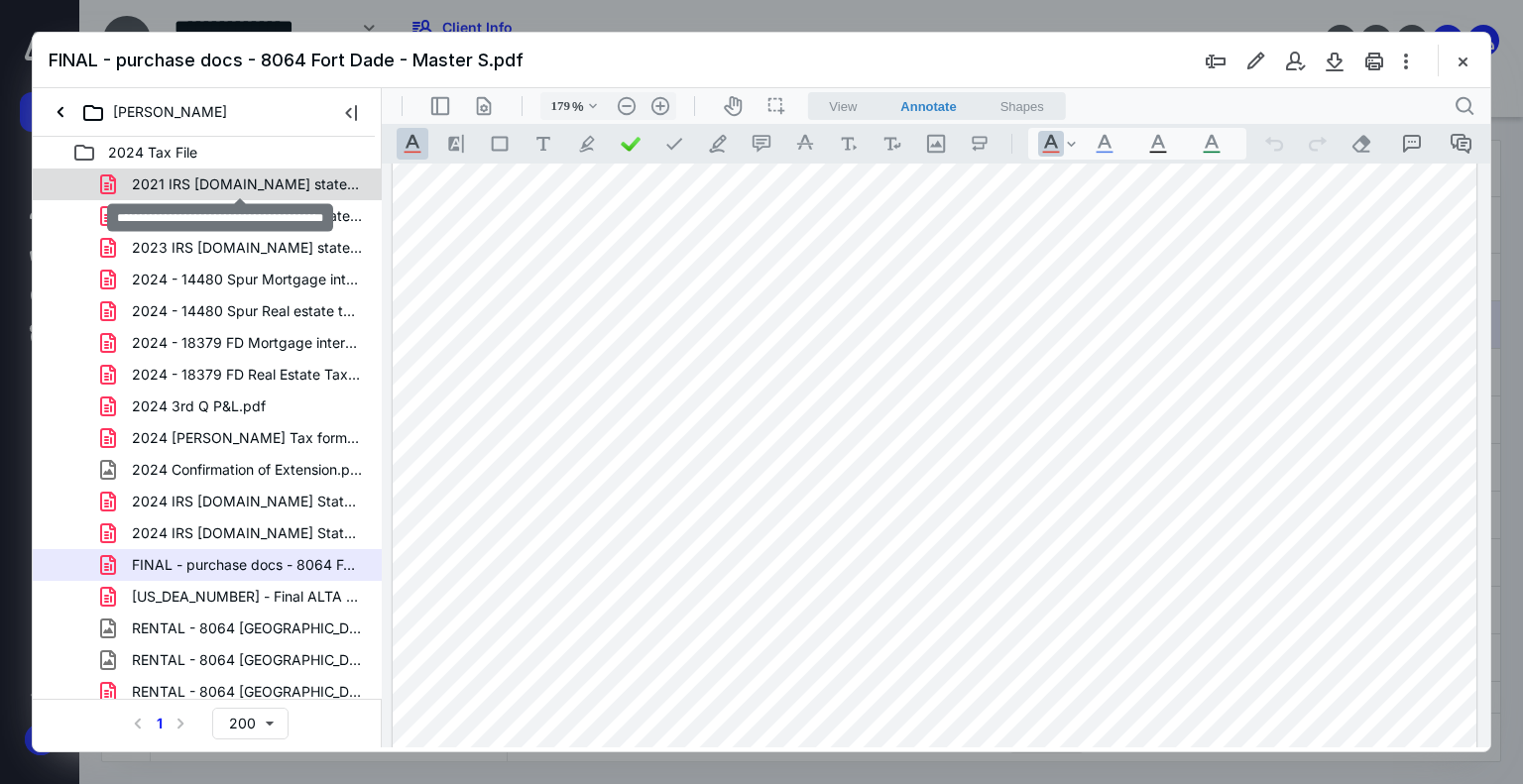 click on "2021 IRS [DOMAIN_NAME] statement of taxes paid.pdf" at bounding box center [247, 184] 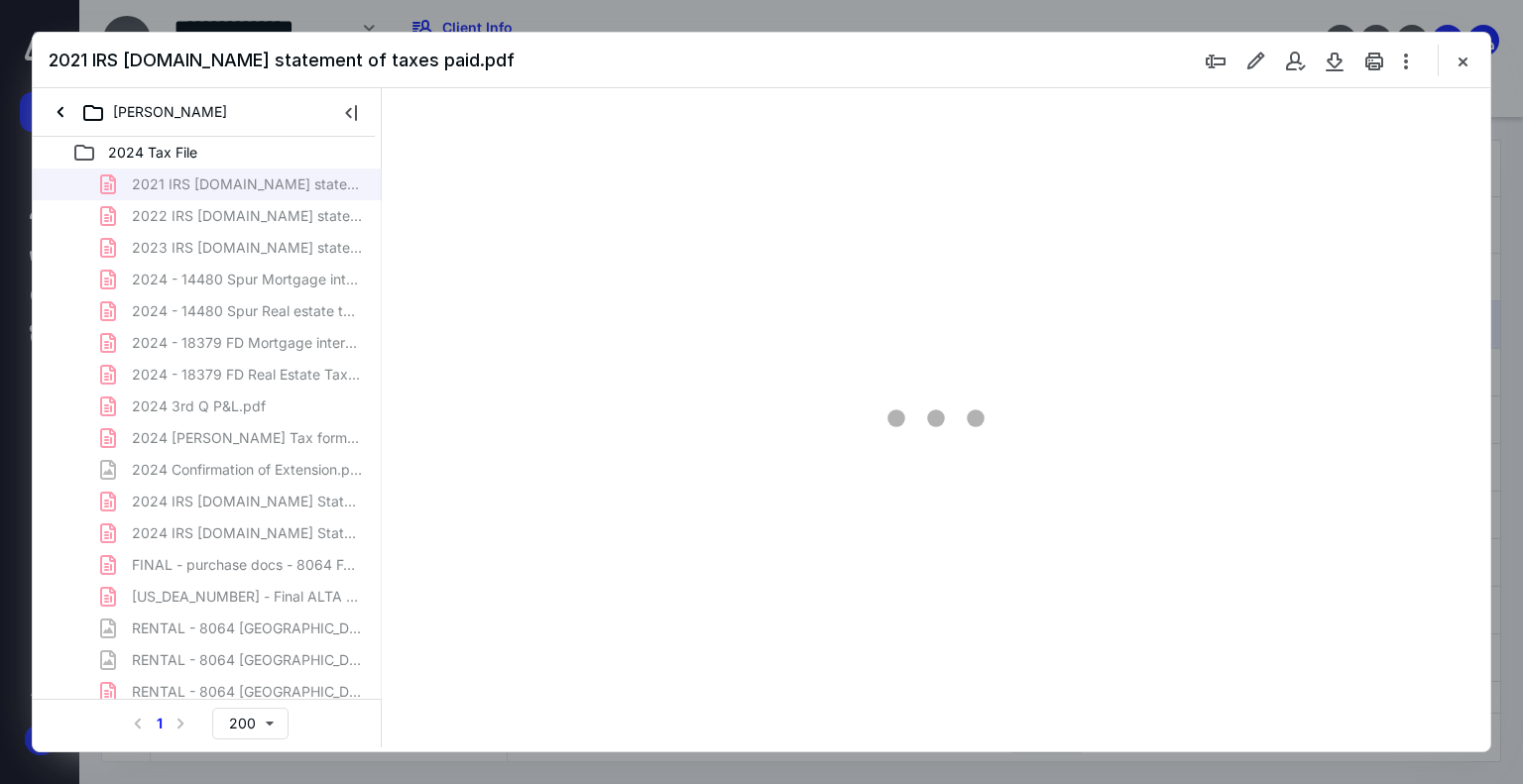 scroll, scrollTop: 230, scrollLeft: 0, axis: vertical 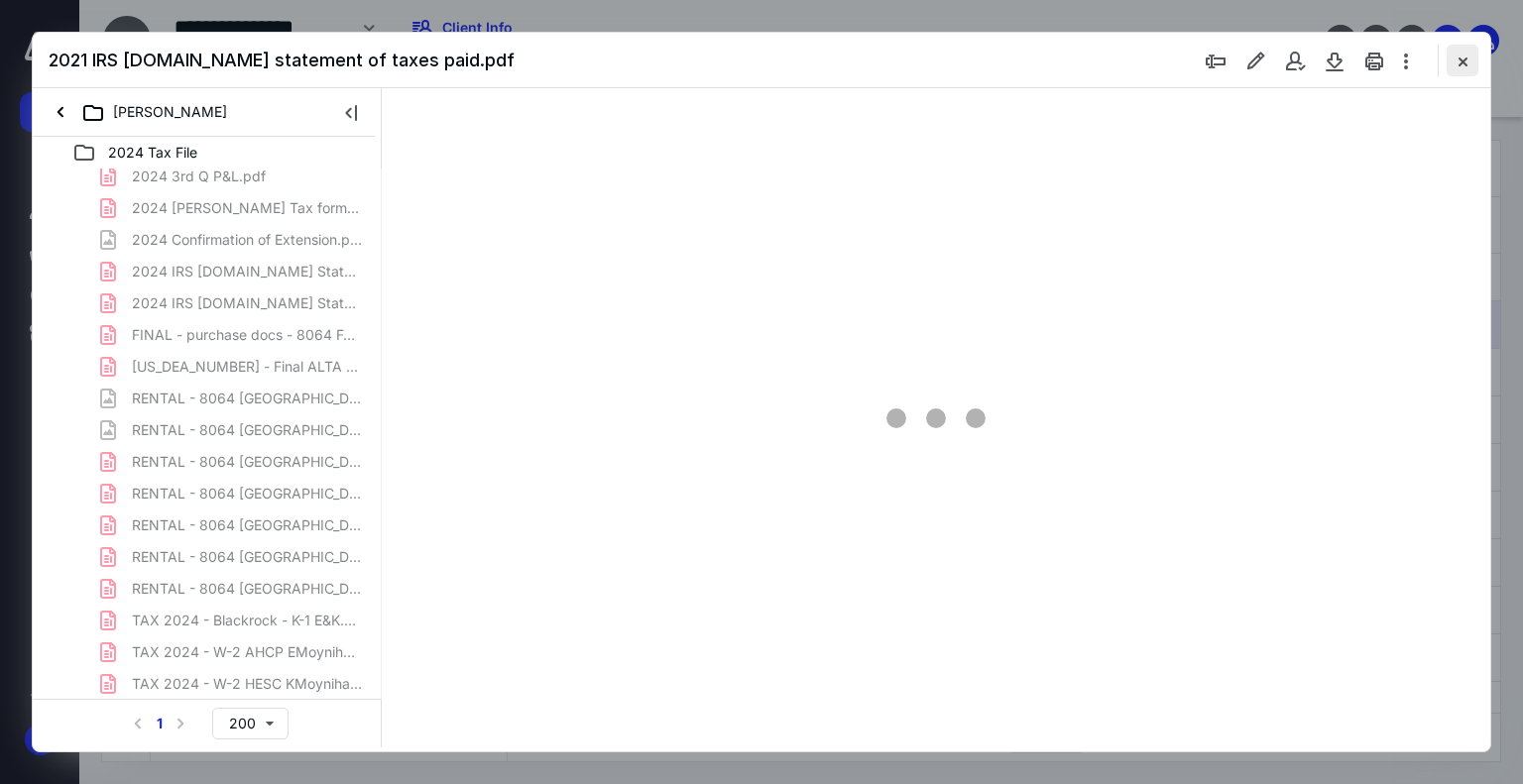 click at bounding box center [1463, 60] 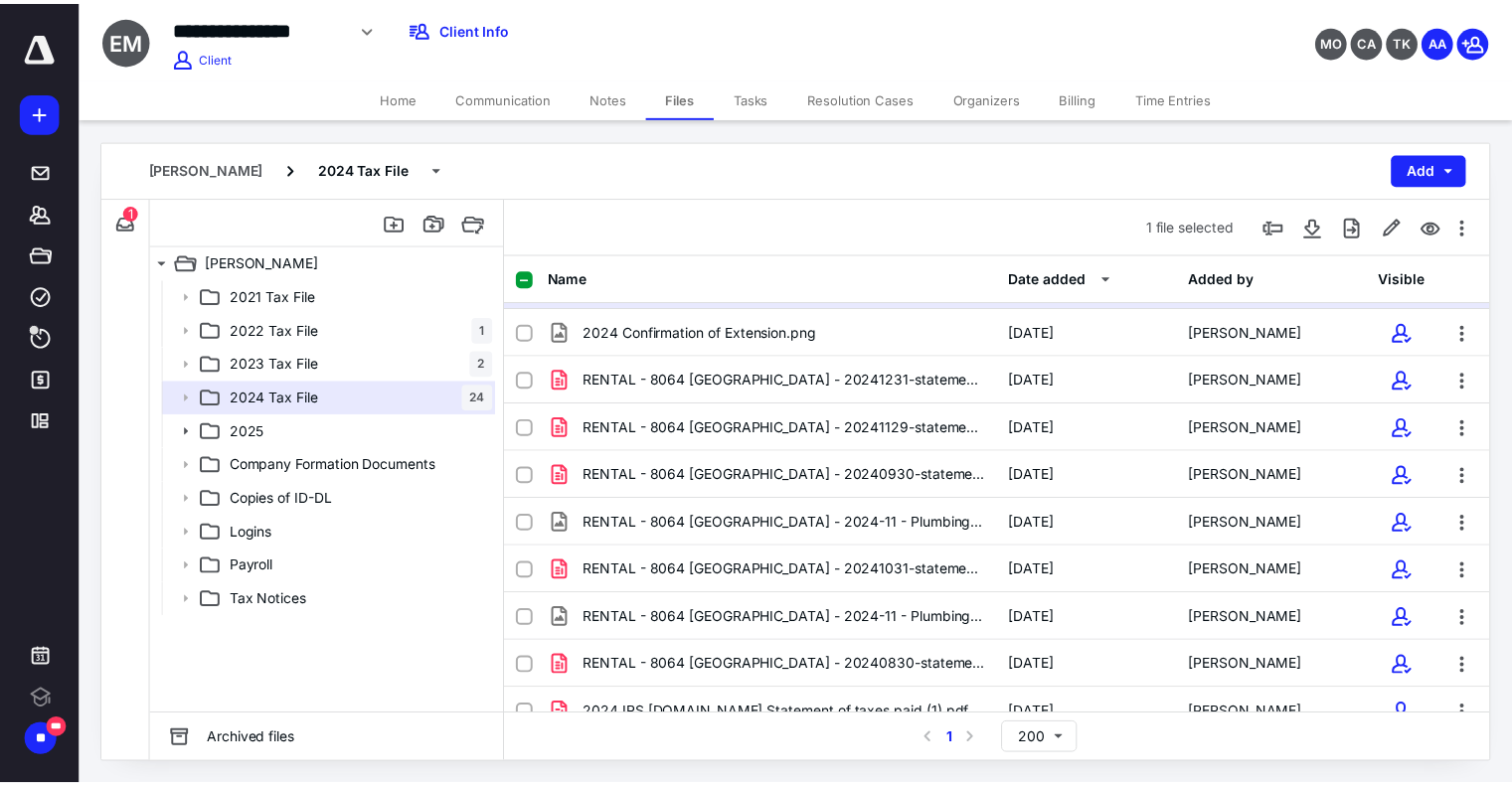 scroll, scrollTop: 0, scrollLeft: 0, axis: both 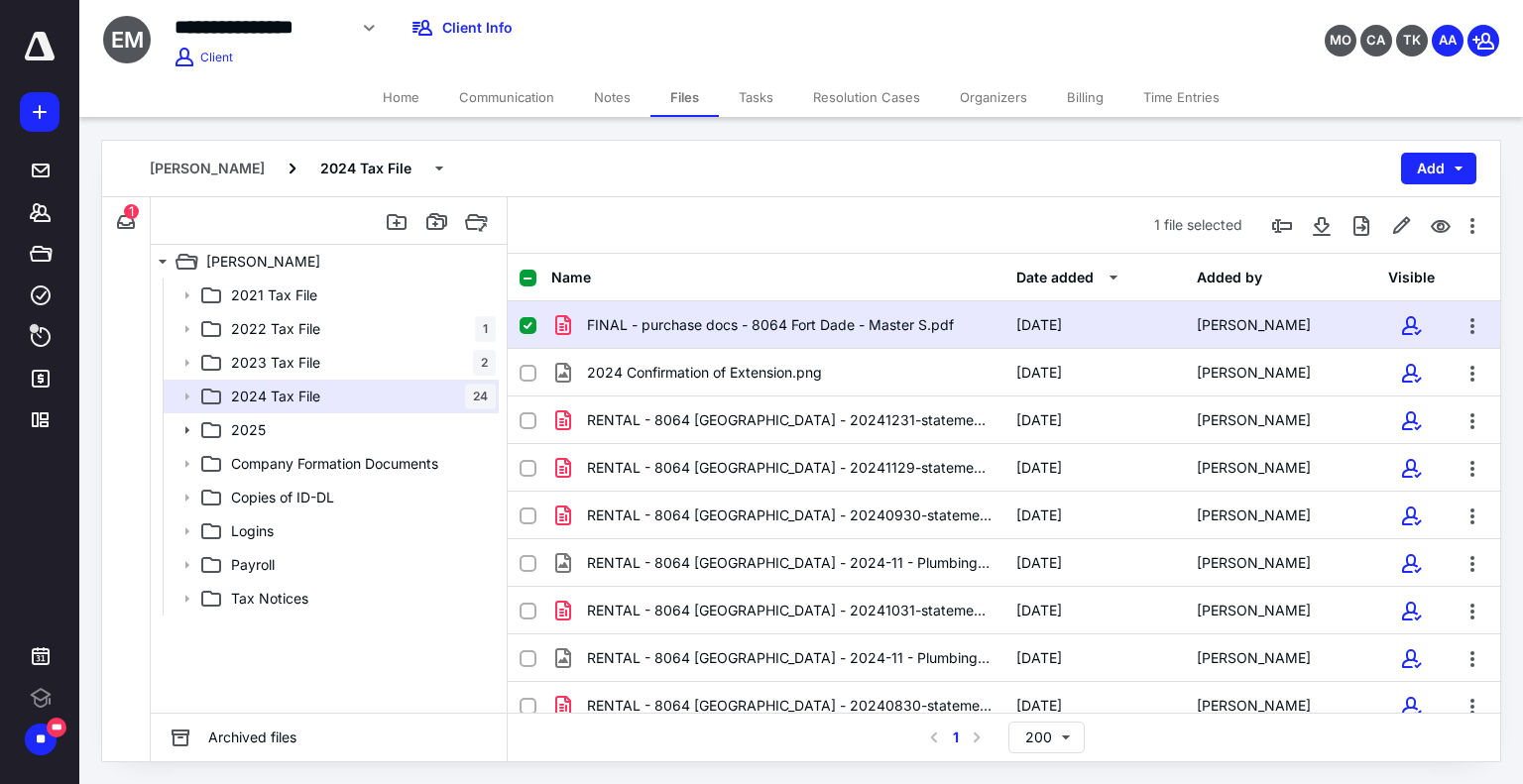 click on "Notes" at bounding box center [612, 97] 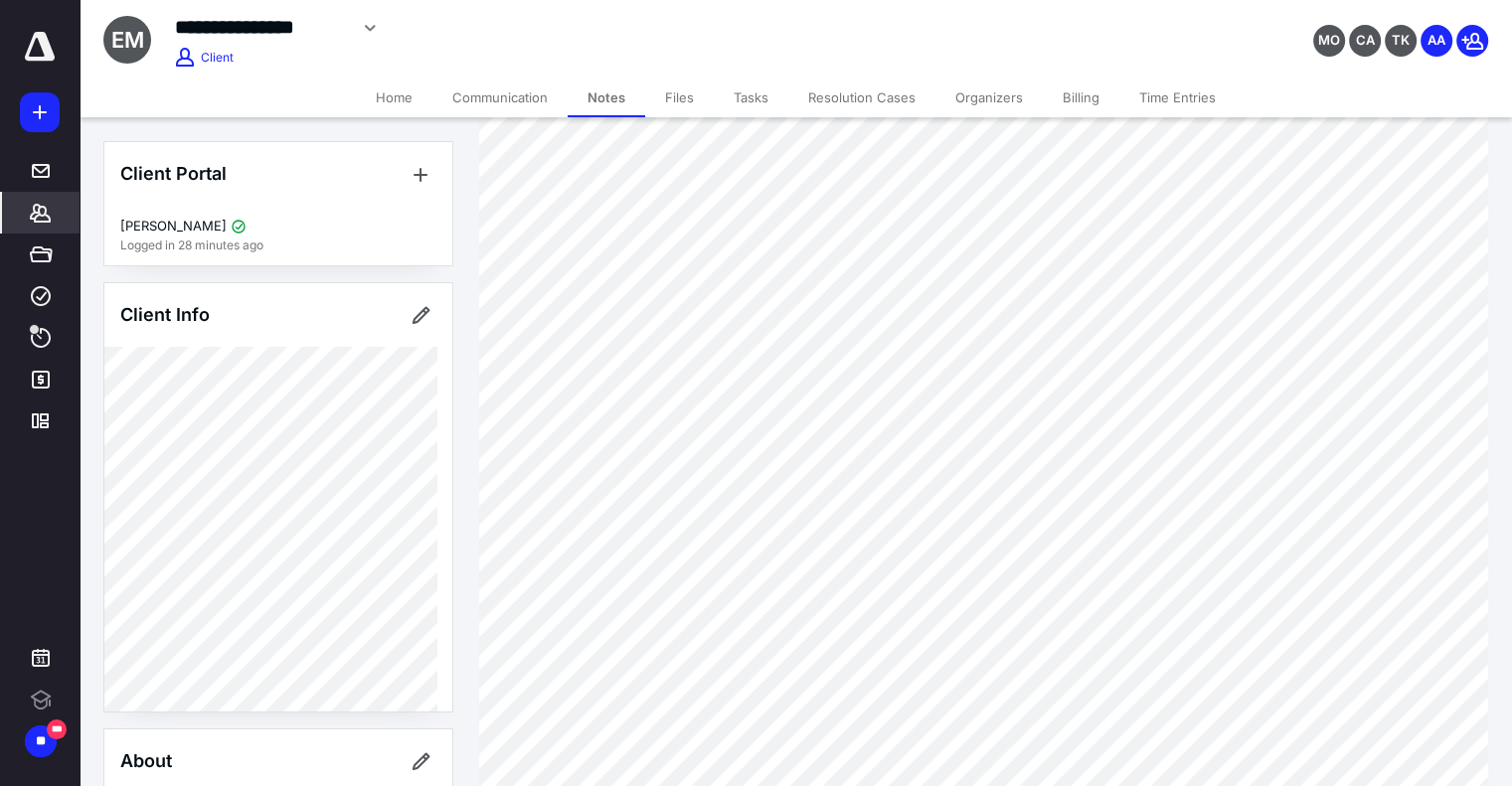 scroll, scrollTop: 576, scrollLeft: 0, axis: vertical 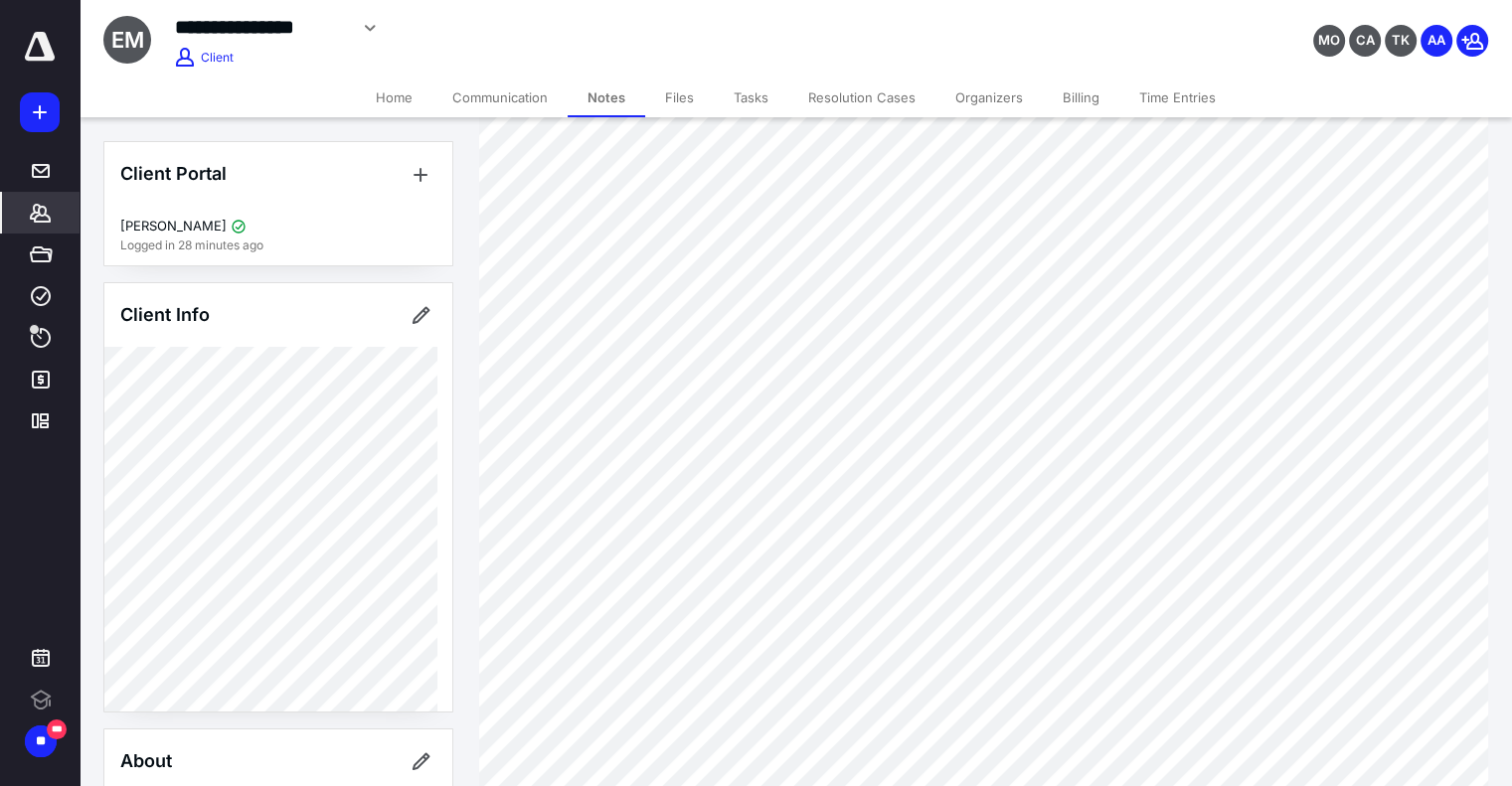 type on "**********" 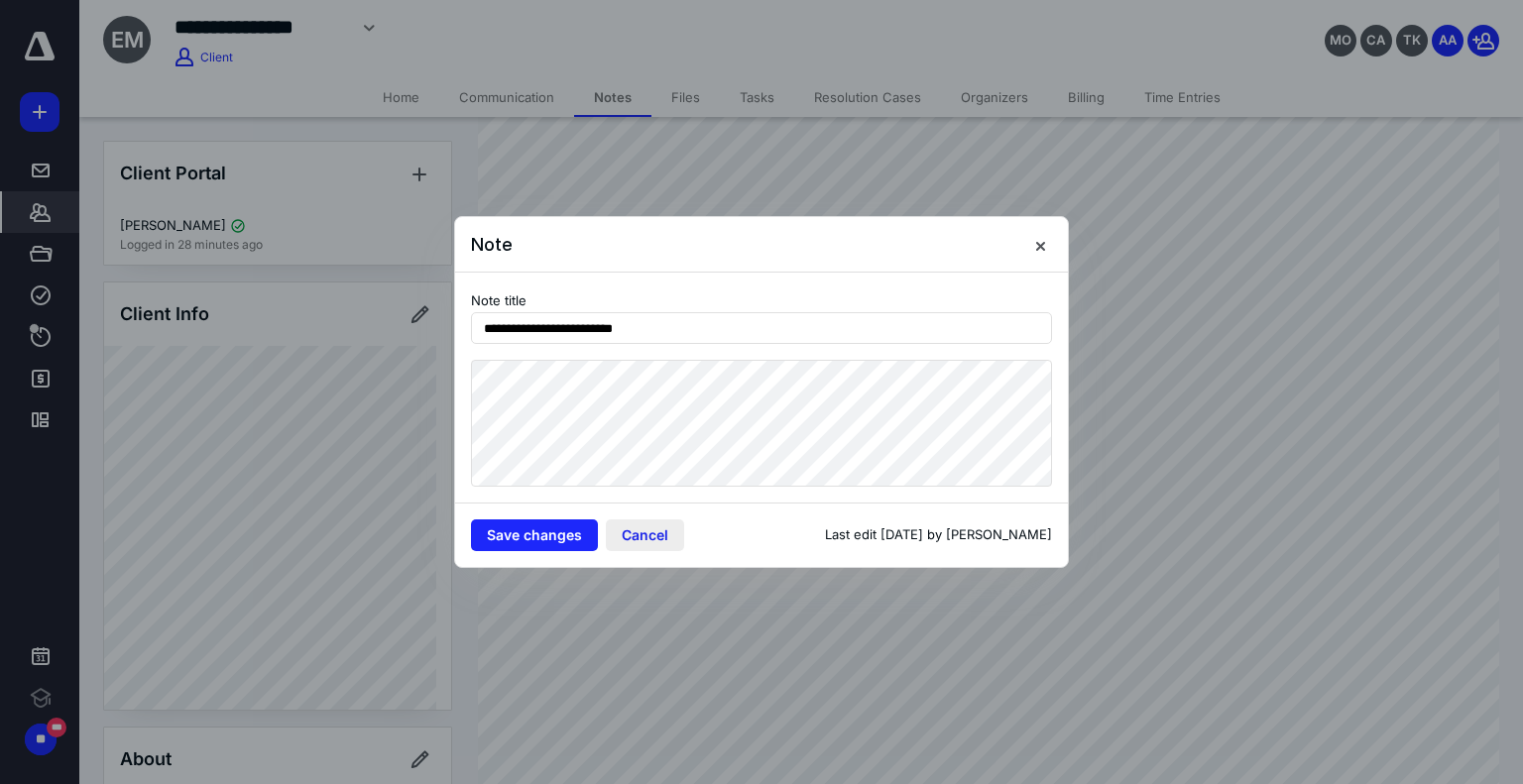 click on "Cancel" at bounding box center [644, 535] 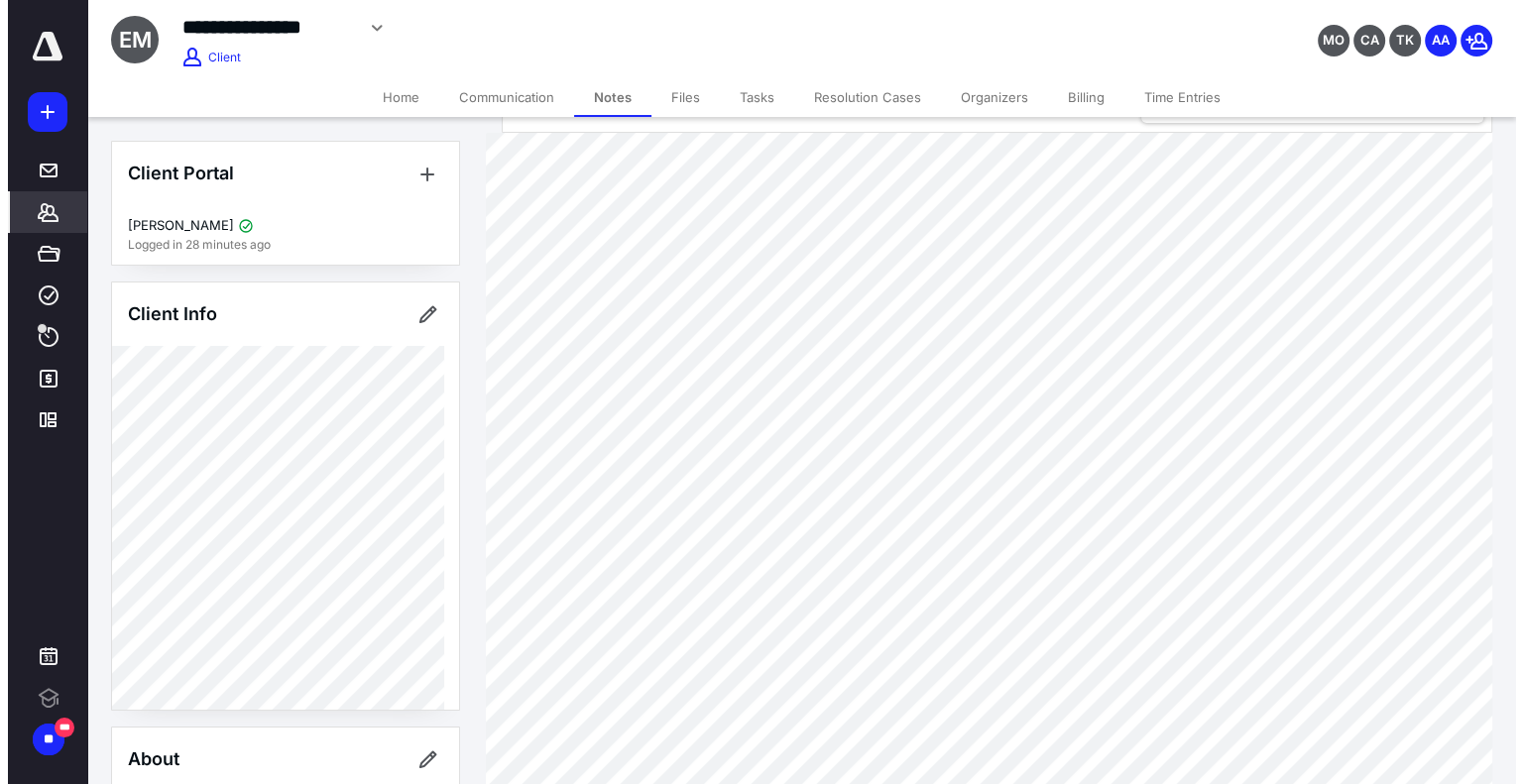 scroll, scrollTop: 0, scrollLeft: 0, axis: both 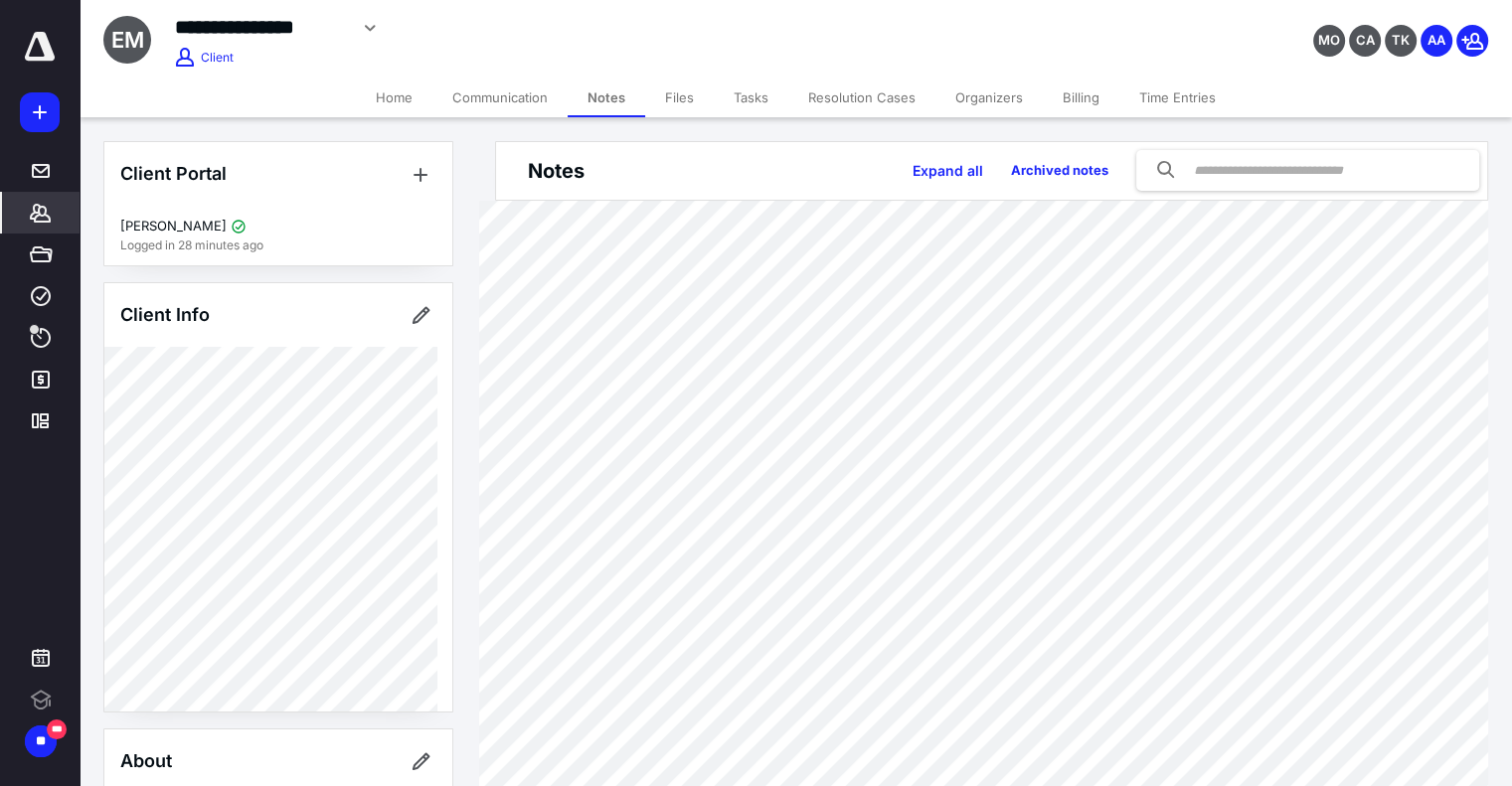 click on "Files" at bounding box center [679, 97] 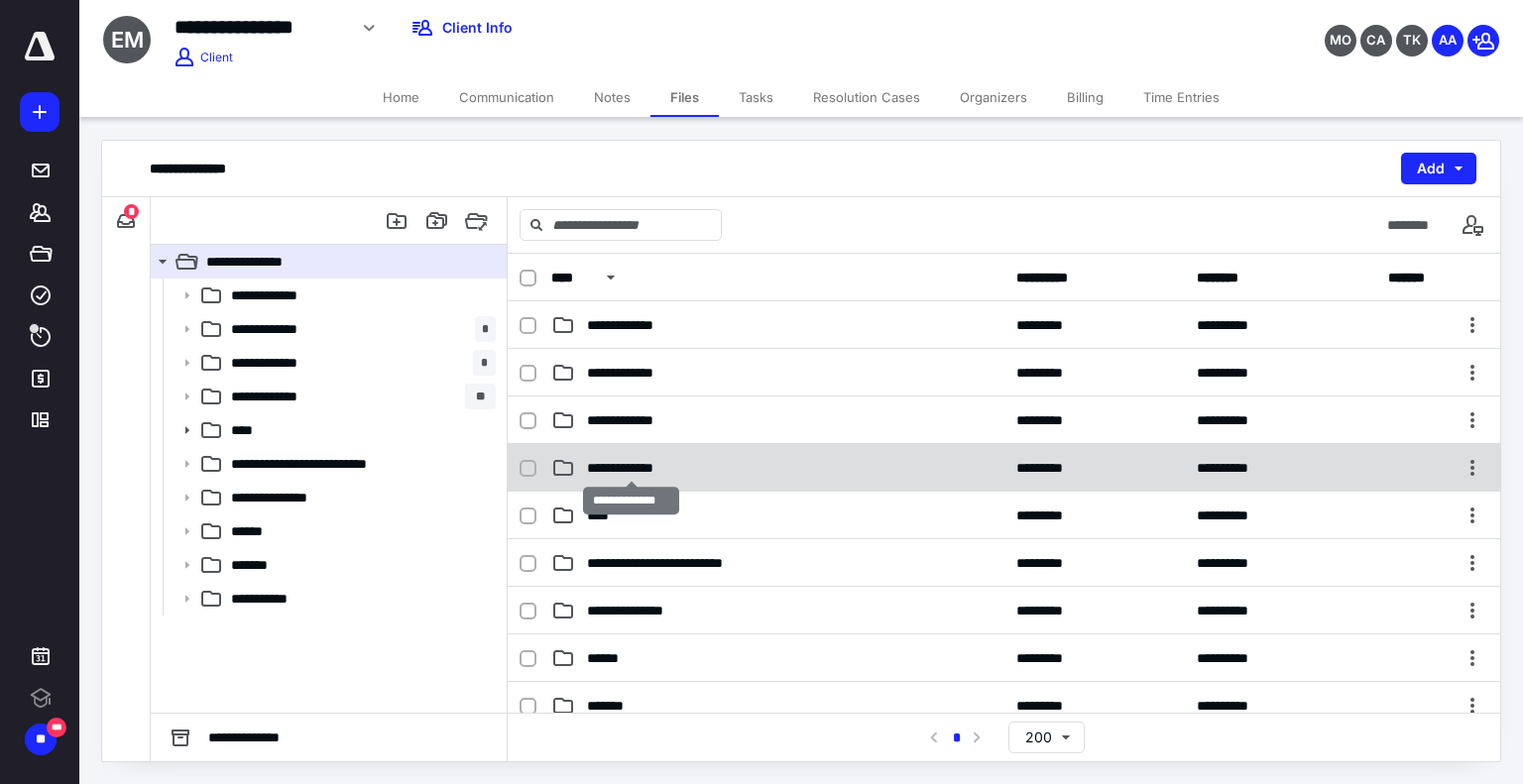 click on "**********" at bounding box center (631, 468) 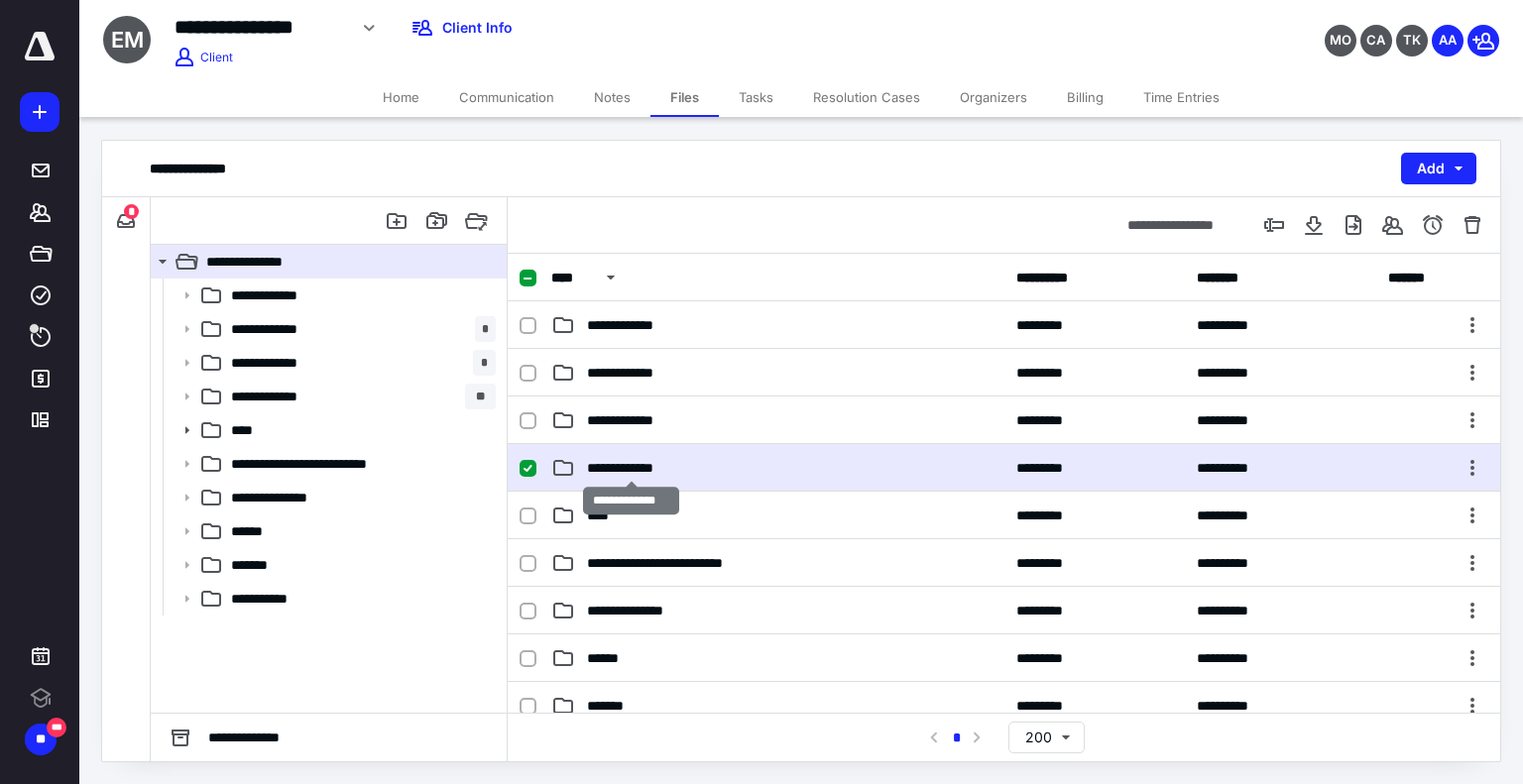click on "**********" at bounding box center [631, 468] 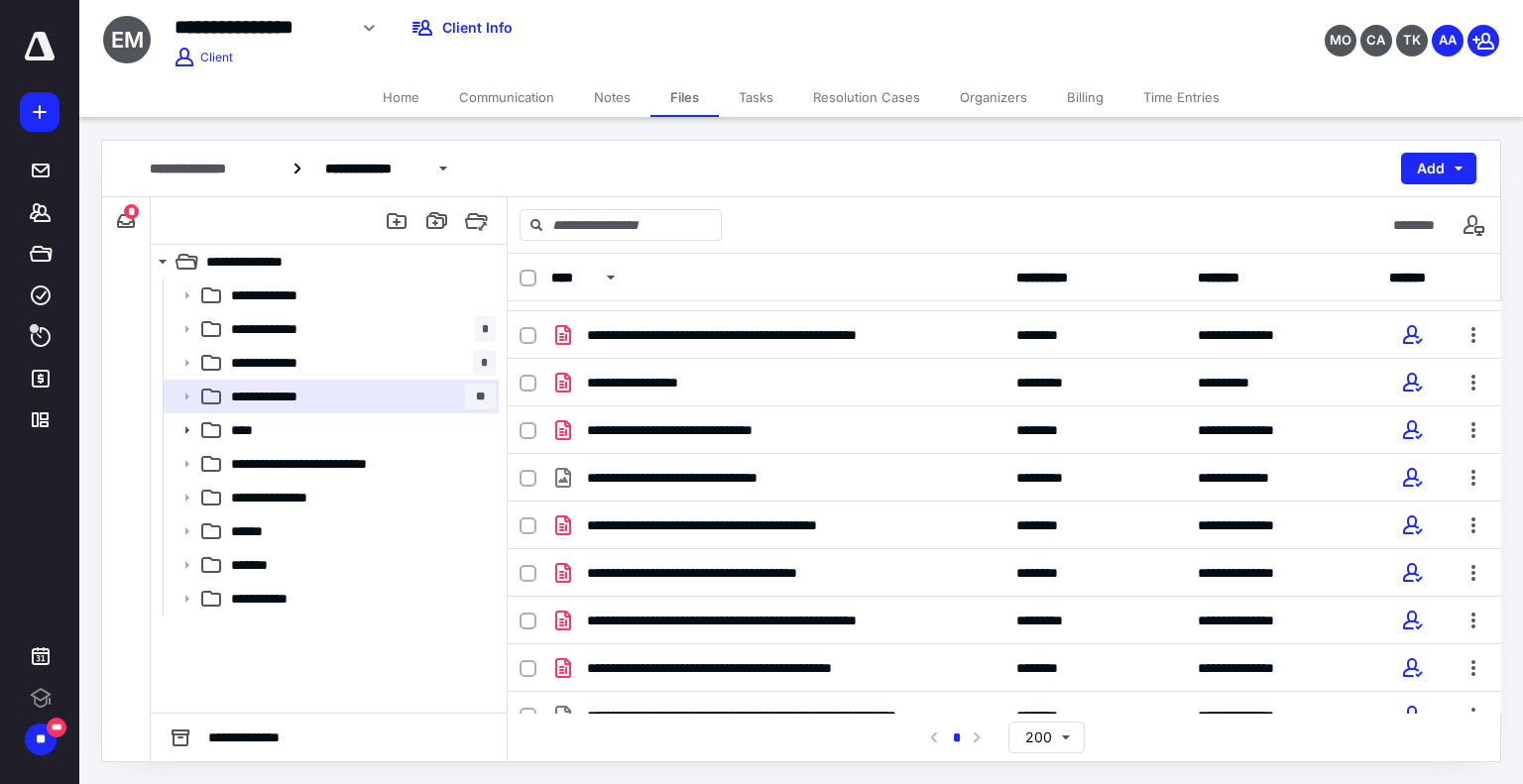 scroll, scrollTop: 274, scrollLeft: 0, axis: vertical 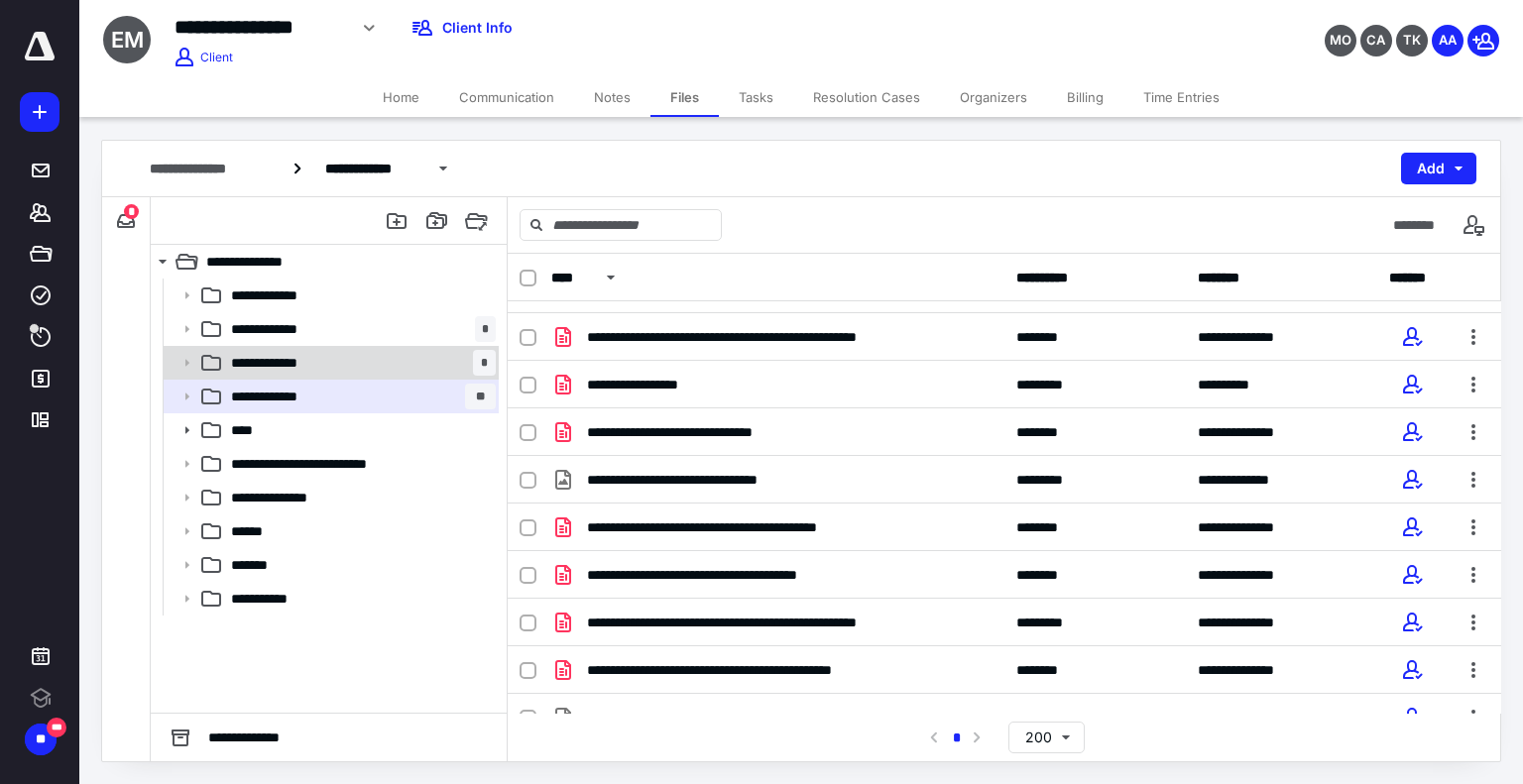 click on "**********" at bounding box center (275, 363) 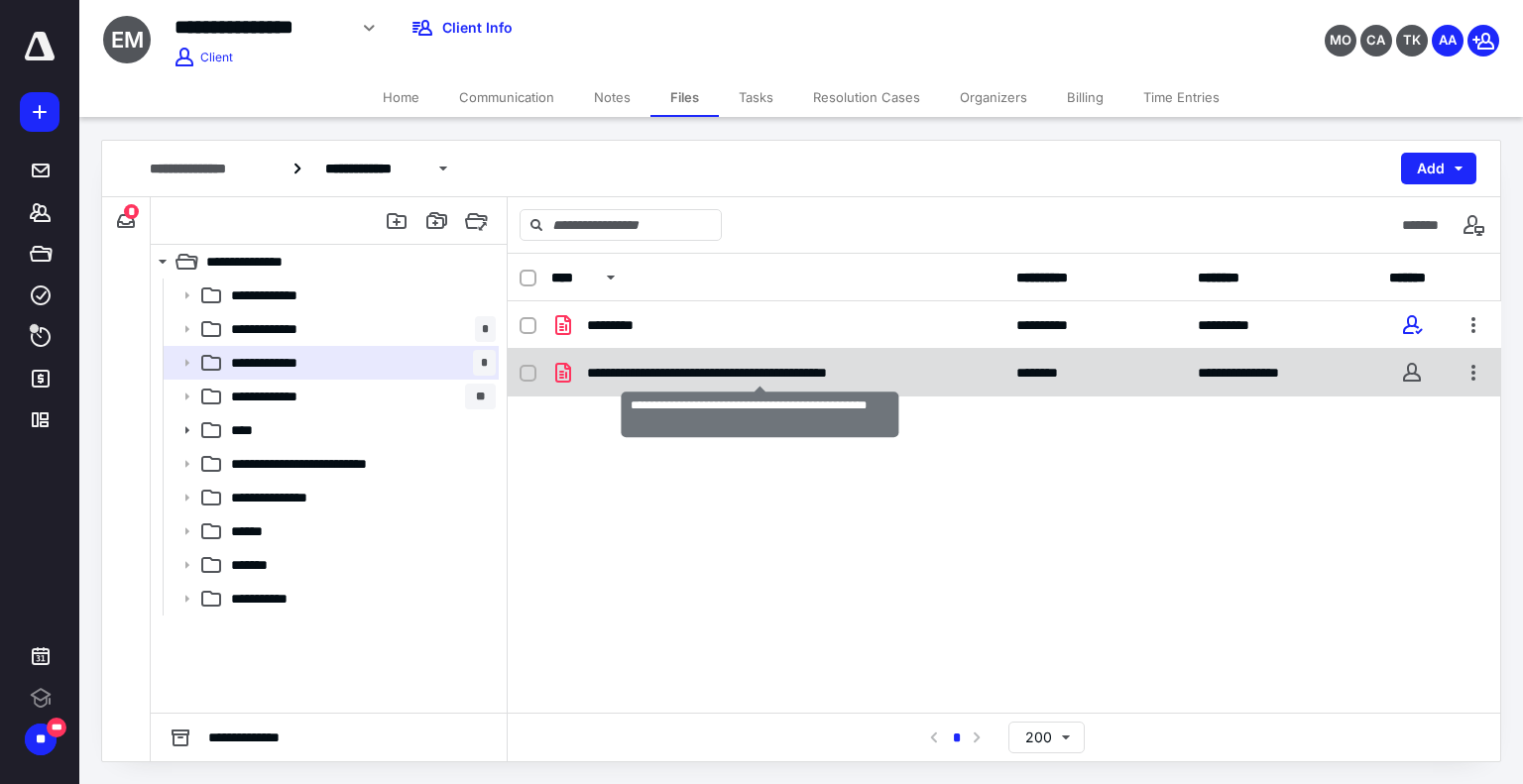 click on "**********" at bounding box center [761, 373] 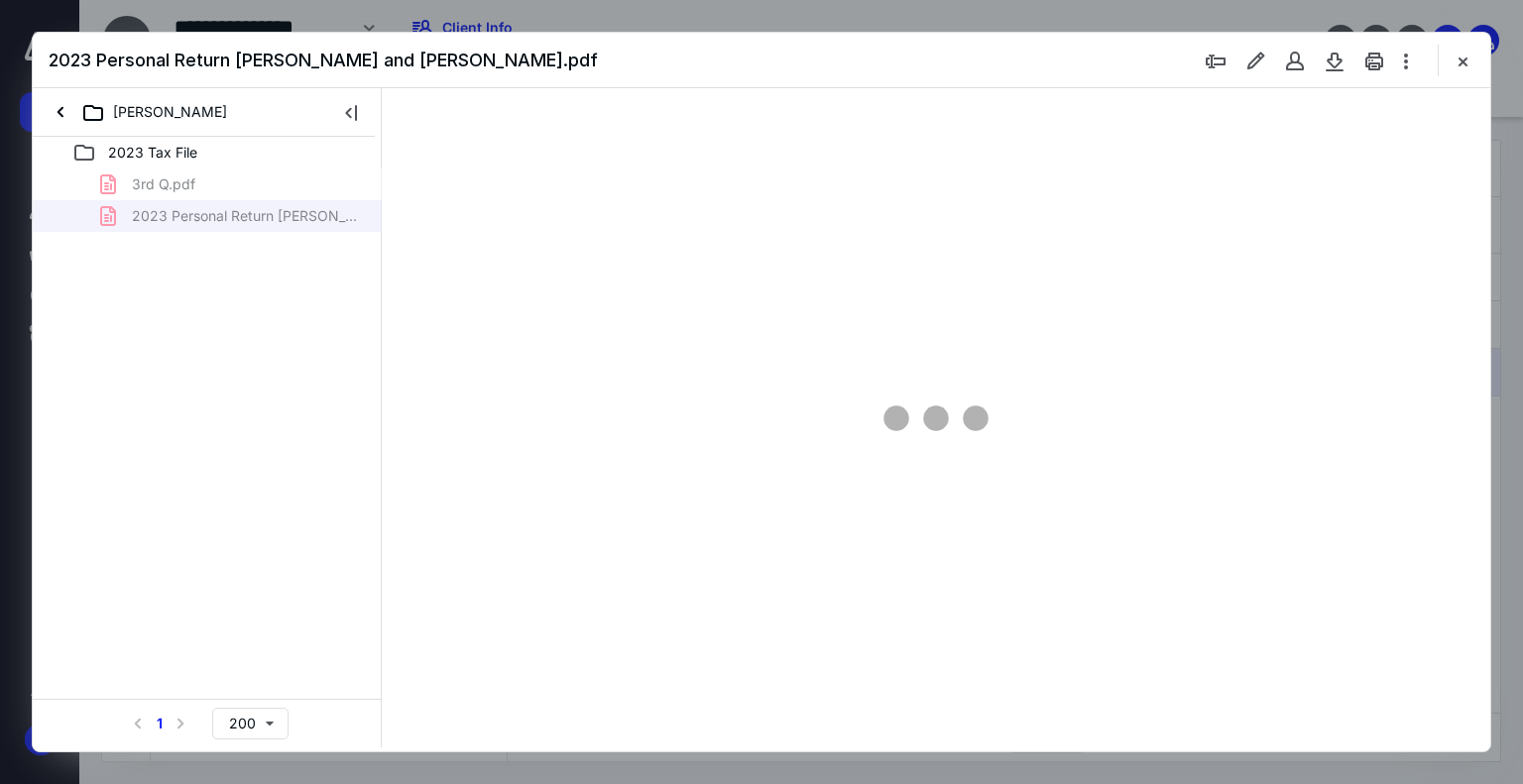 scroll, scrollTop: 0, scrollLeft: 0, axis: both 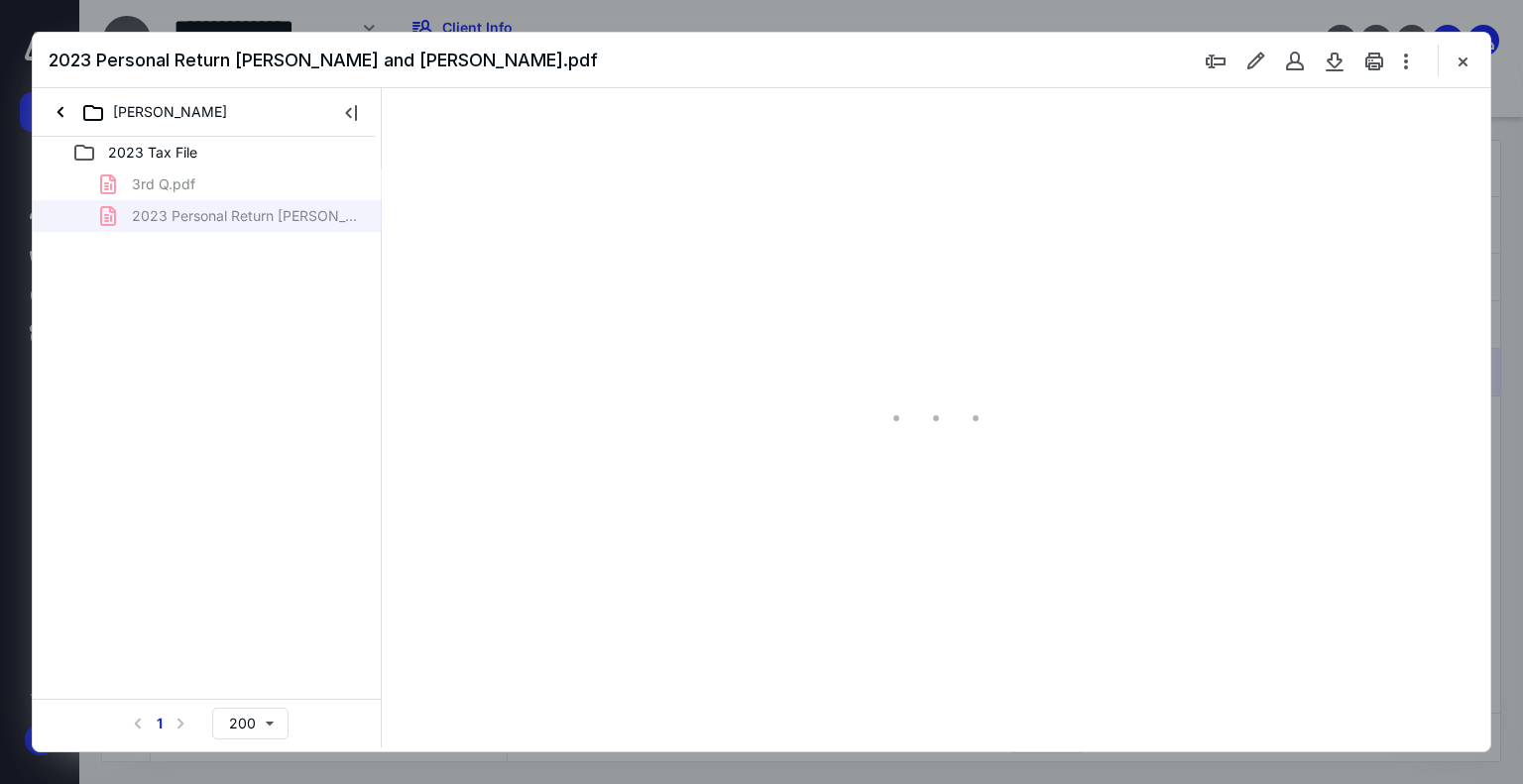 type on "179" 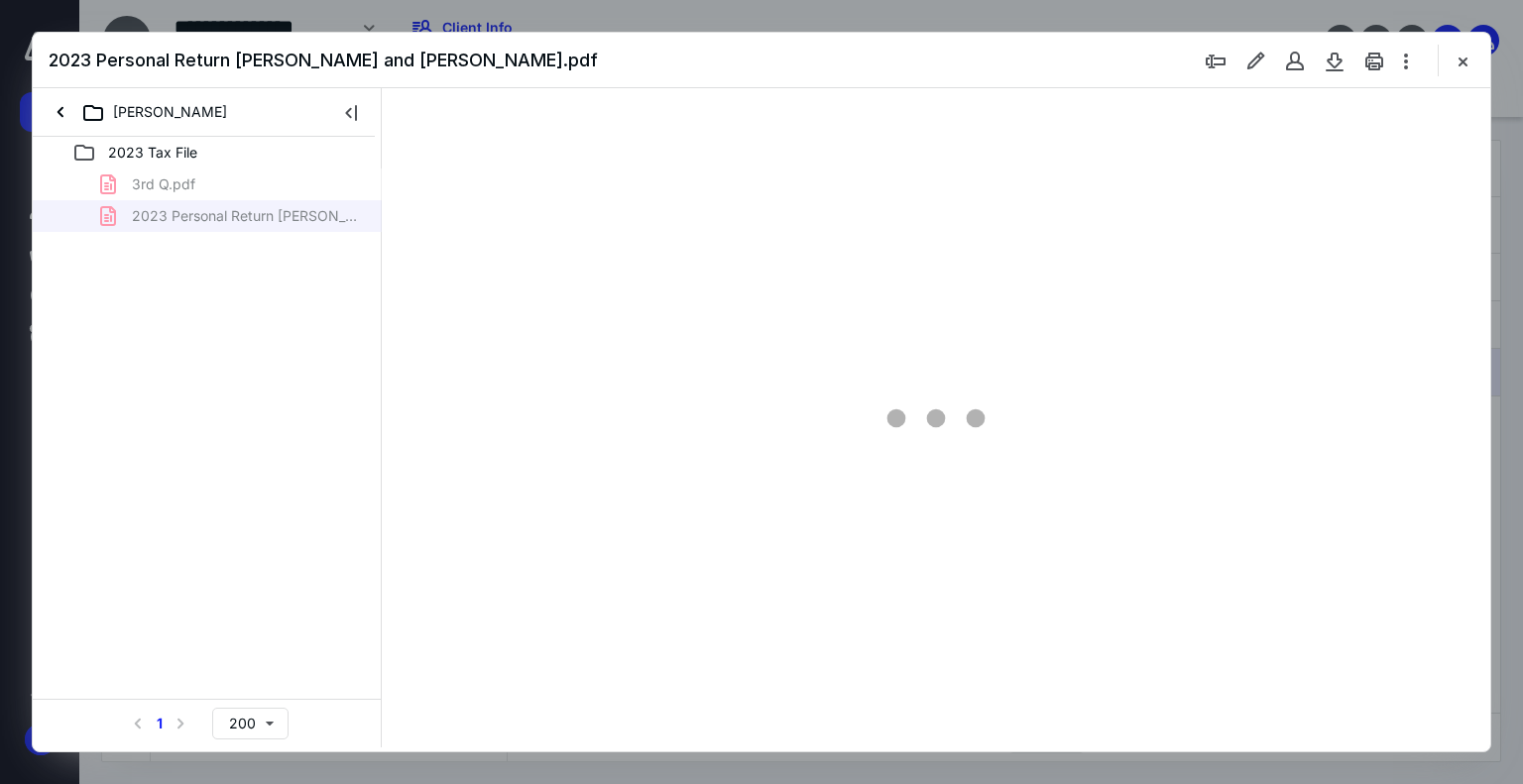 scroll, scrollTop: 82, scrollLeft: 157, axis: both 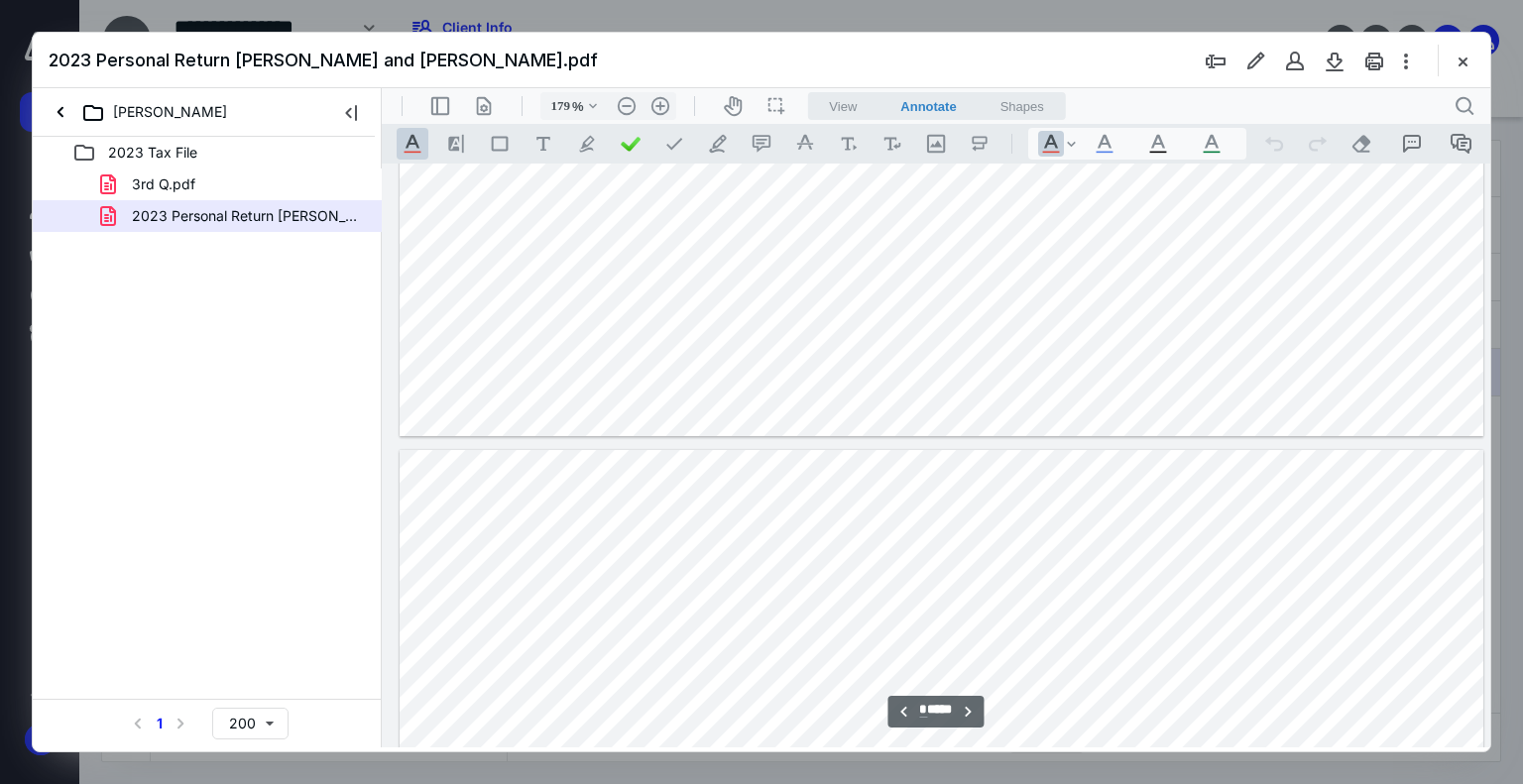 type on "*" 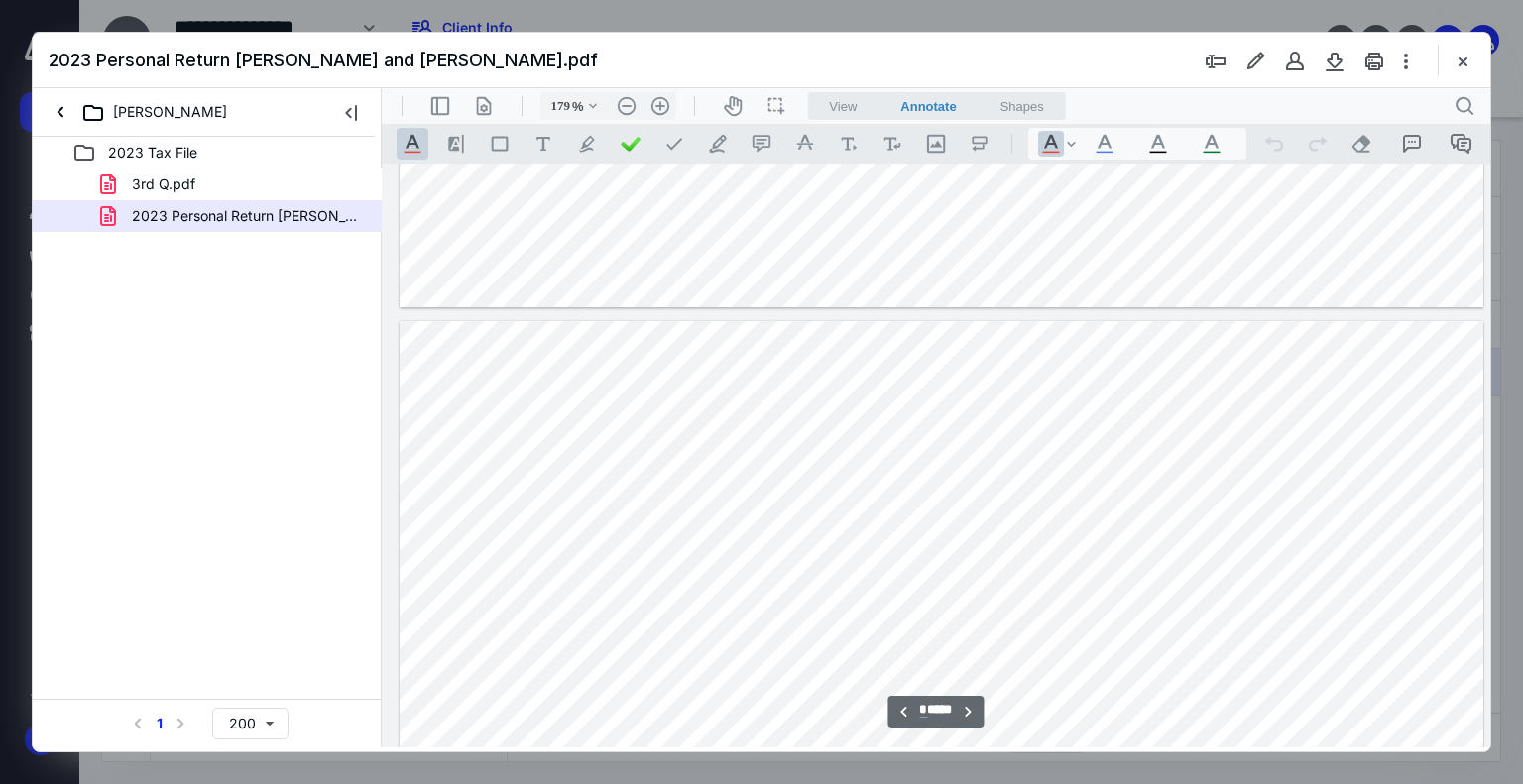 scroll, scrollTop: 2693, scrollLeft: 149, axis: both 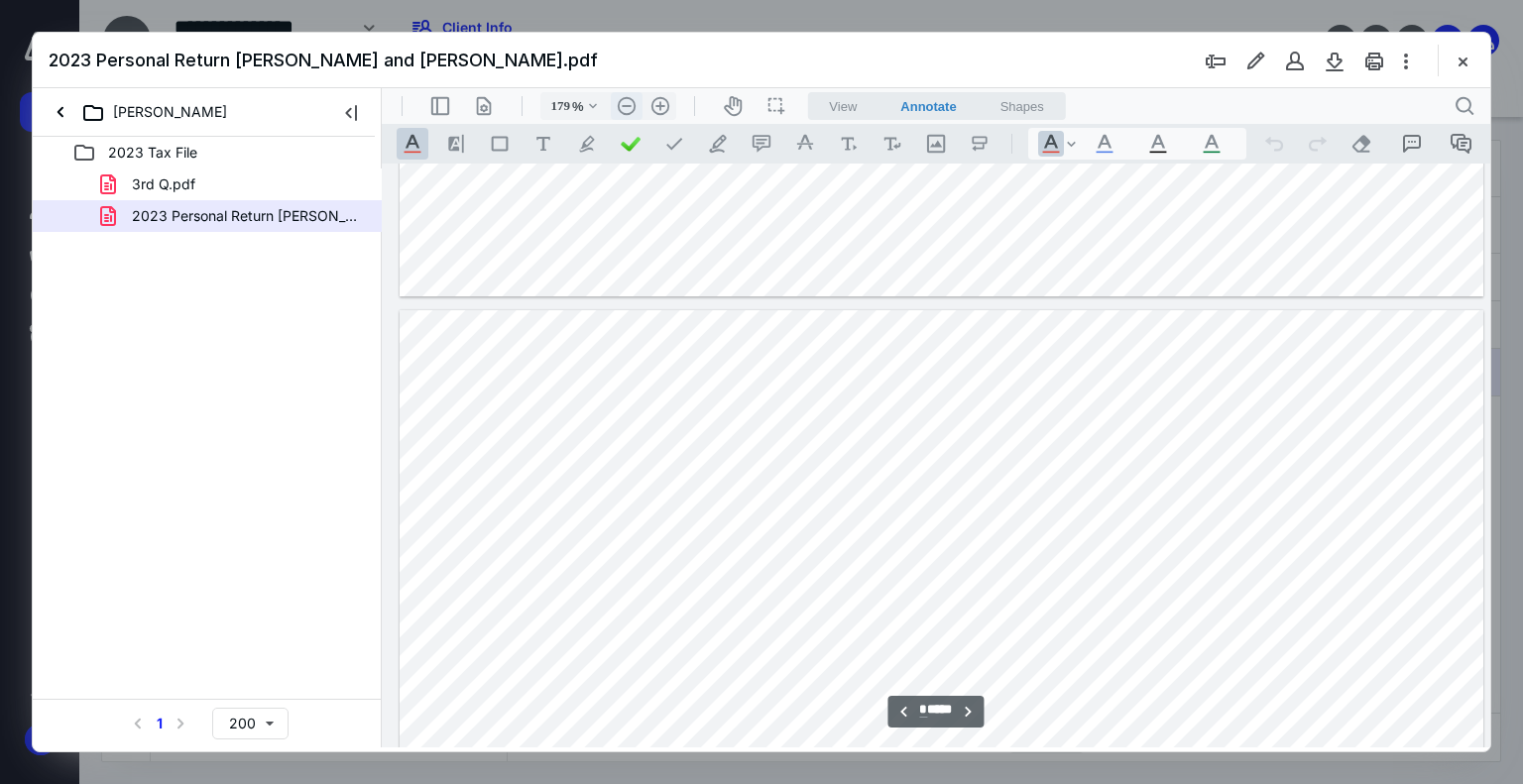 click on ".cls-1{fill:#abb0c4;} icon - header - zoom - out - line" at bounding box center (627, 106) 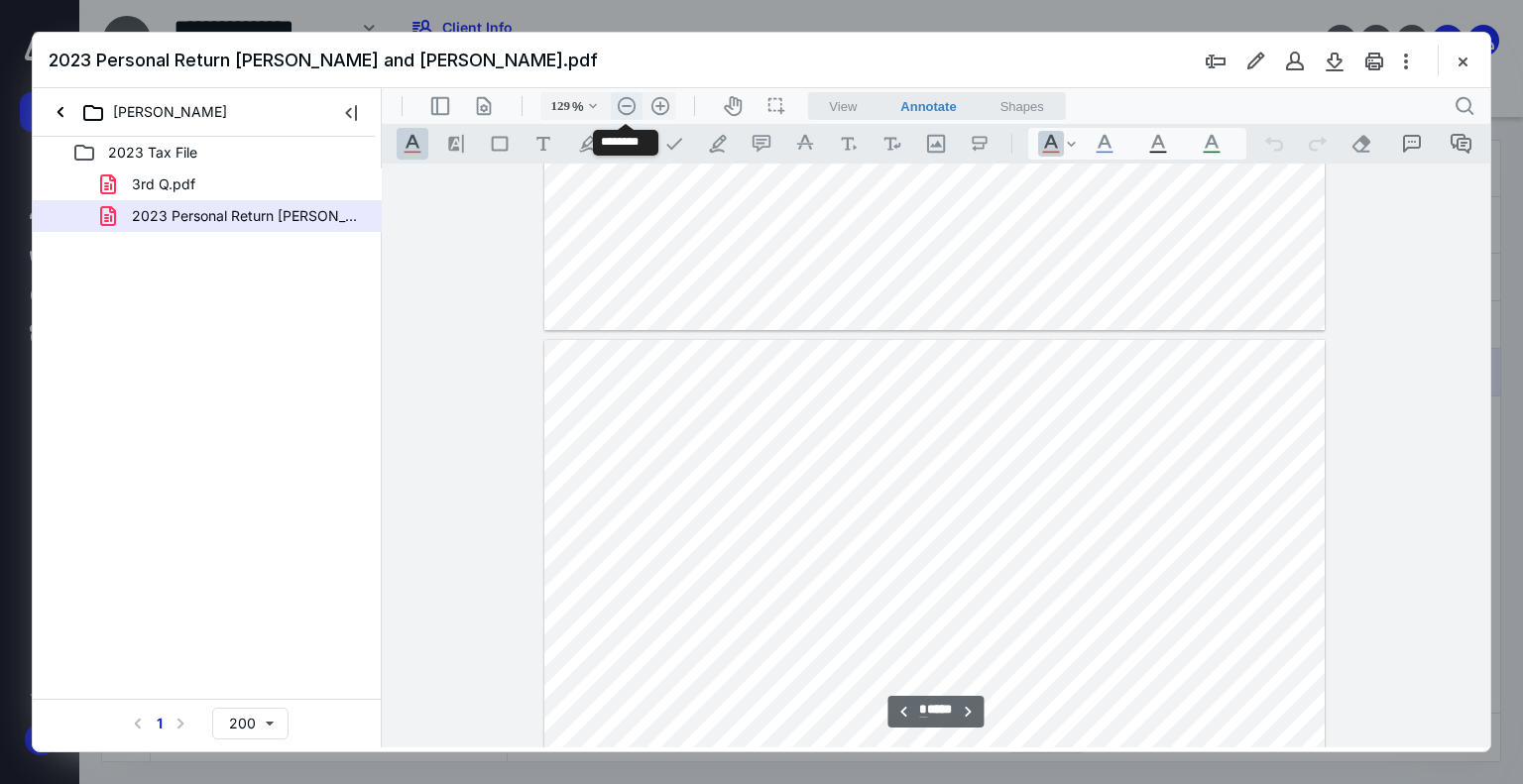 click on ".cls-1{fill:#abb0c4;} icon - header - zoom - out - line" at bounding box center (627, 106) 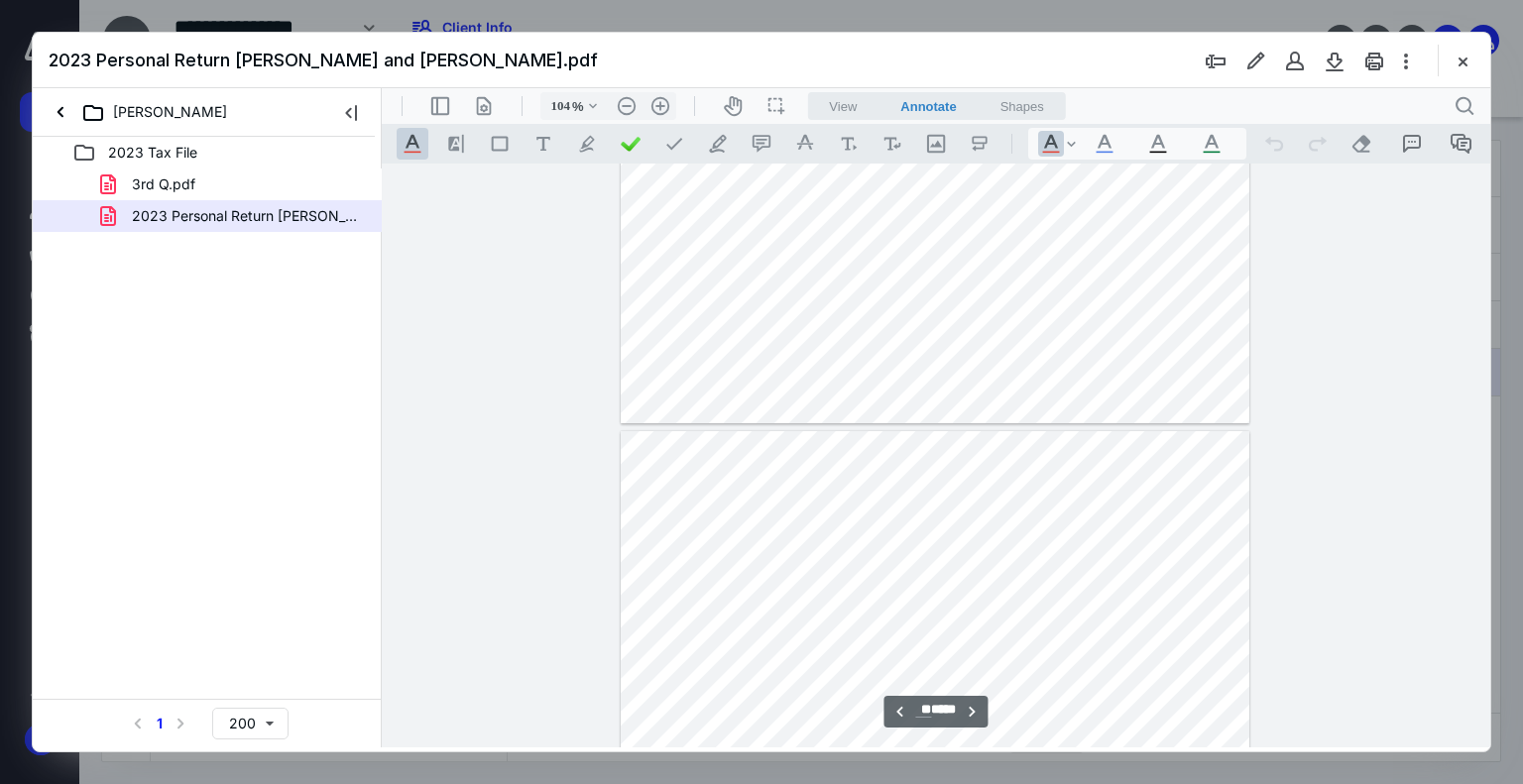 type on "**" 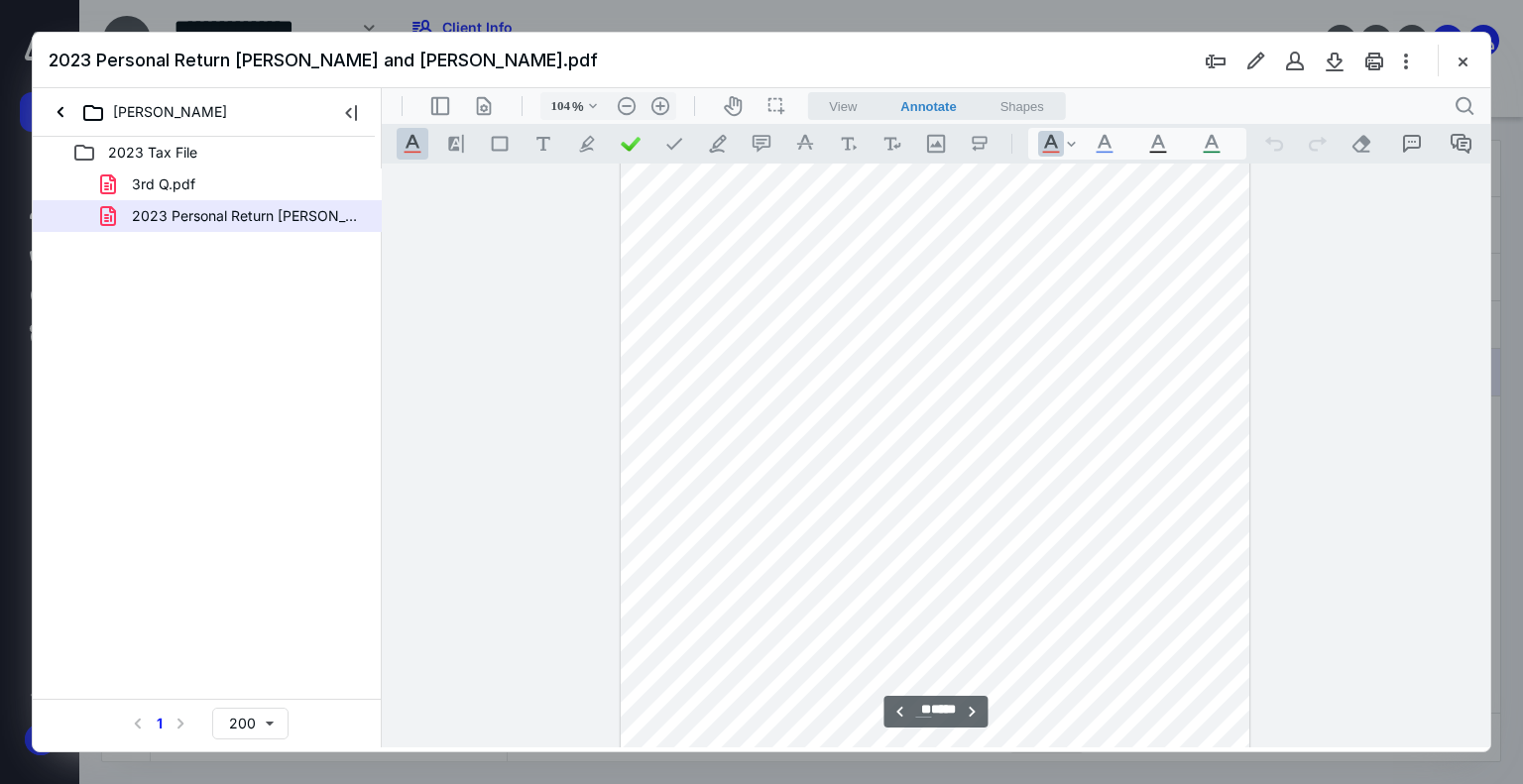 scroll, scrollTop: 15664, scrollLeft: 0, axis: vertical 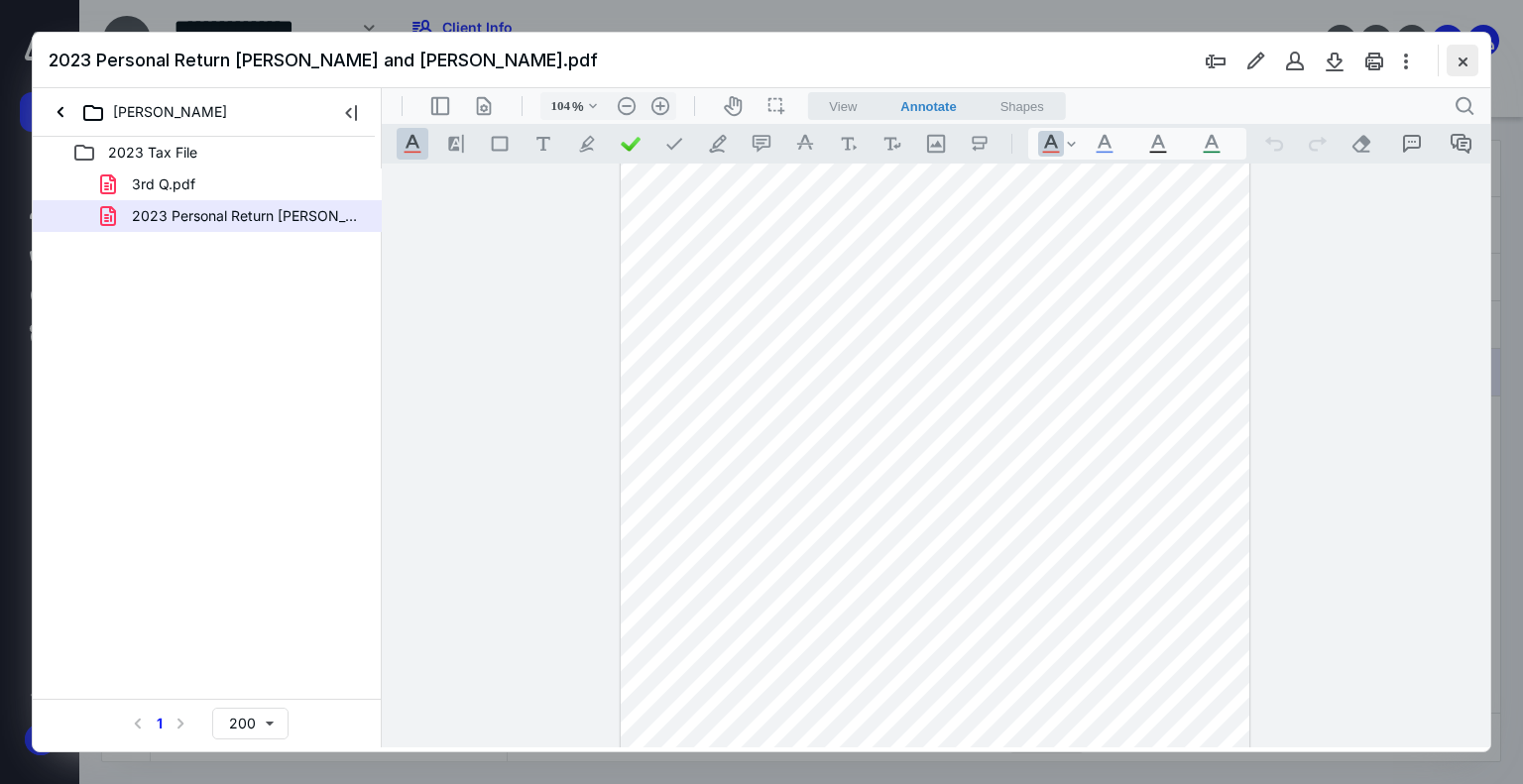 click at bounding box center [1463, 60] 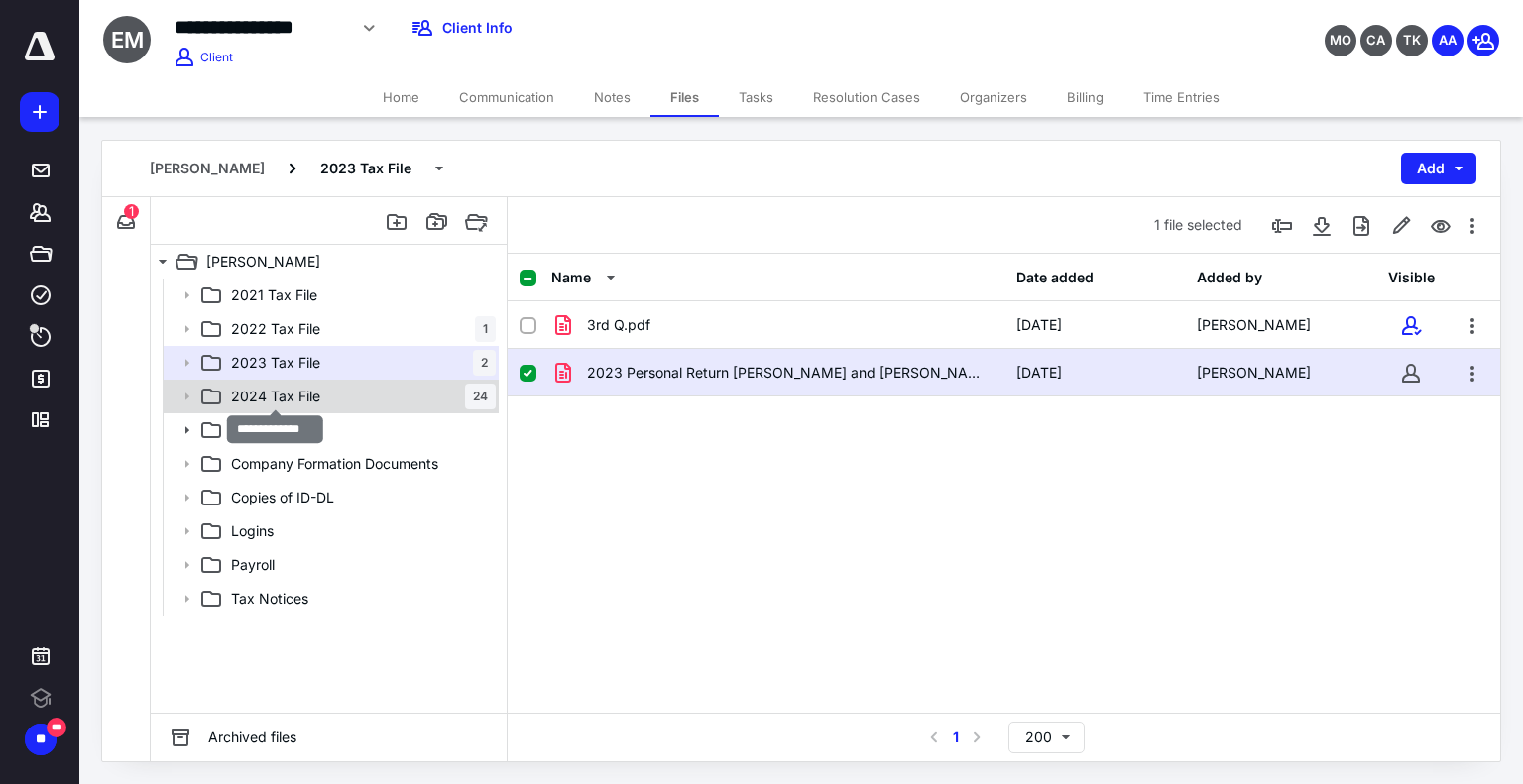 click on "2024 Tax File" at bounding box center (276, 396) 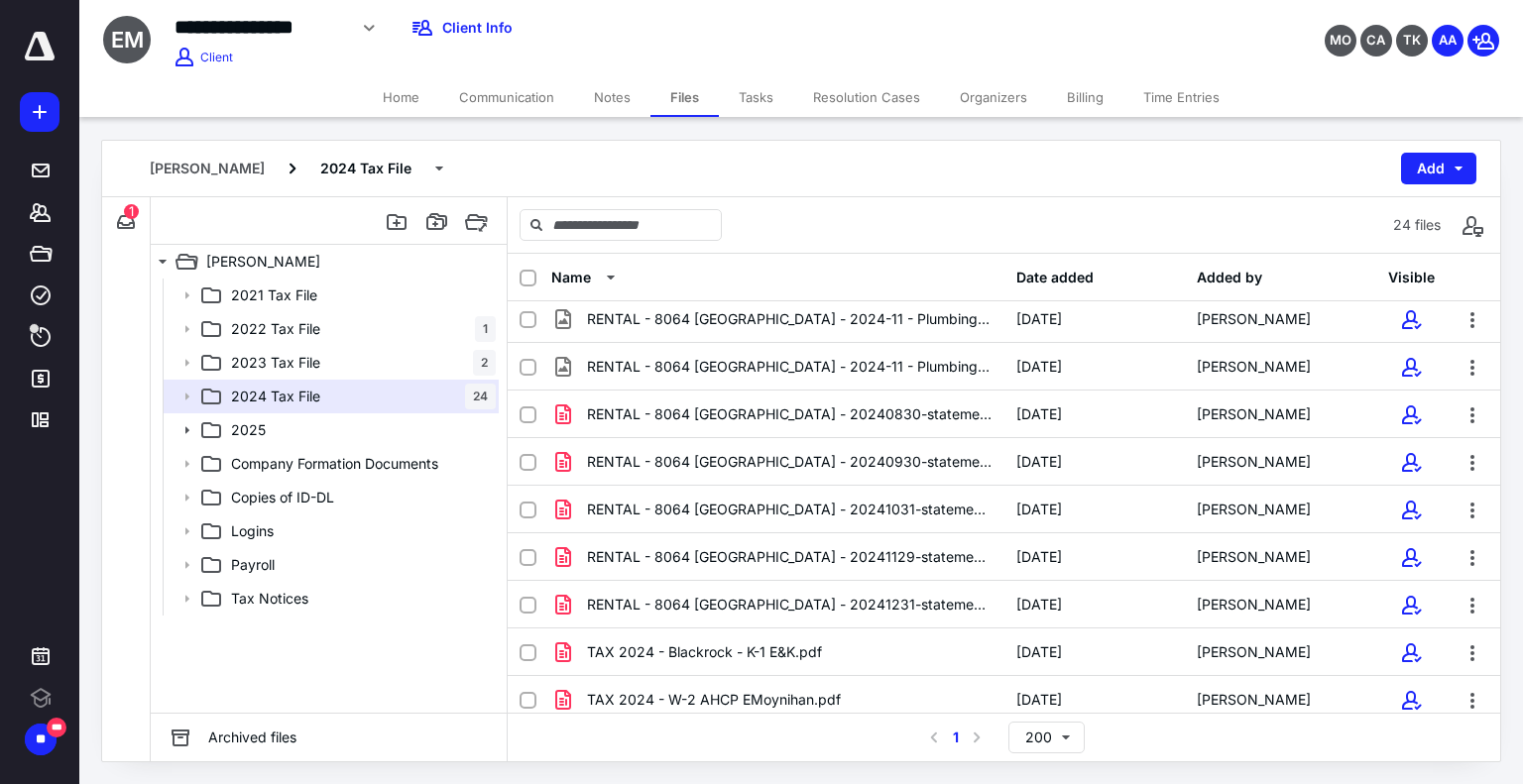 scroll, scrollTop: 725, scrollLeft: 0, axis: vertical 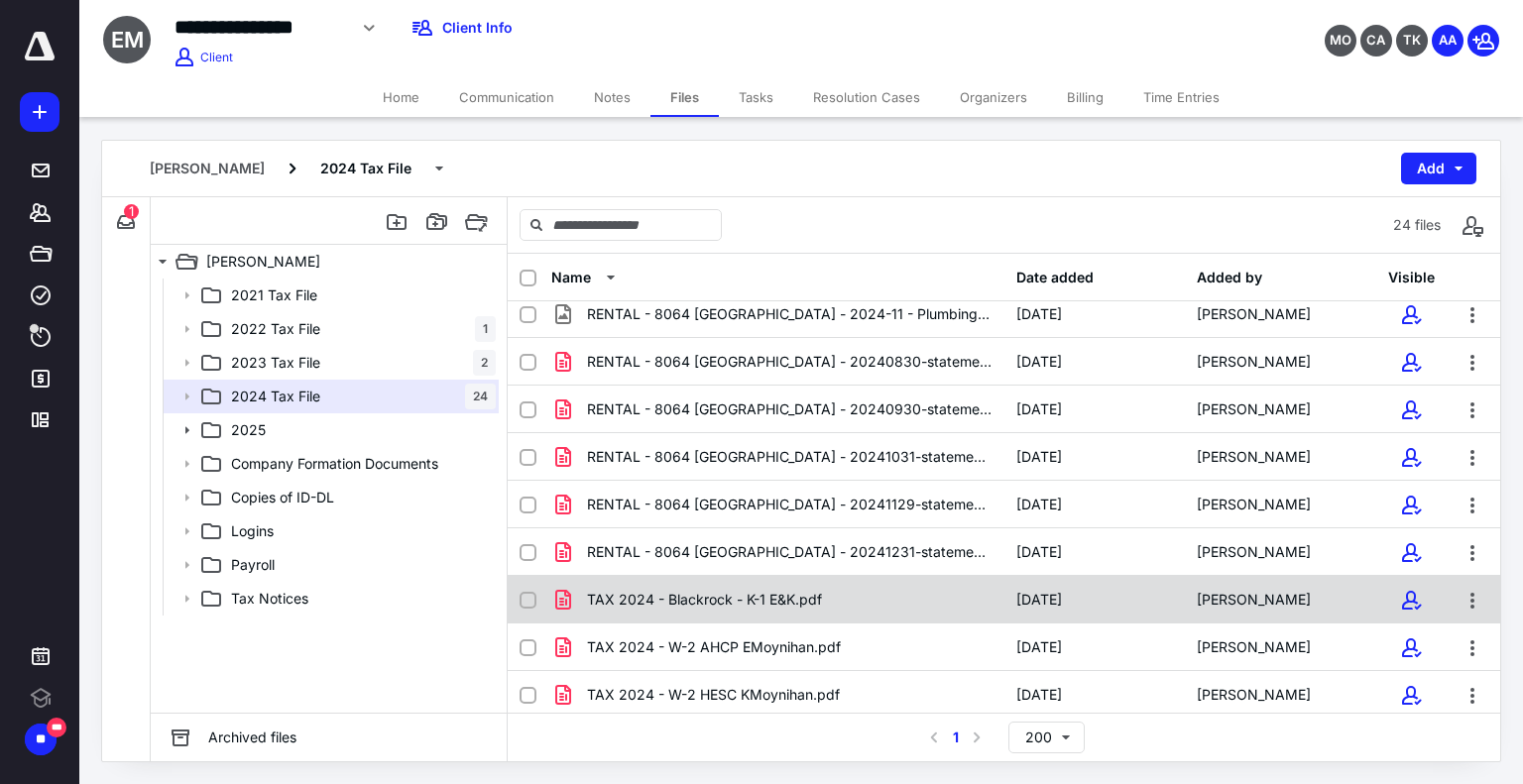click on "TAX 2024 - Blackrock - K-1 E&K.pdf" at bounding box center (704, 600) 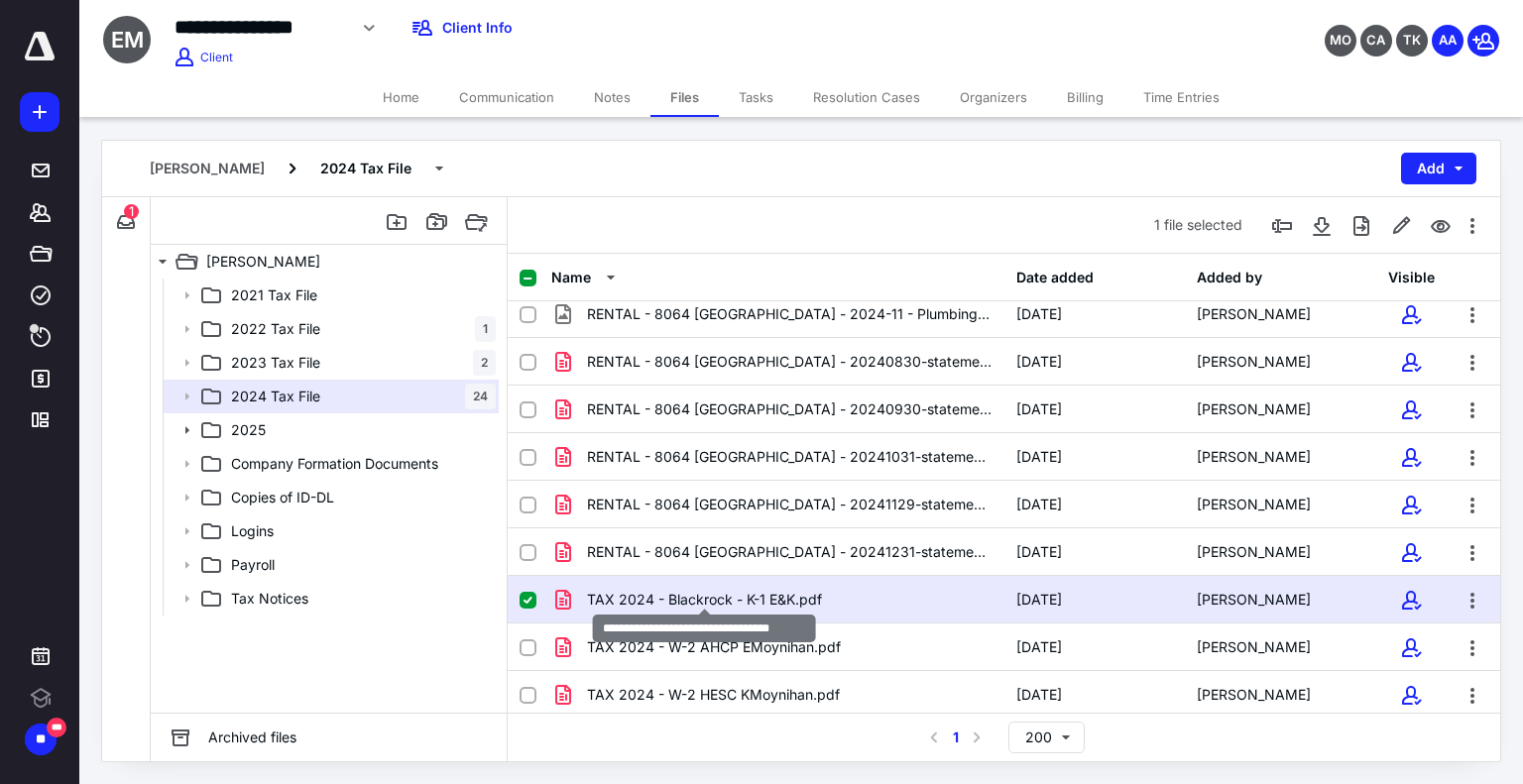 click on "TAX 2024 - Blackrock - K-1 E&K.pdf" at bounding box center (704, 600) 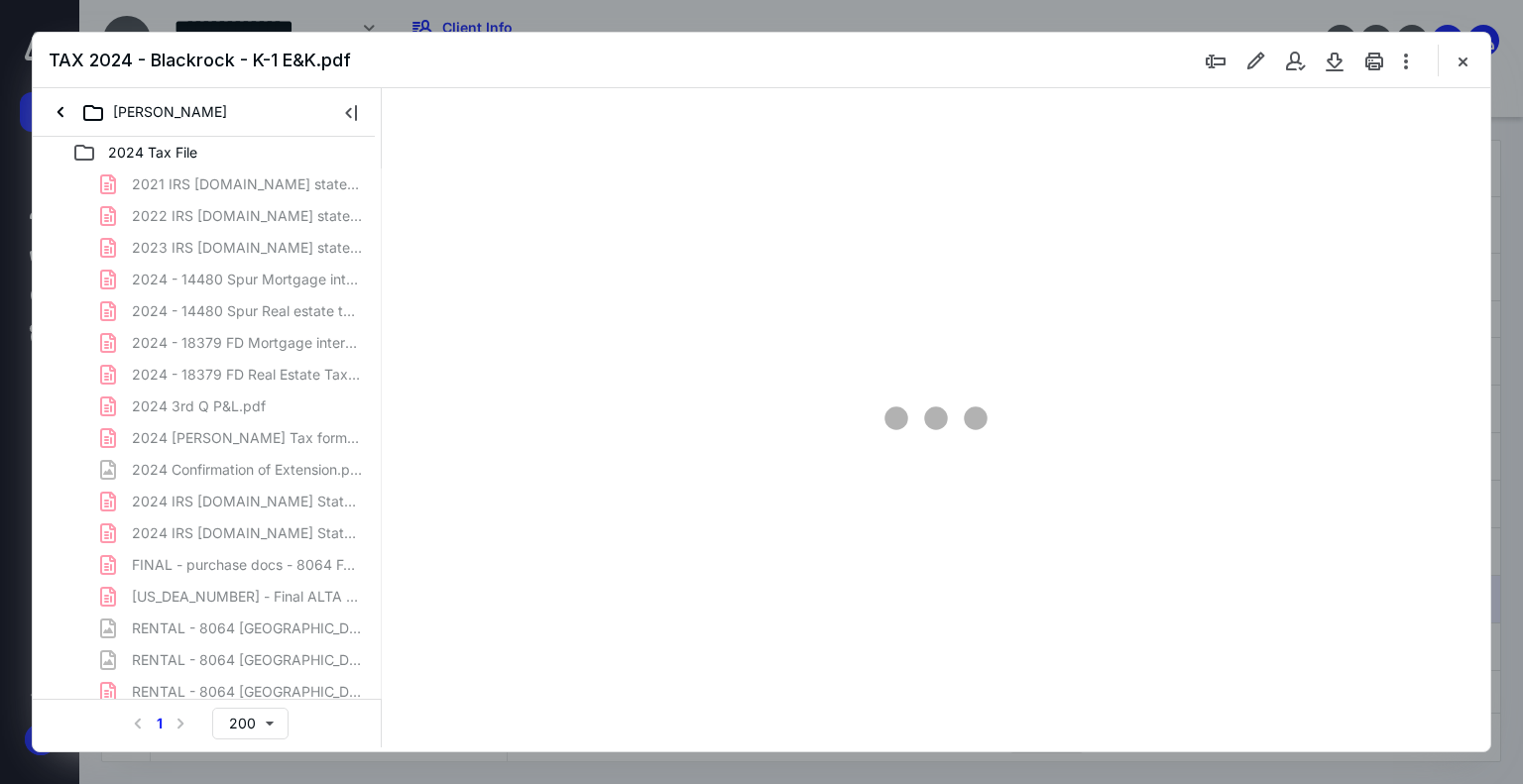 scroll, scrollTop: 0, scrollLeft: 0, axis: both 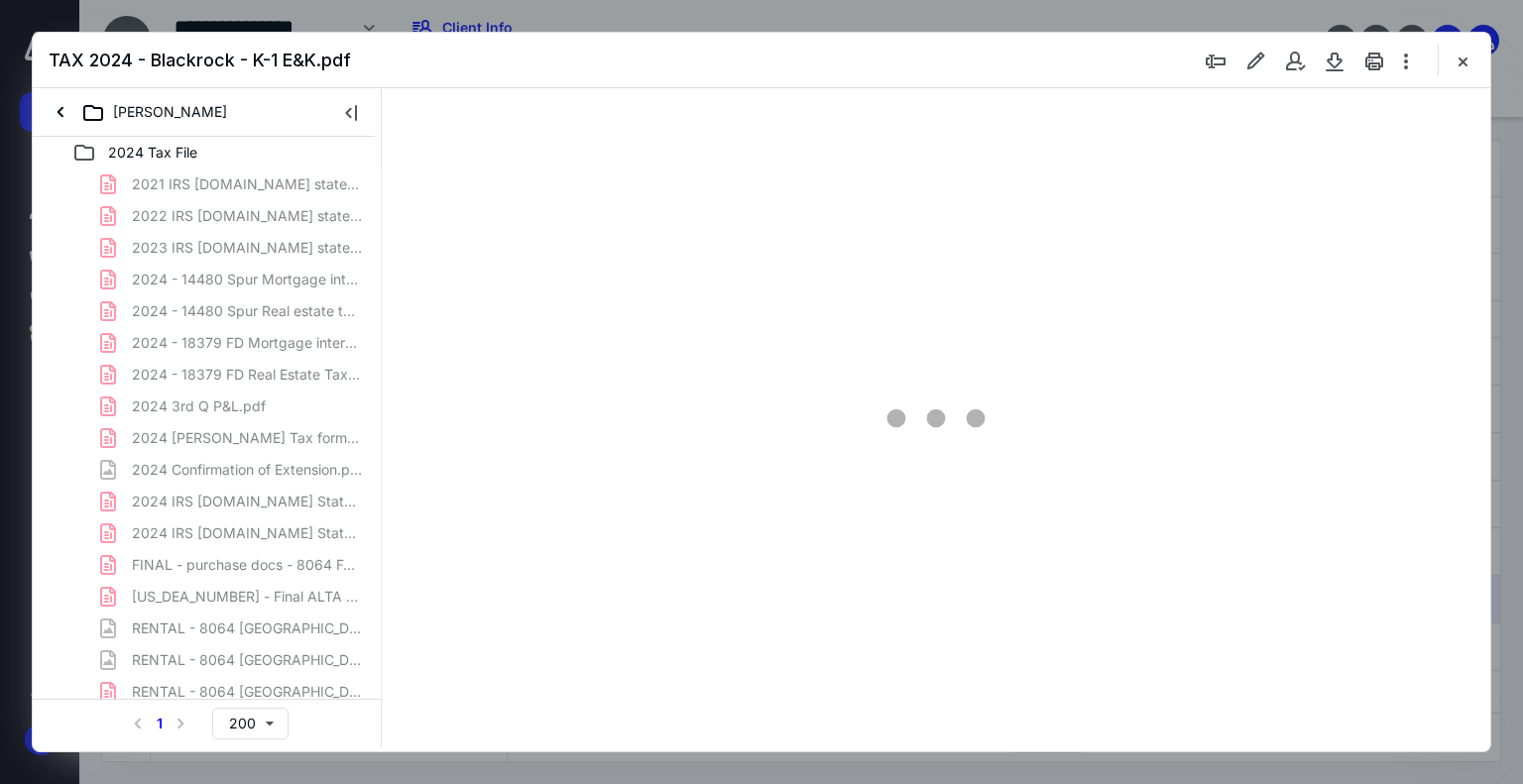 type on "181" 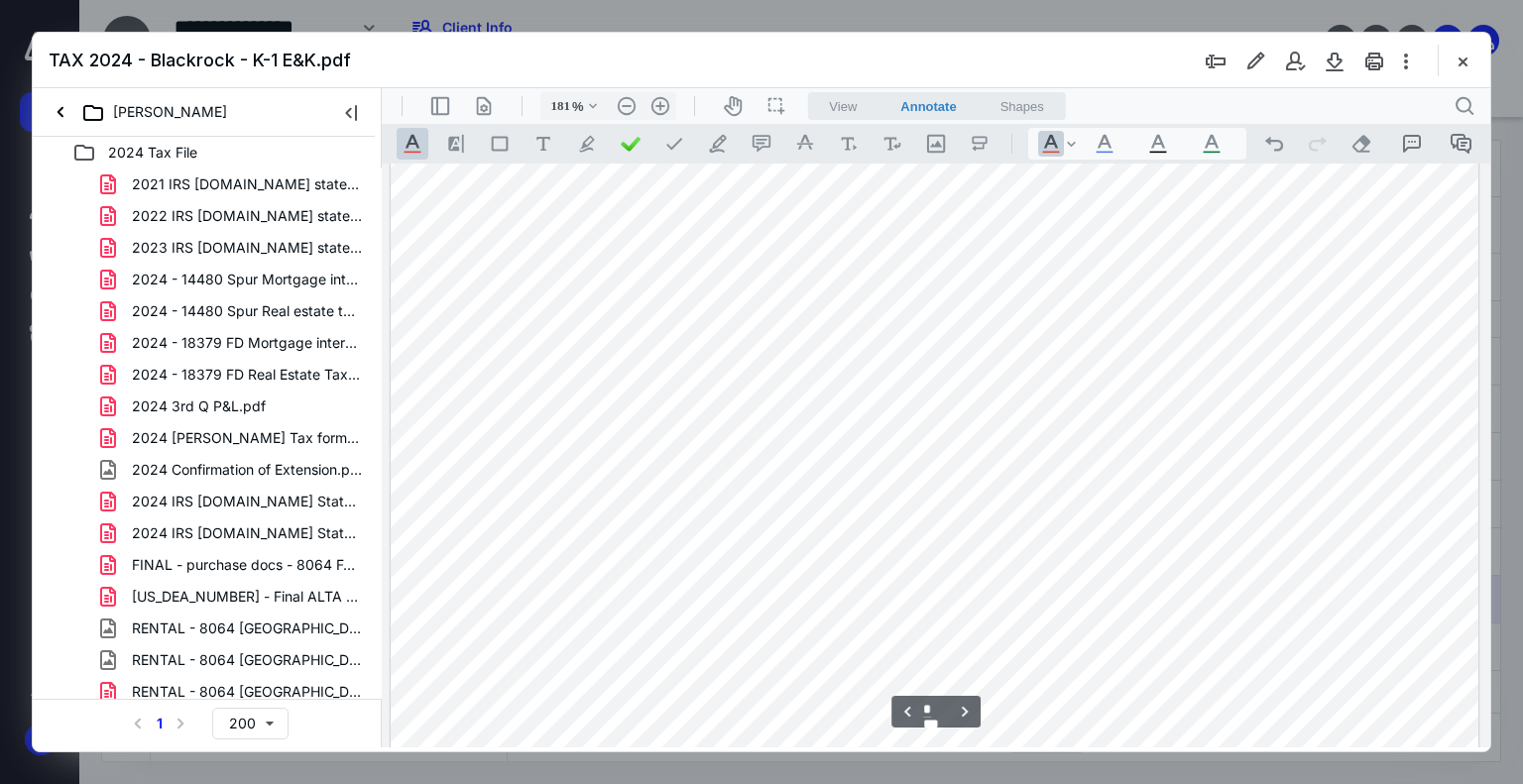 scroll, scrollTop: 2924, scrollLeft: 0, axis: vertical 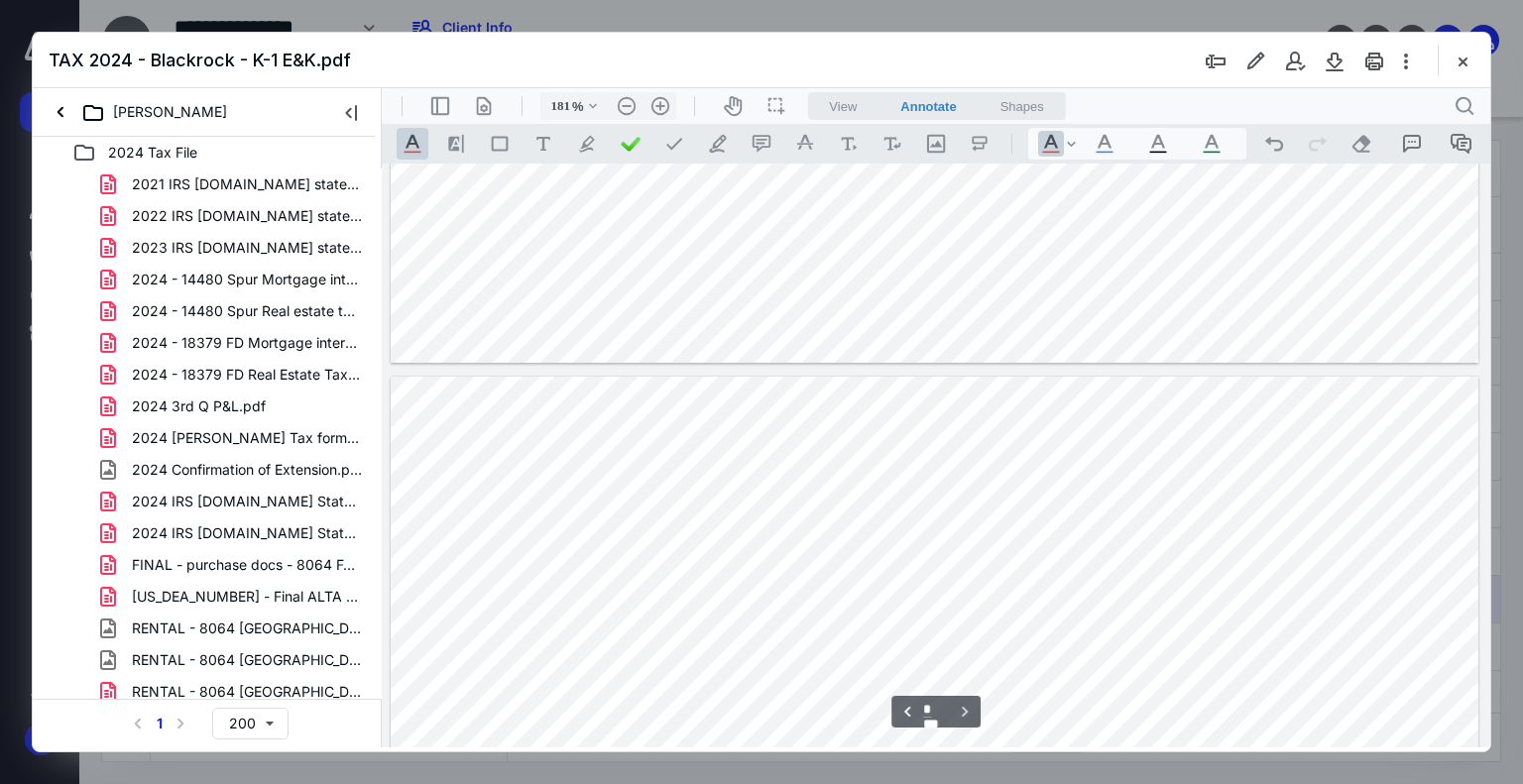 type on "*" 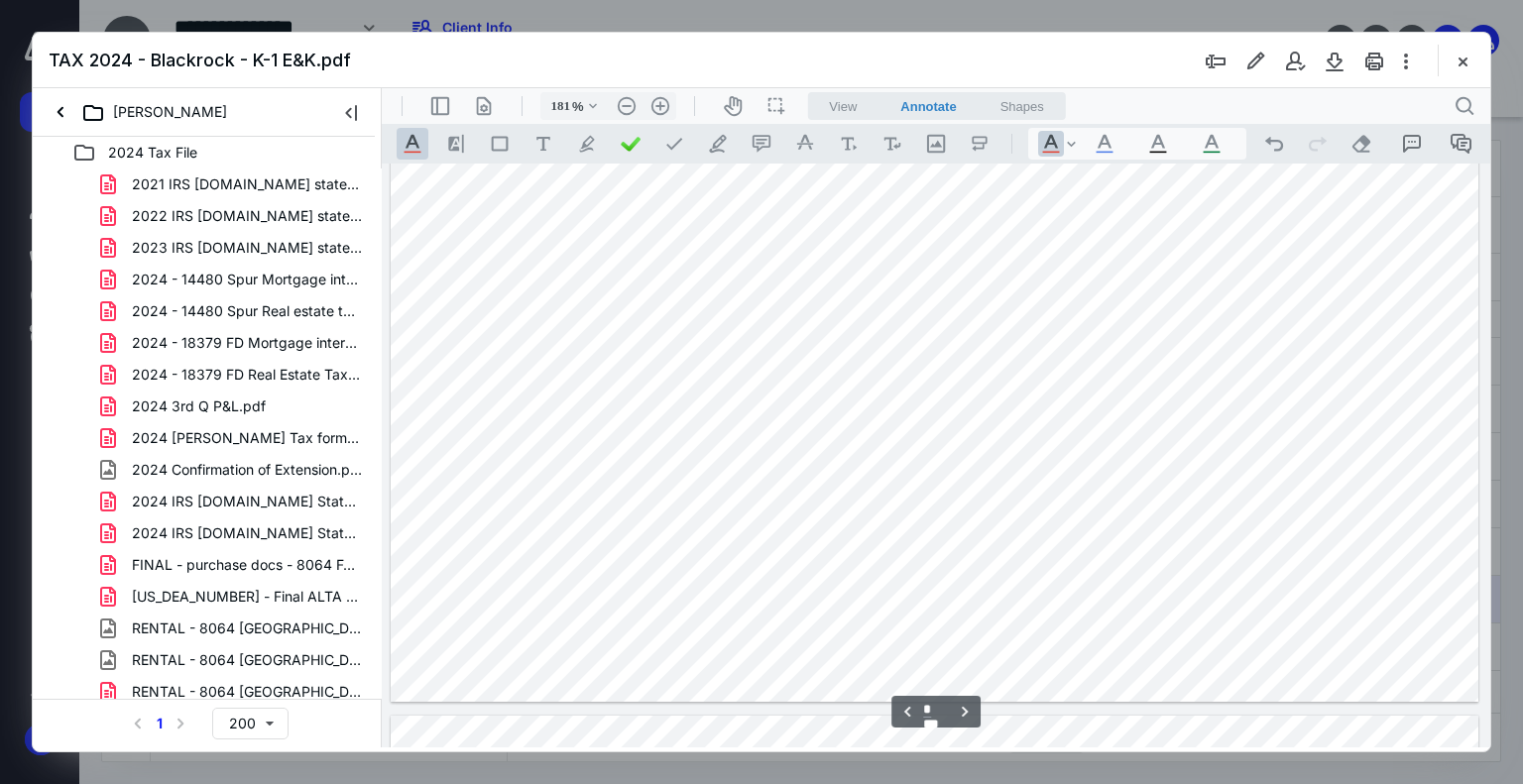 scroll, scrollTop: 3747, scrollLeft: 2, axis: both 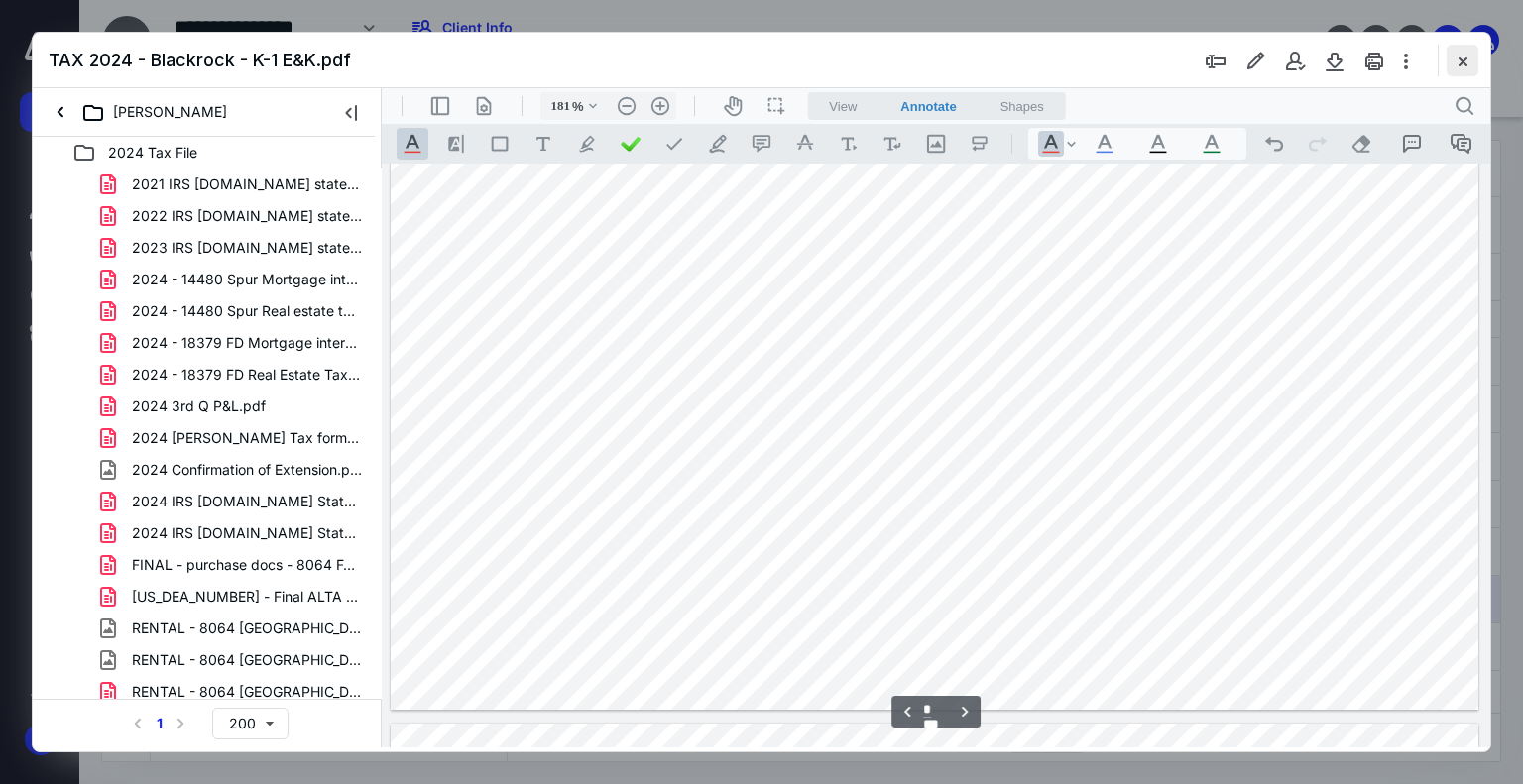 click at bounding box center (1463, 60) 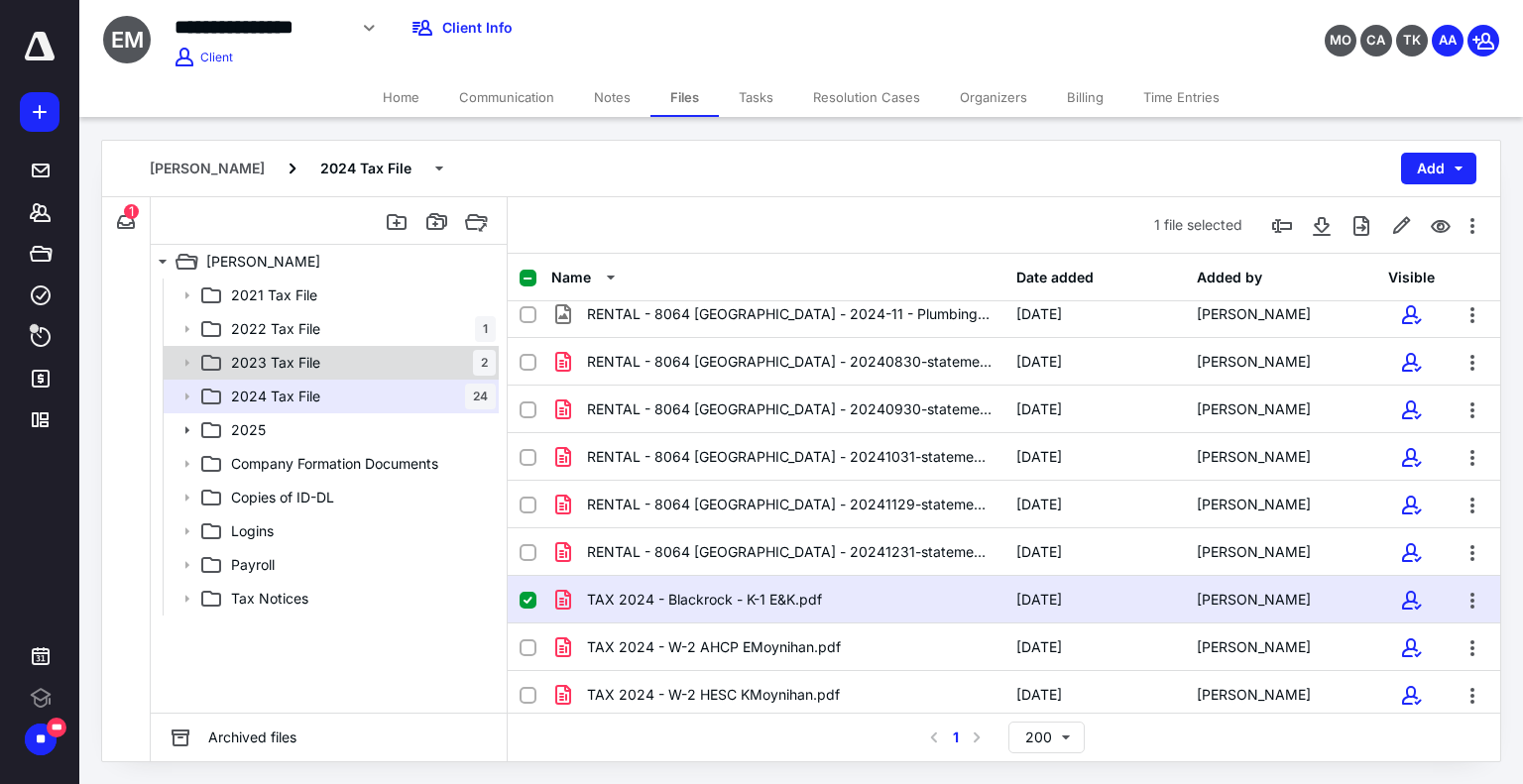 click on "2023 Tax File" at bounding box center [276, 363] 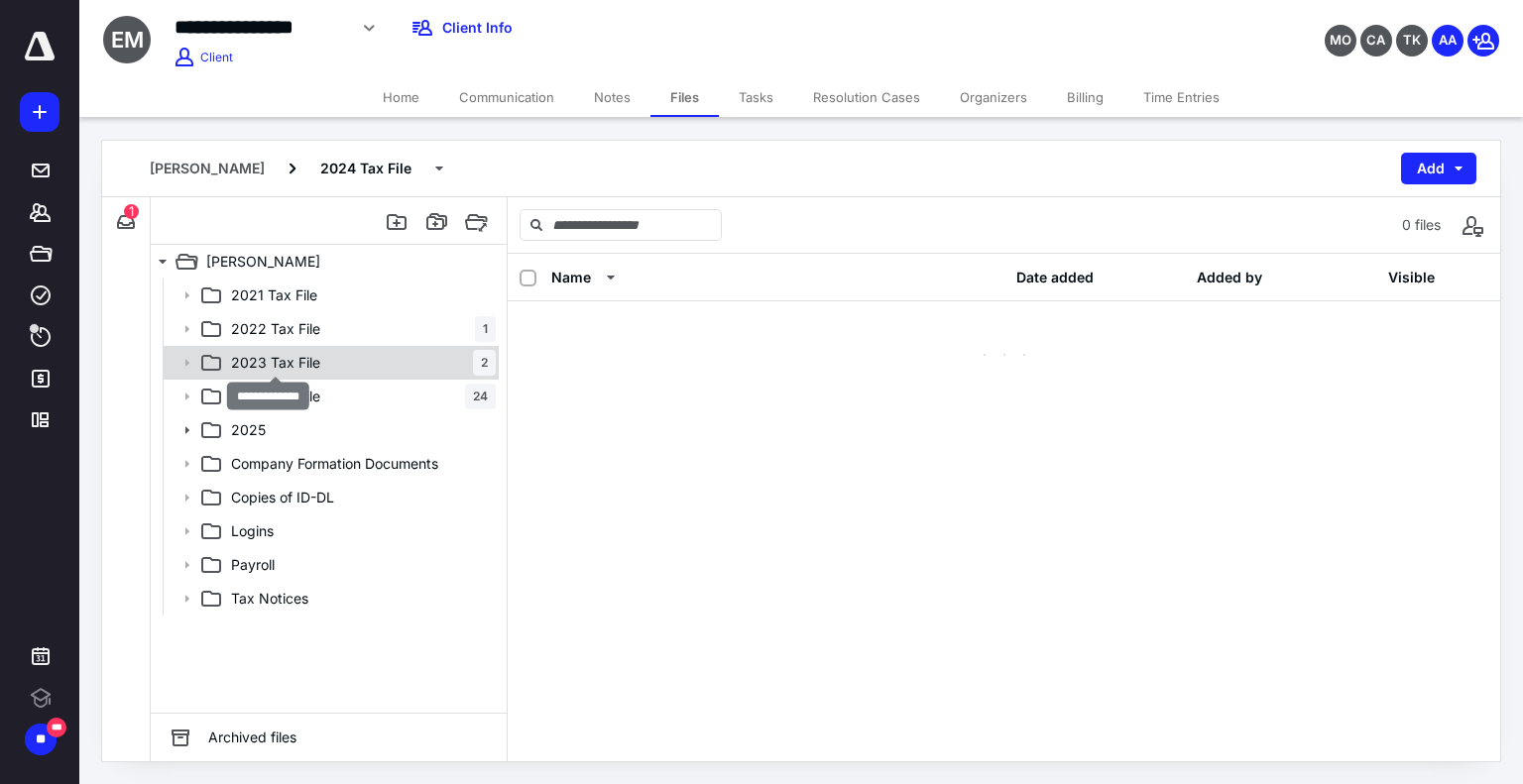 scroll, scrollTop: 0, scrollLeft: 0, axis: both 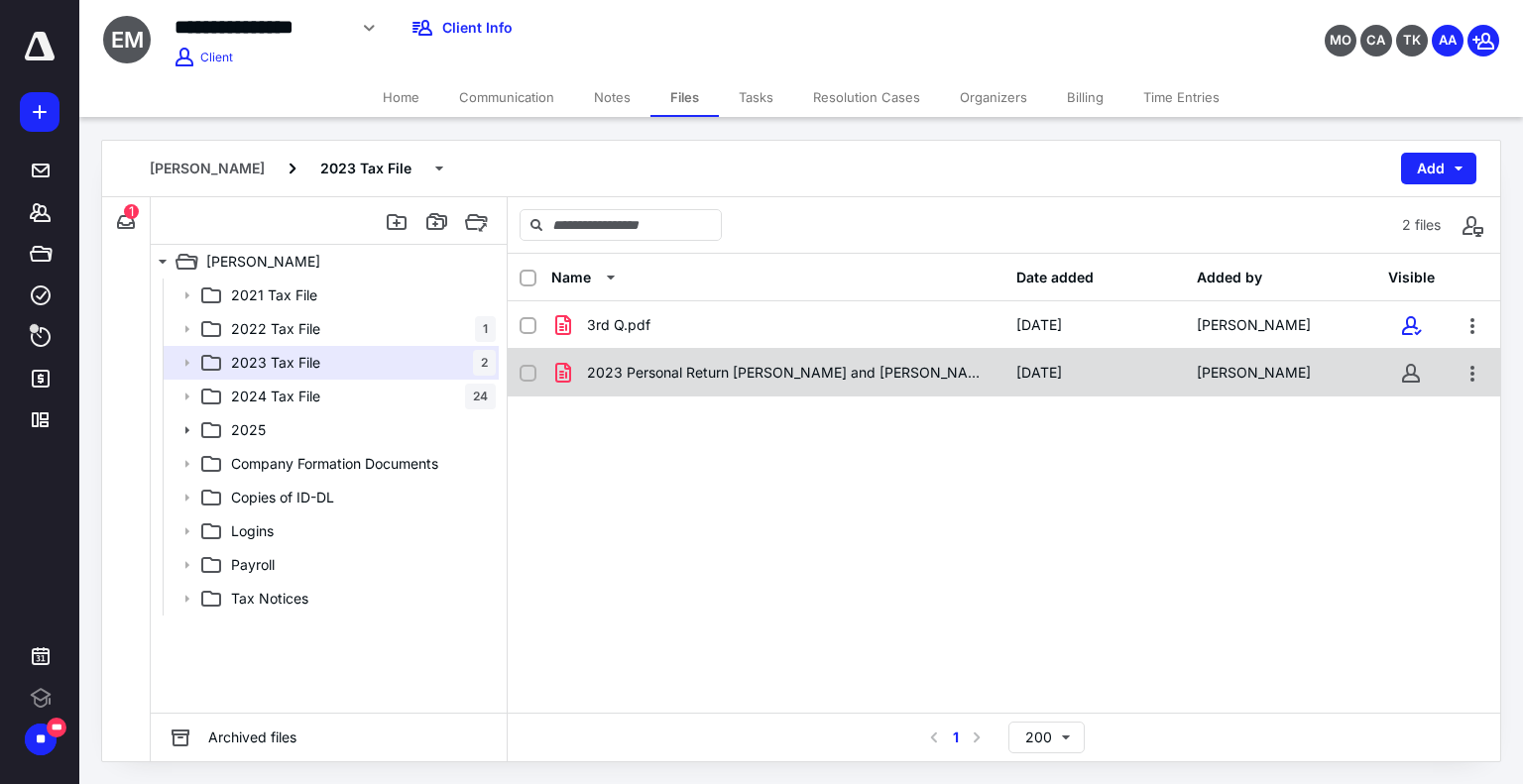 click on "2023 Personal Return [PERSON_NAME] and [PERSON_NAME].pdf" at bounding box center (789, 373) 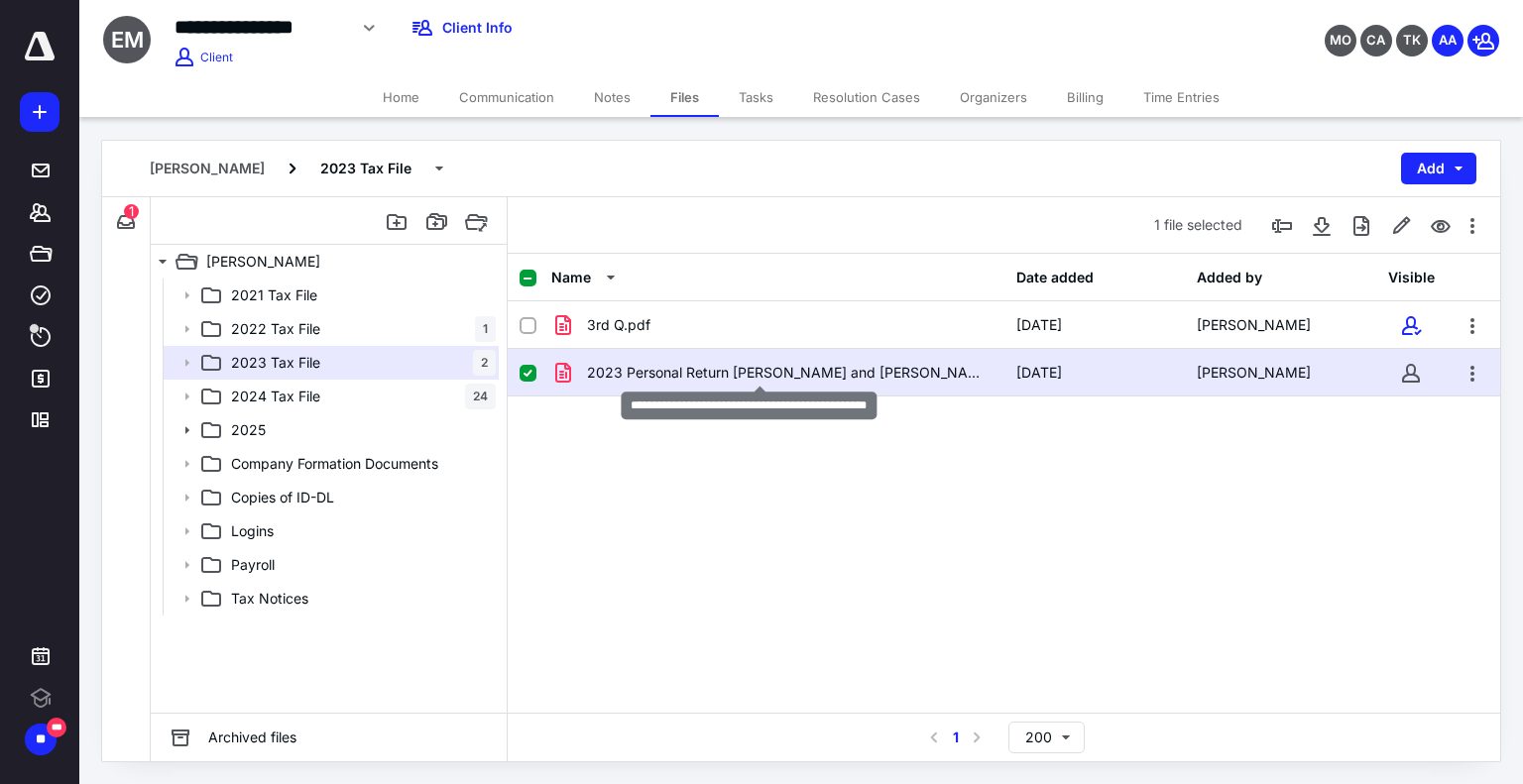 checkbox on "true" 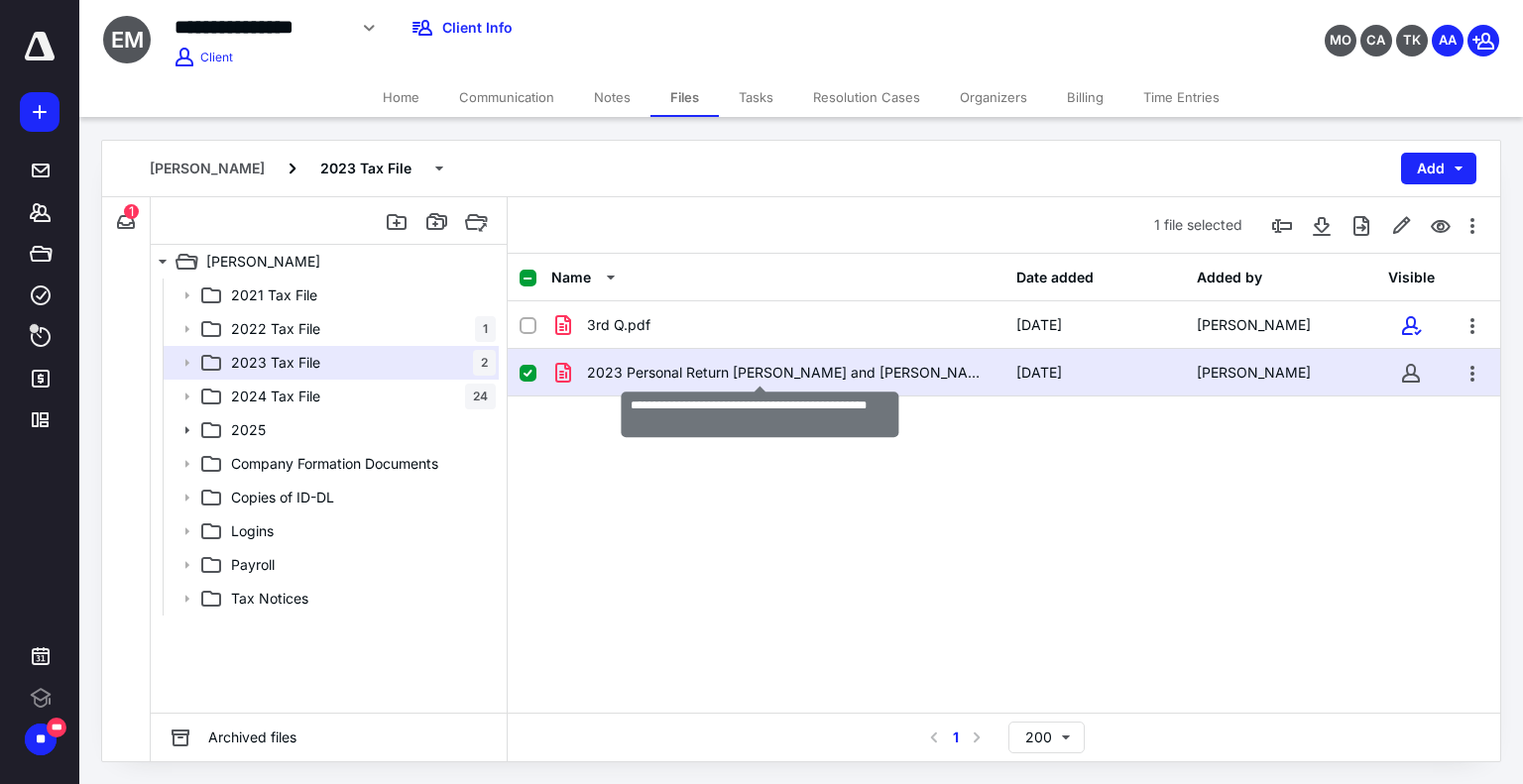 click on "2023 Personal Return [PERSON_NAME] and [PERSON_NAME].pdf" at bounding box center (789, 373) 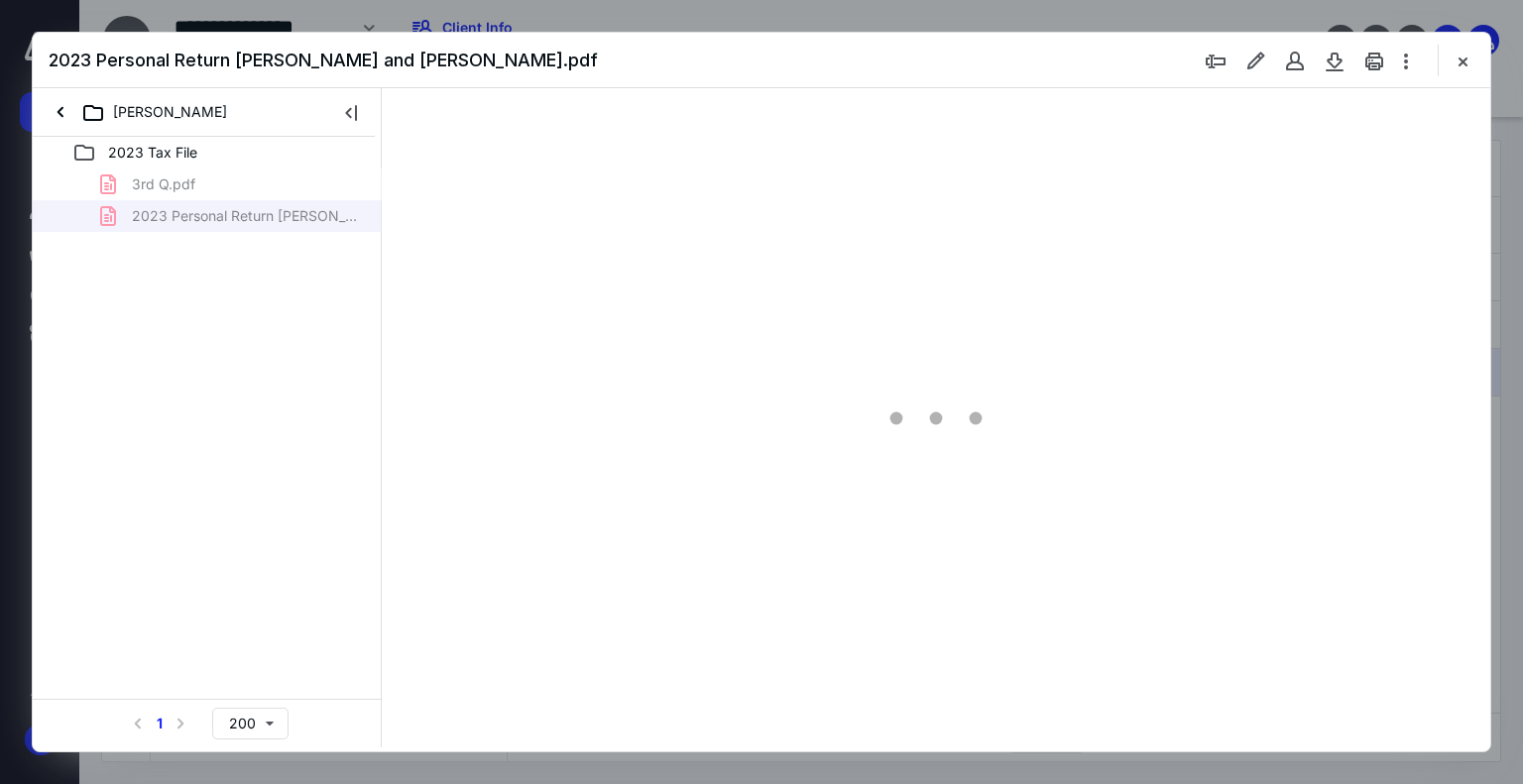 scroll, scrollTop: 0, scrollLeft: 0, axis: both 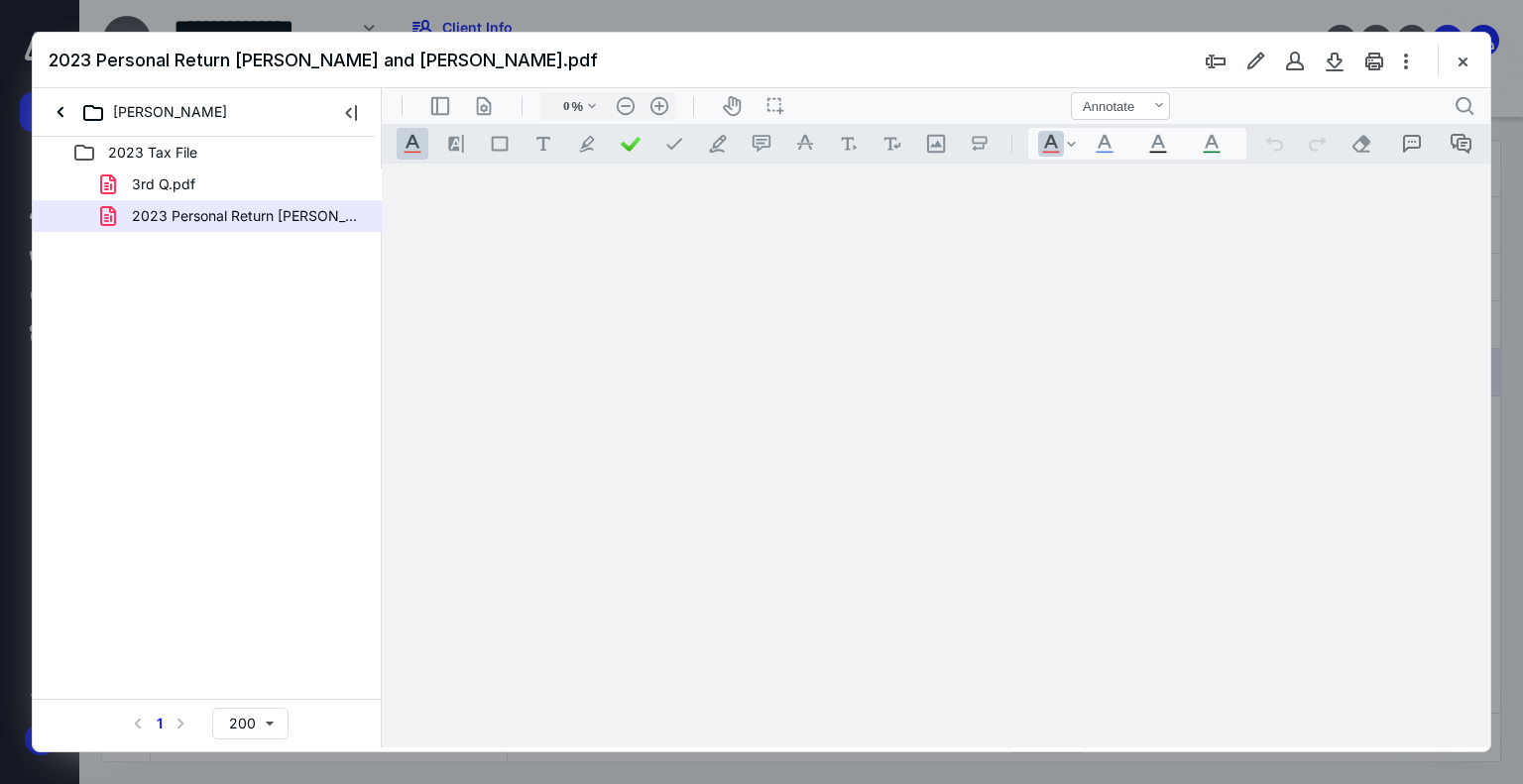 type on "179" 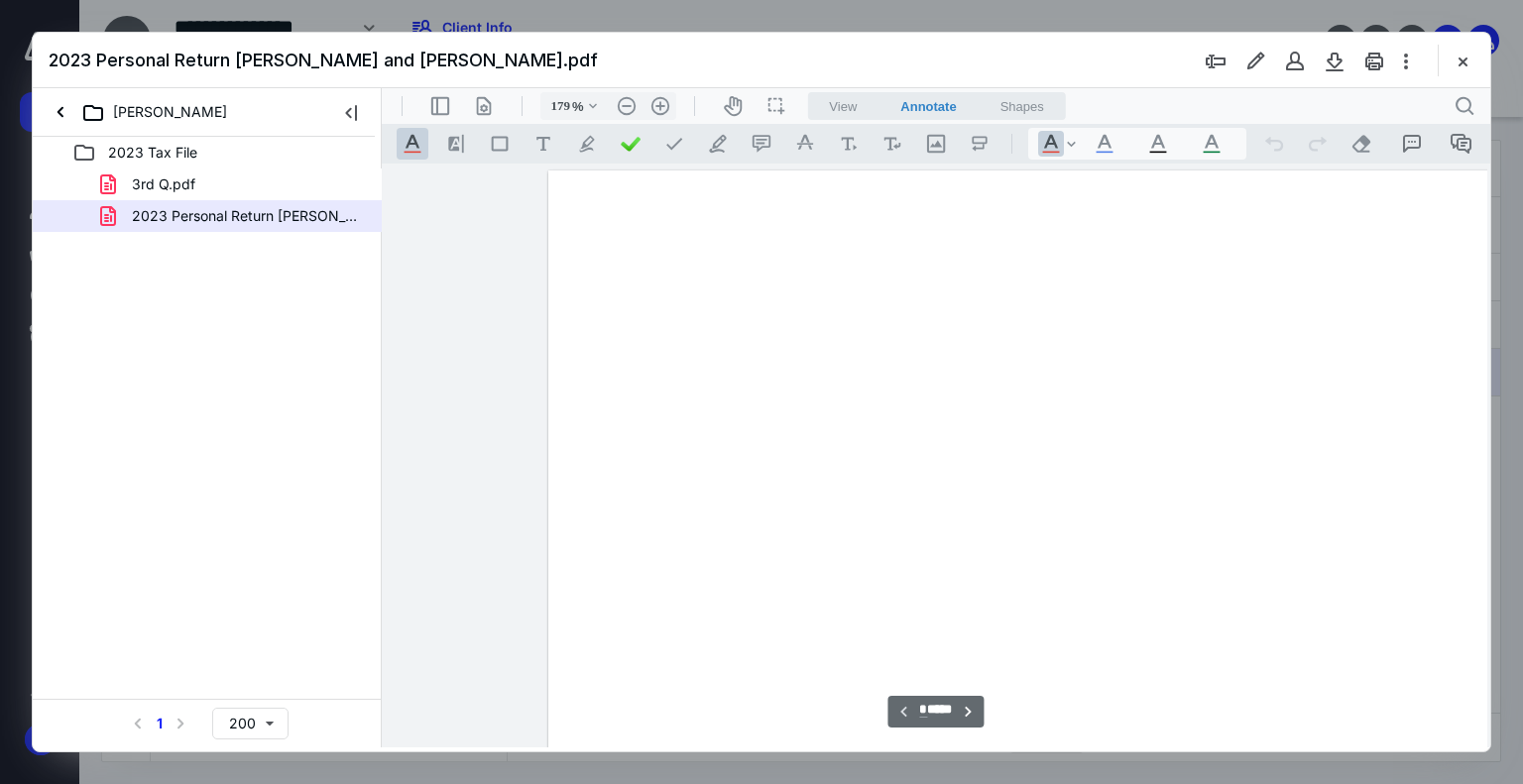 scroll, scrollTop: 0, scrollLeft: 157, axis: horizontal 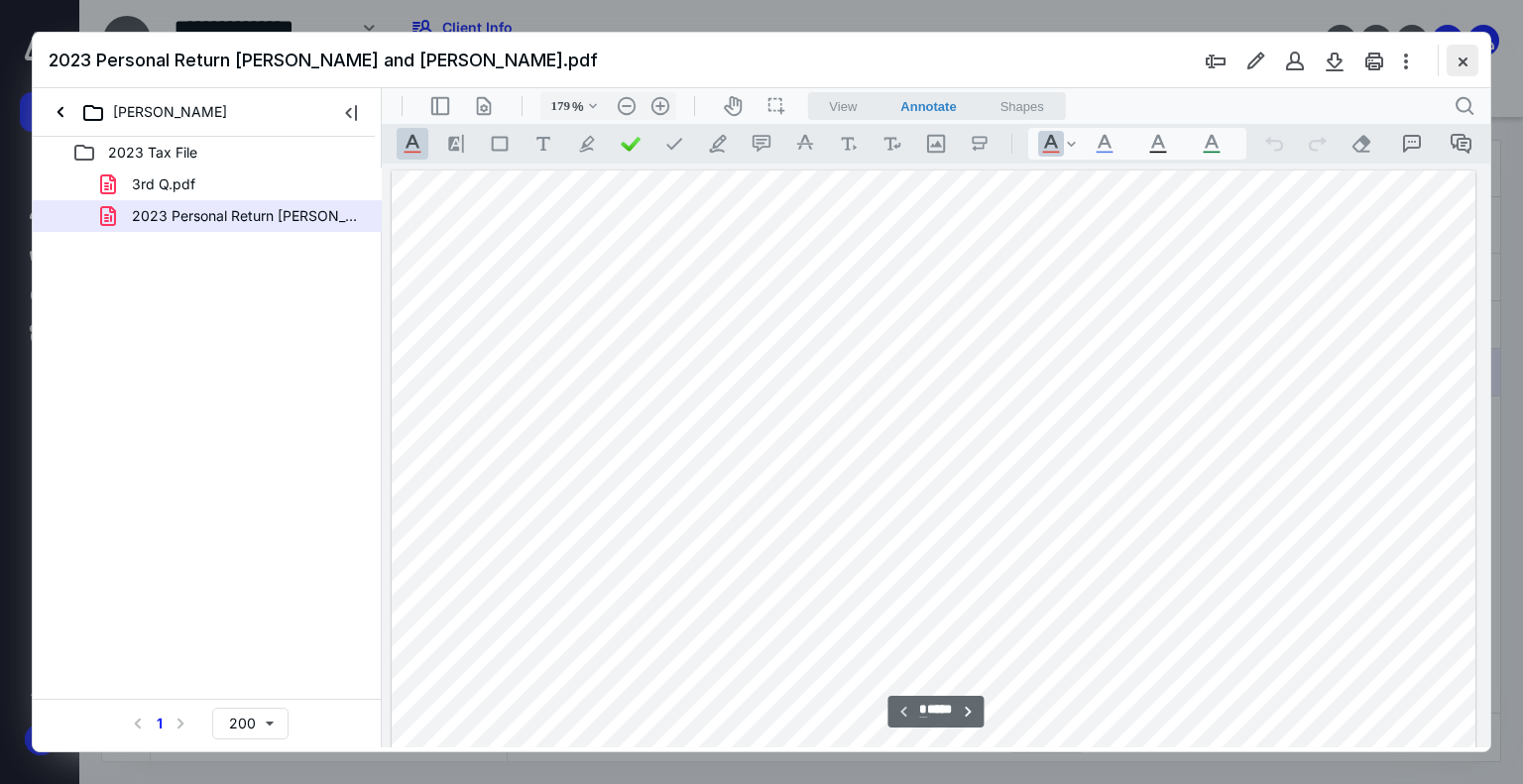 click at bounding box center [1463, 60] 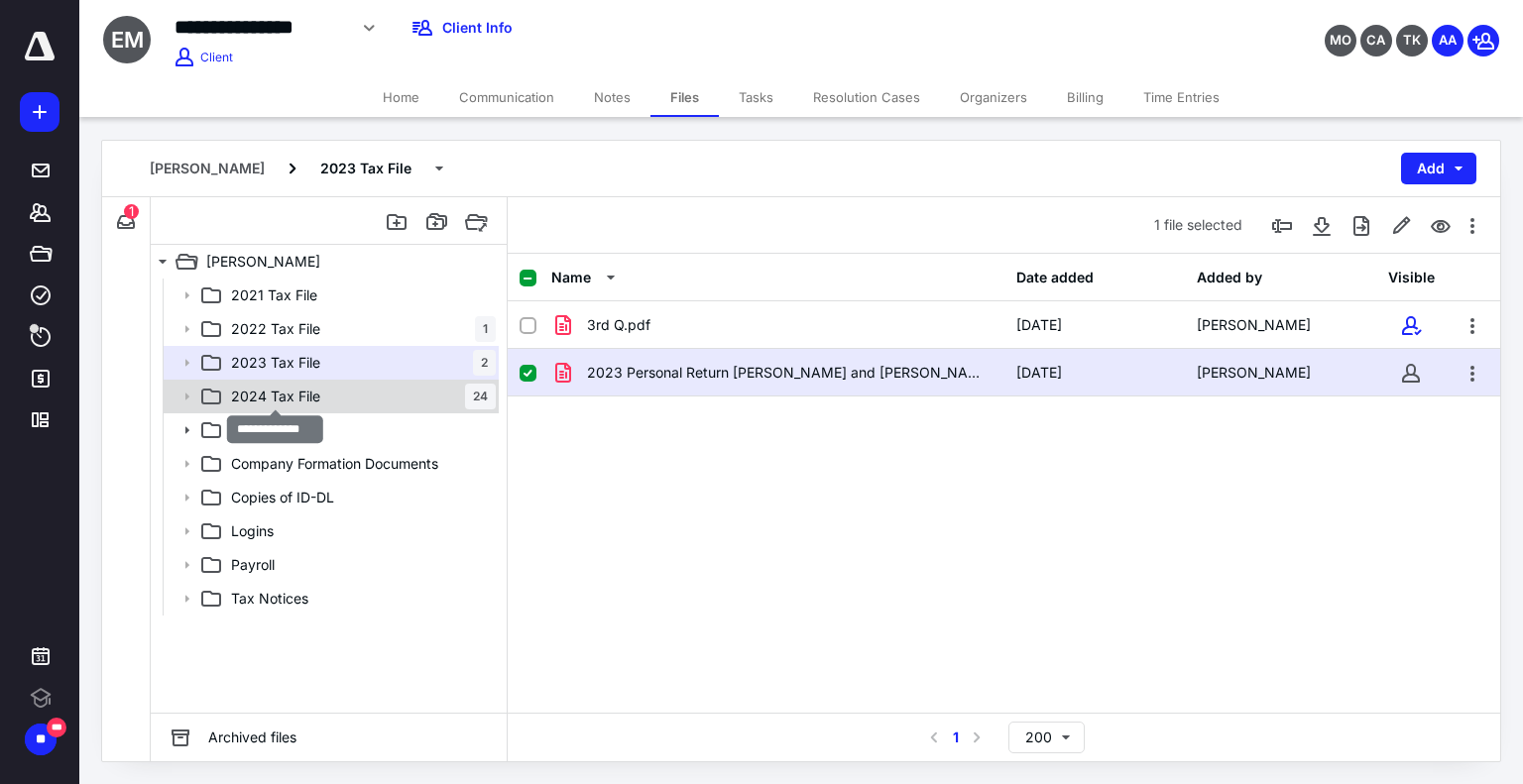 click on "2024 Tax File" at bounding box center (276, 396) 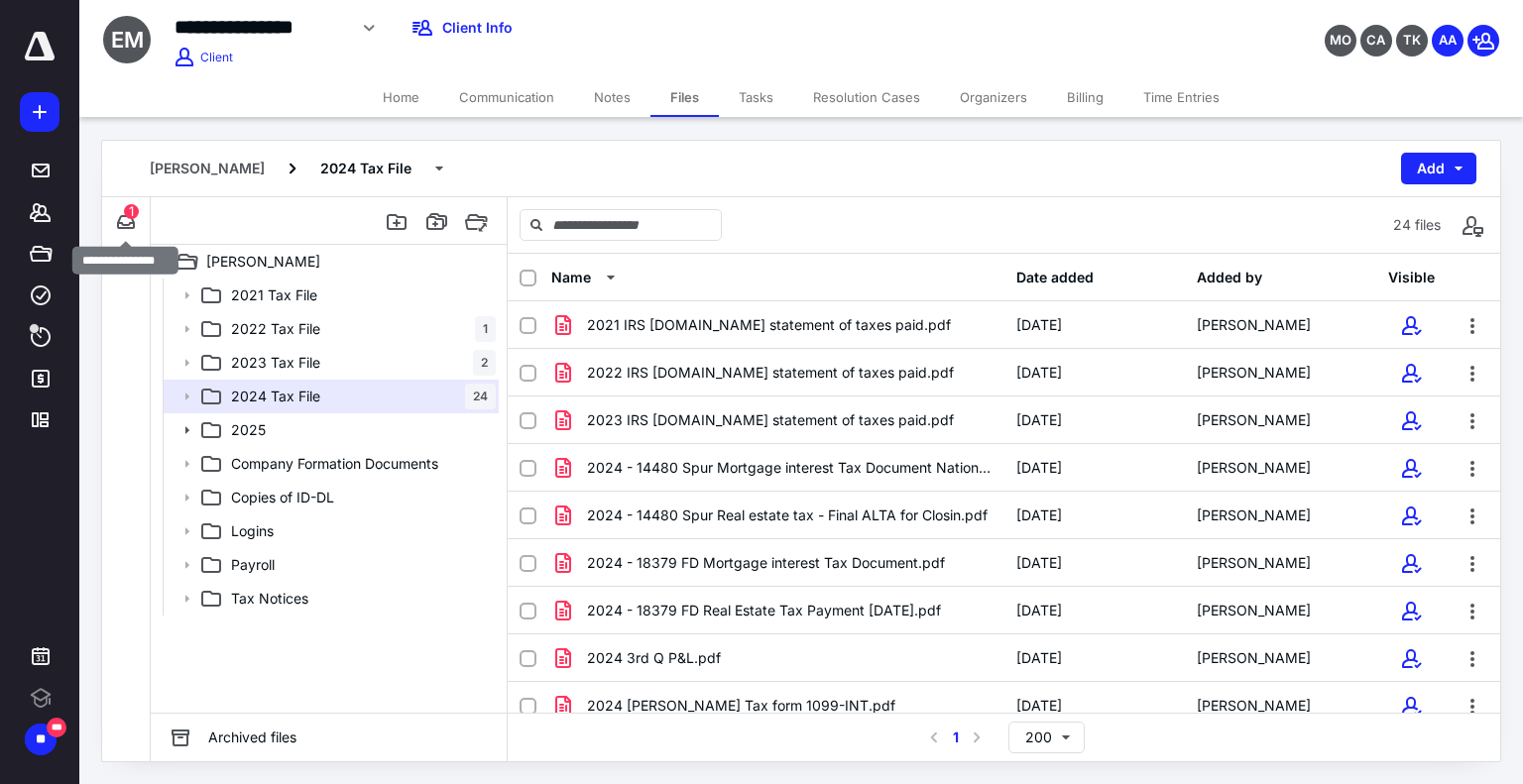 click on "1" at bounding box center [131, 211] 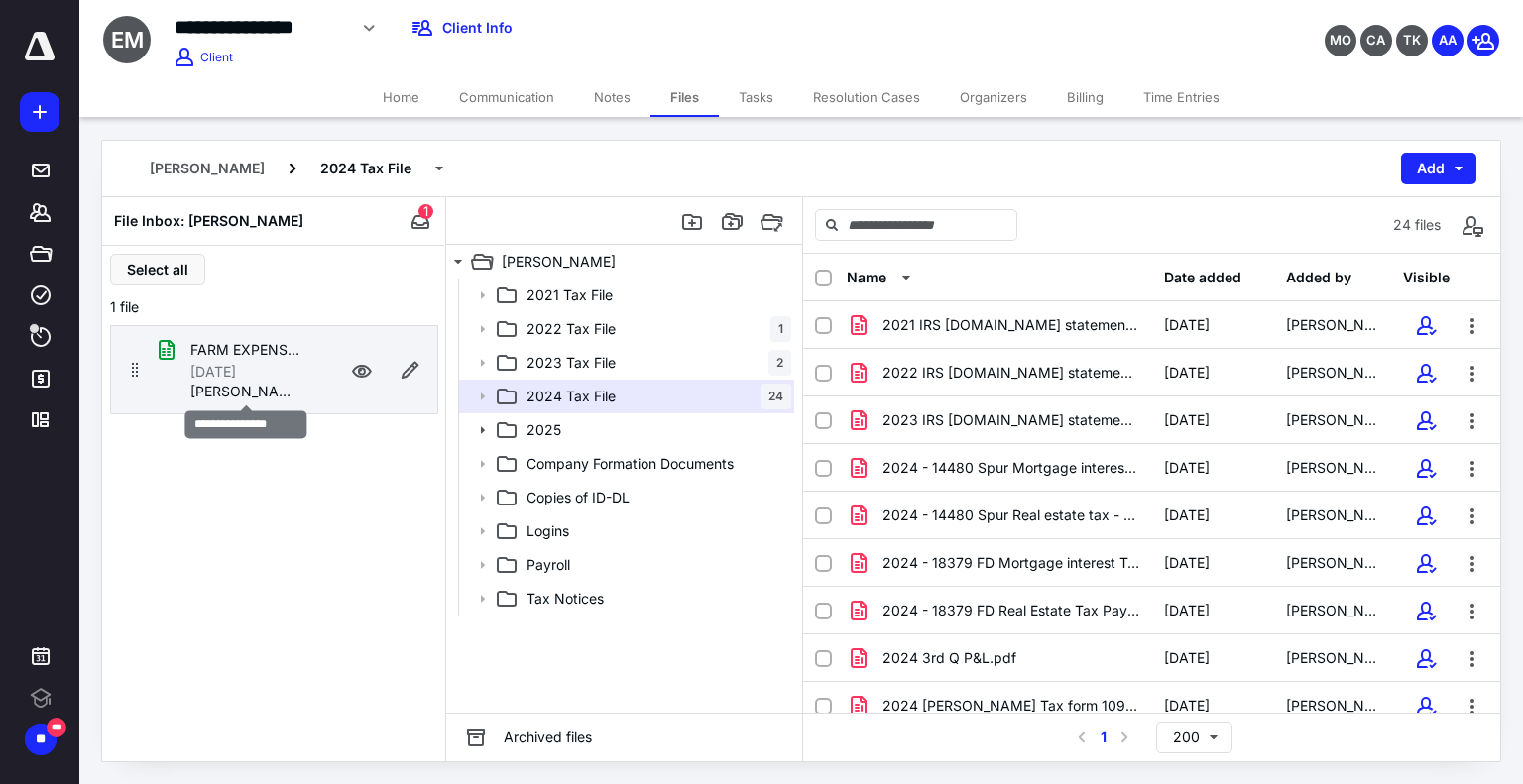 click on "[PERSON_NAME]" at bounding box center [246, 392] 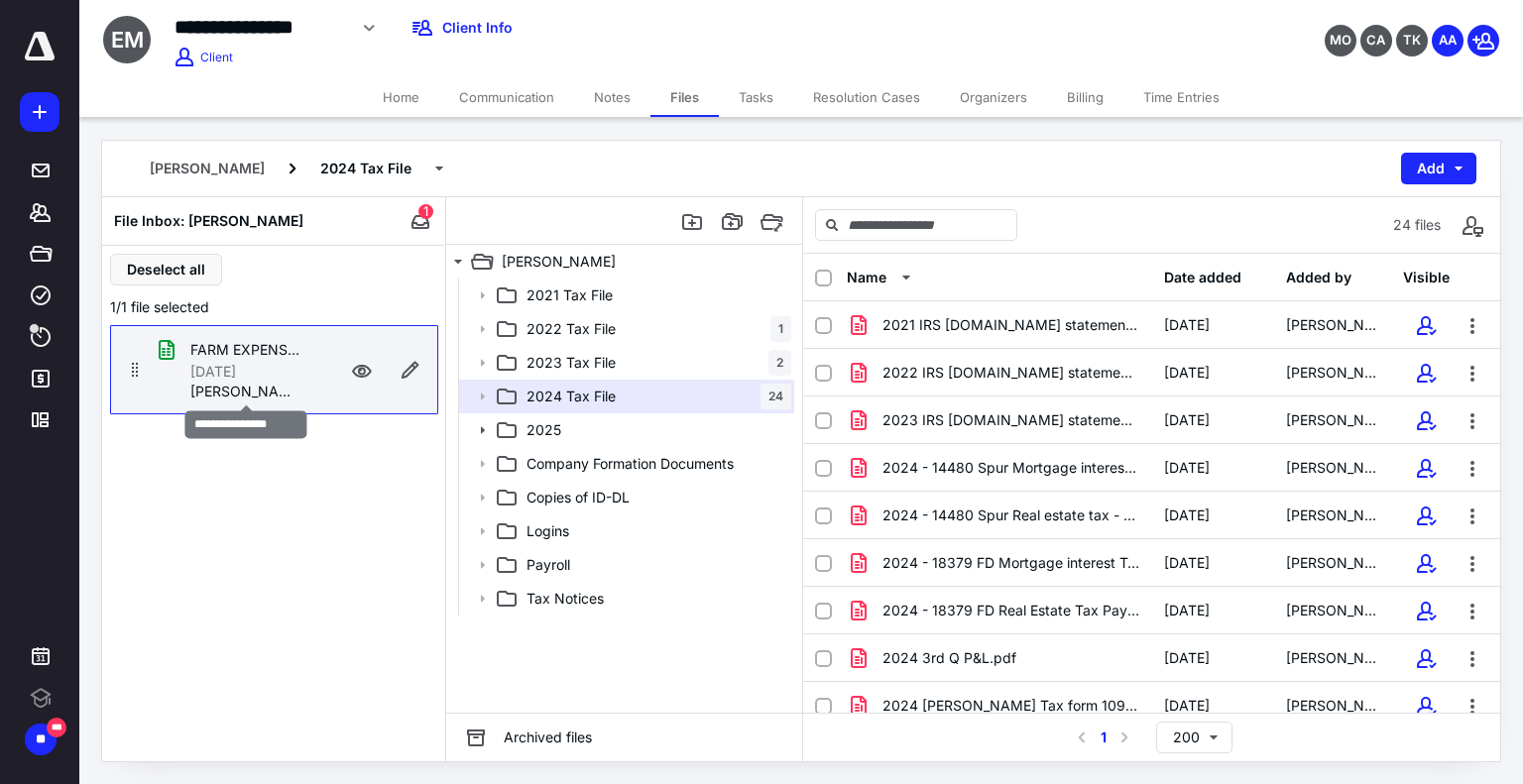 click on "[PERSON_NAME]" at bounding box center (246, 392) 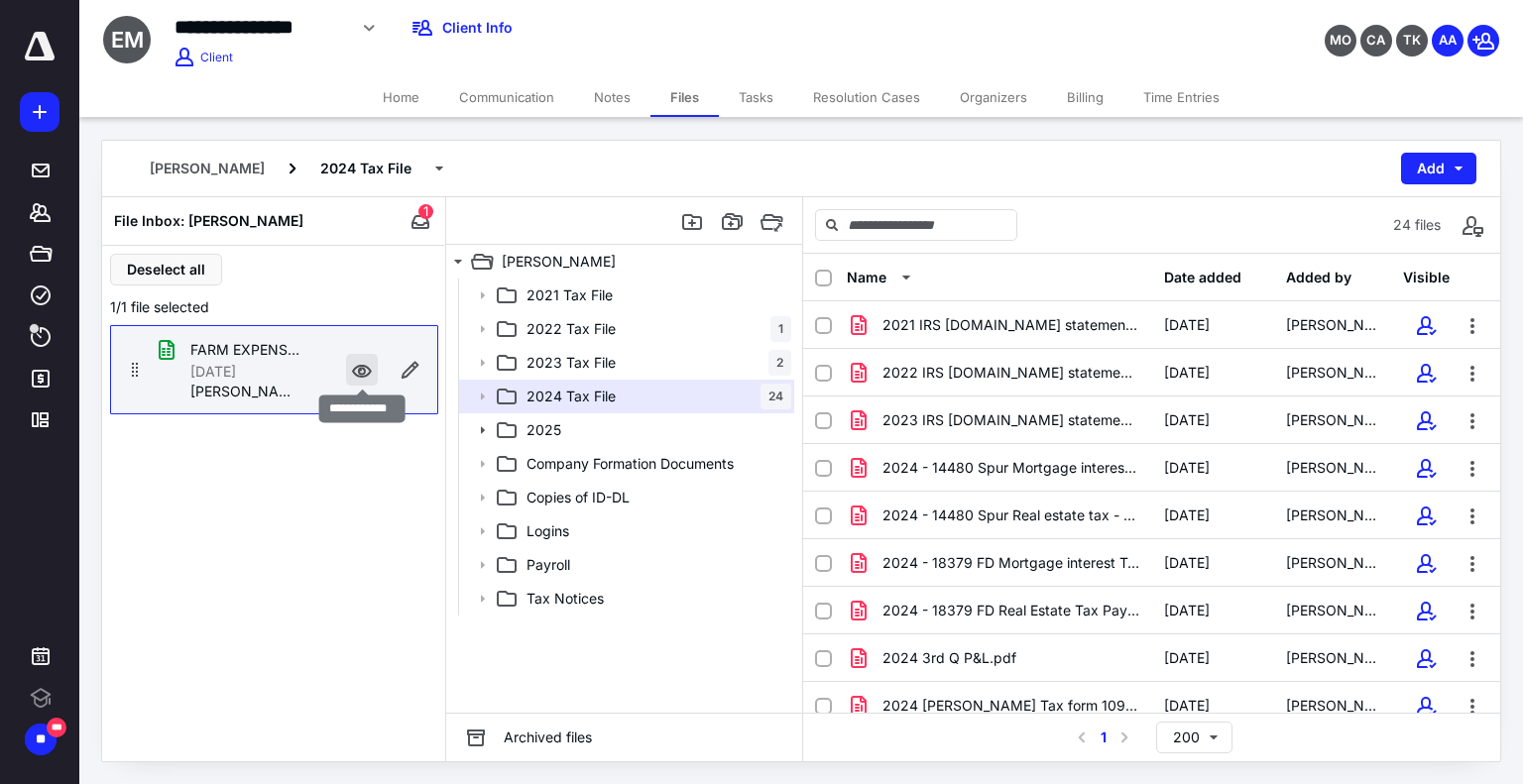 click at bounding box center (362, 370) 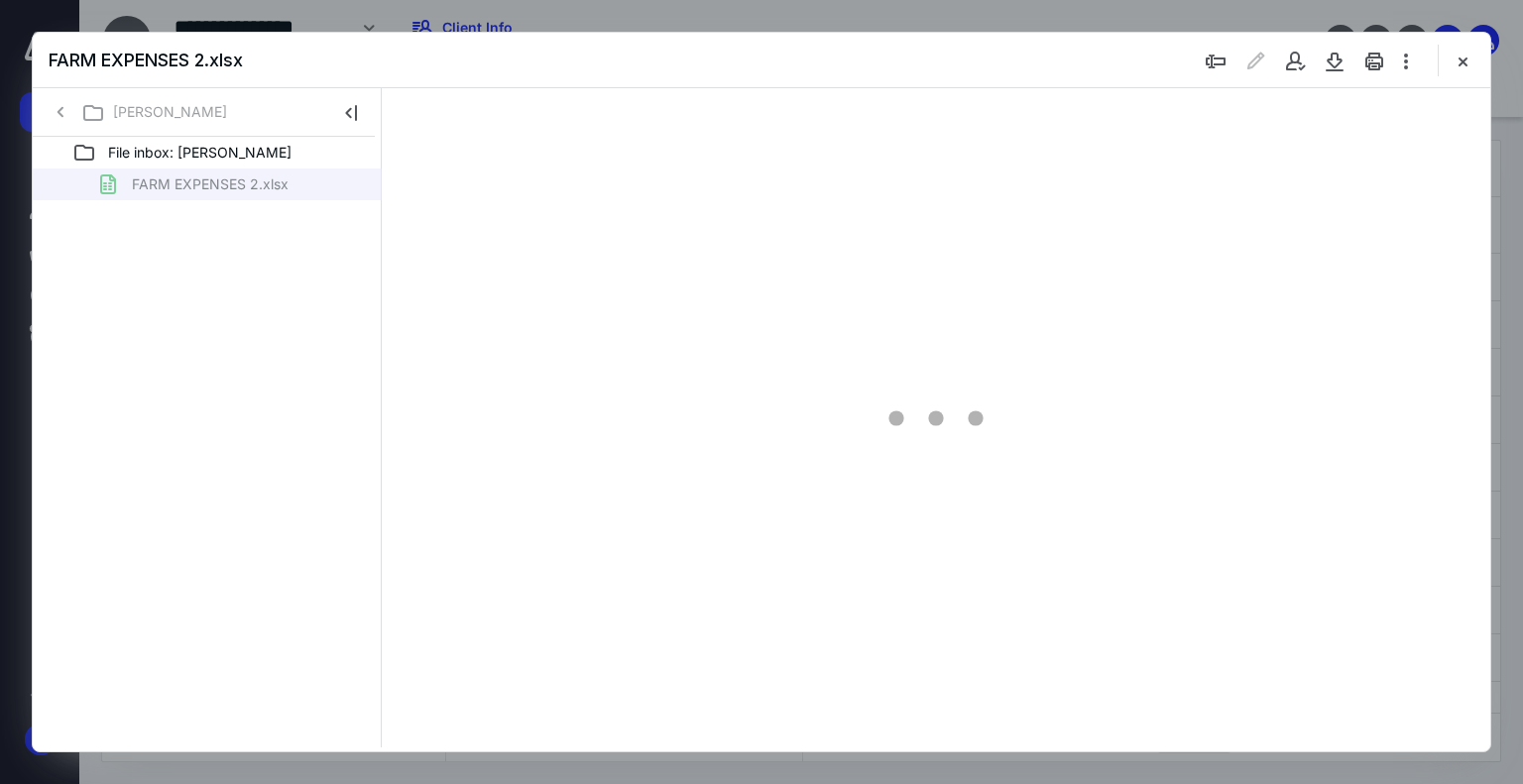 scroll, scrollTop: 0, scrollLeft: 0, axis: both 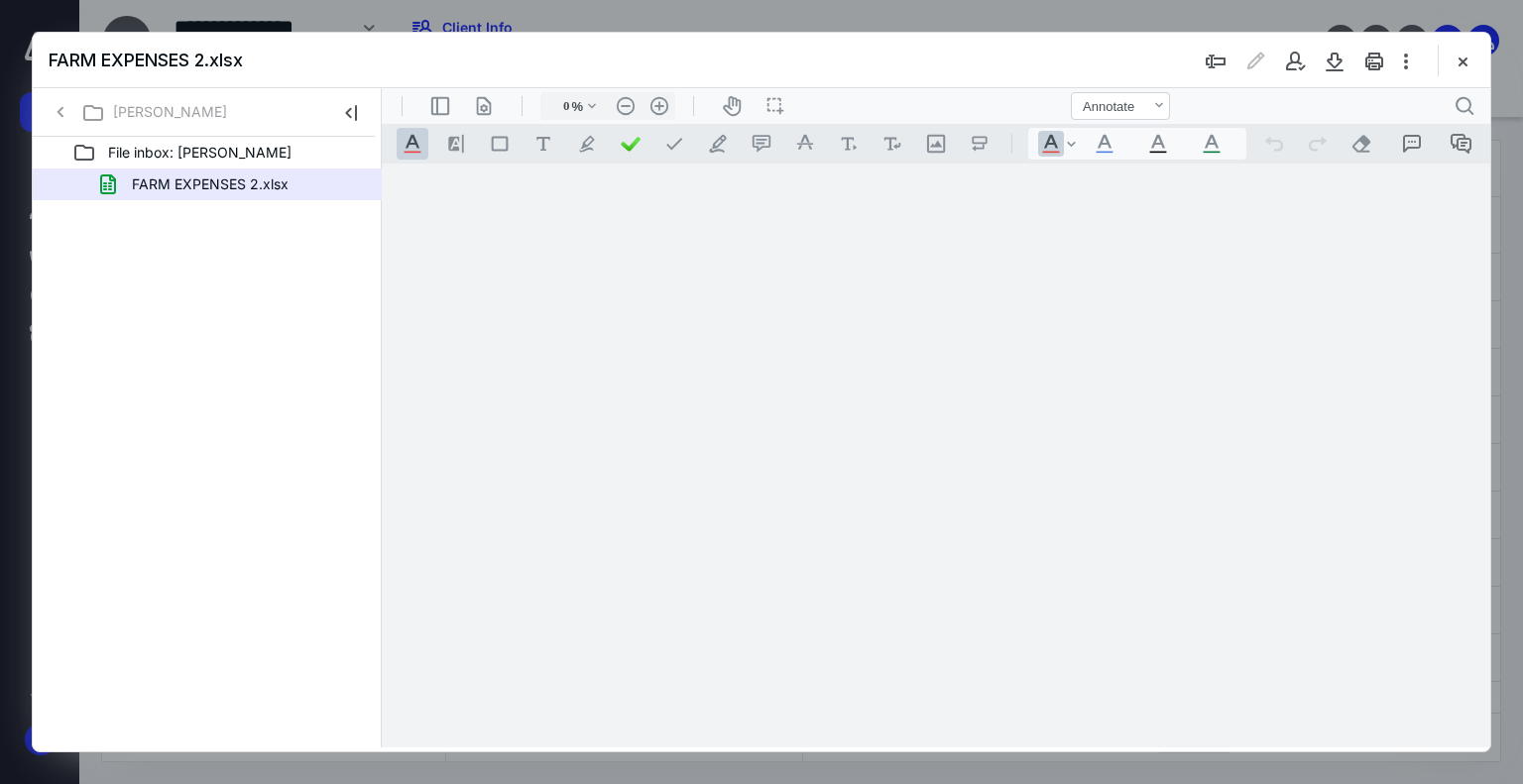 type on "147" 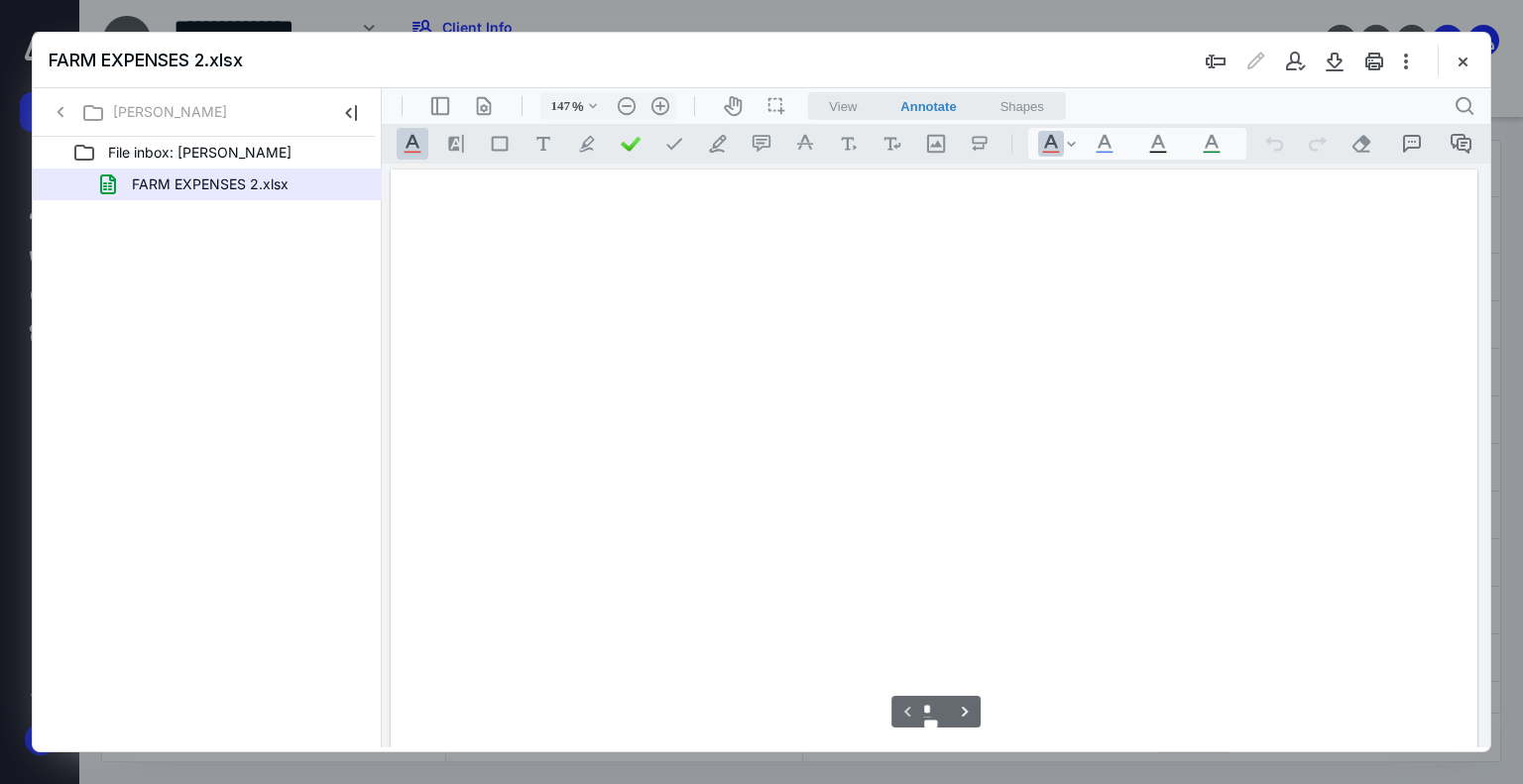 scroll, scrollTop: 81, scrollLeft: 0, axis: vertical 